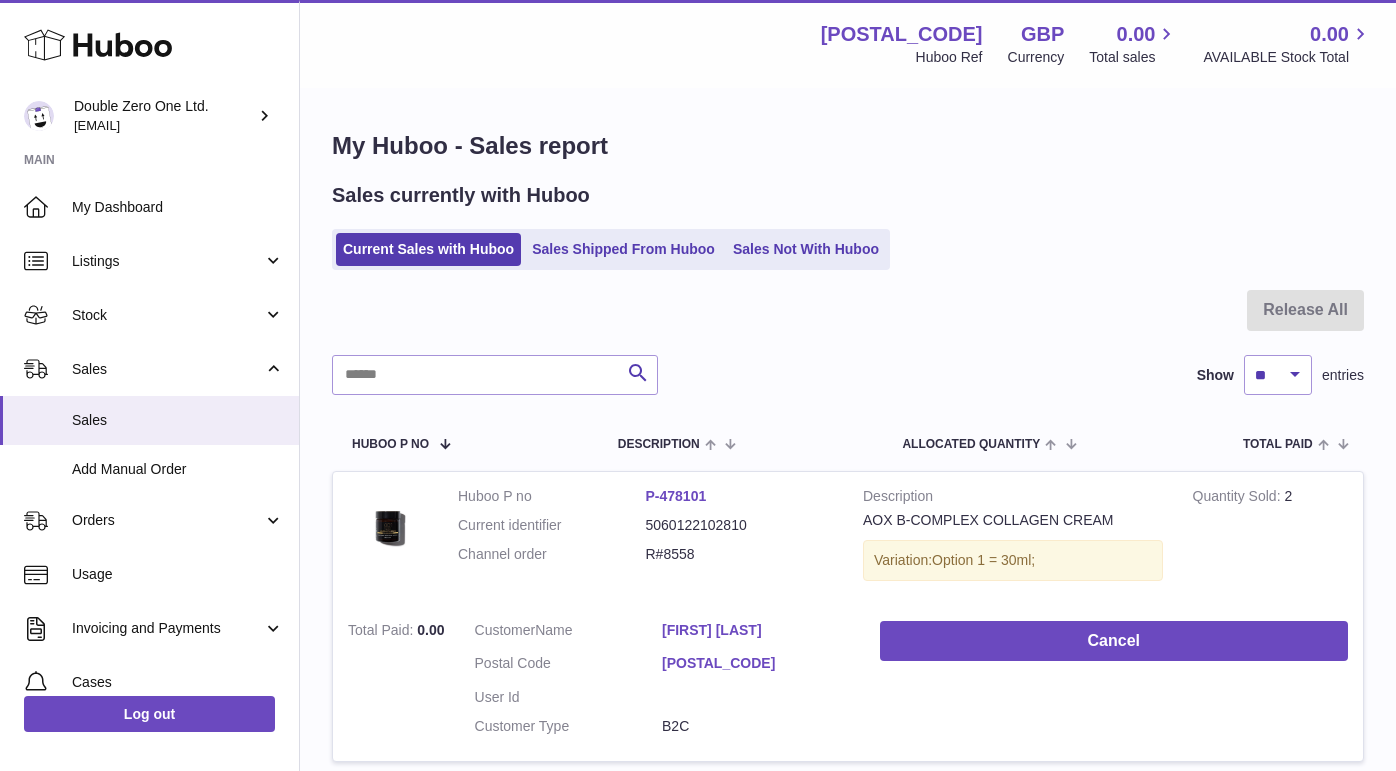 scroll, scrollTop: 0, scrollLeft: 0, axis: both 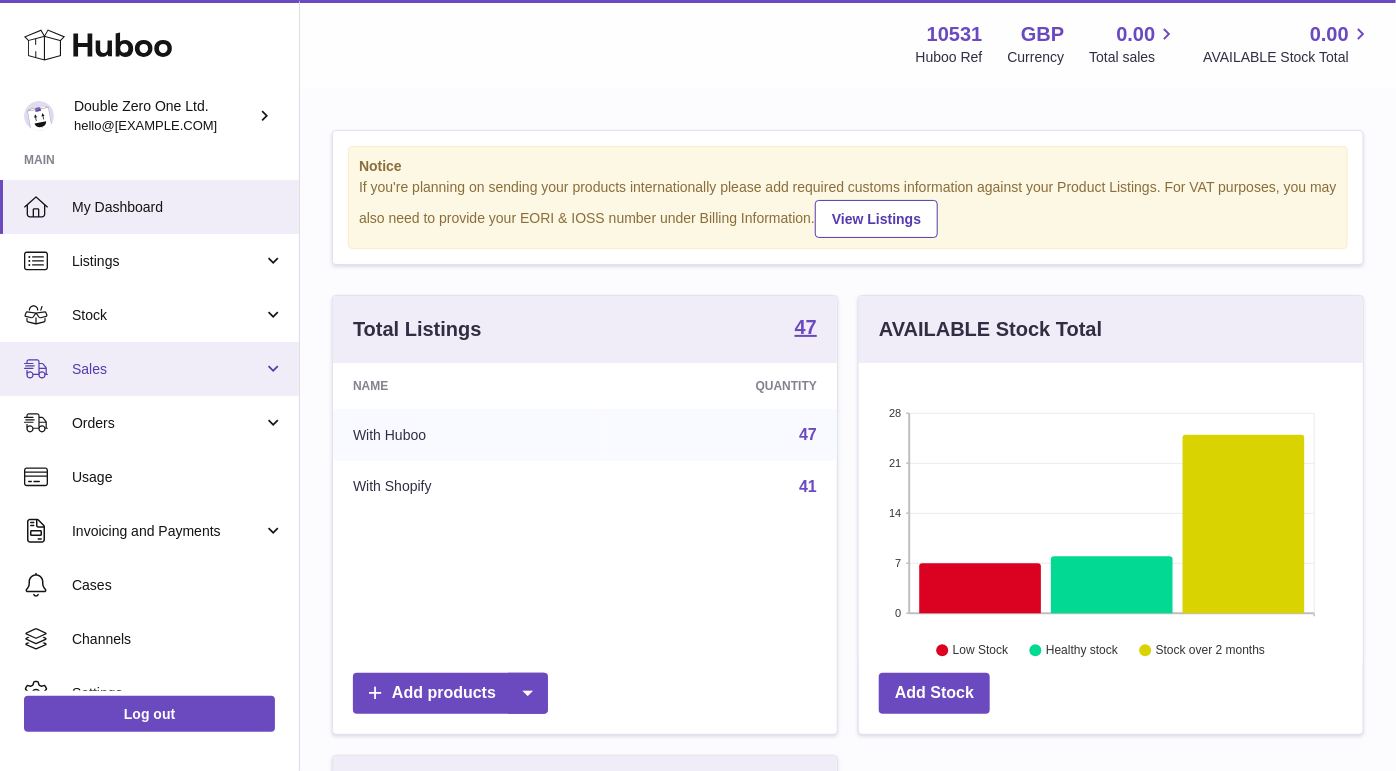 click on "Sales" at bounding box center (149, 369) 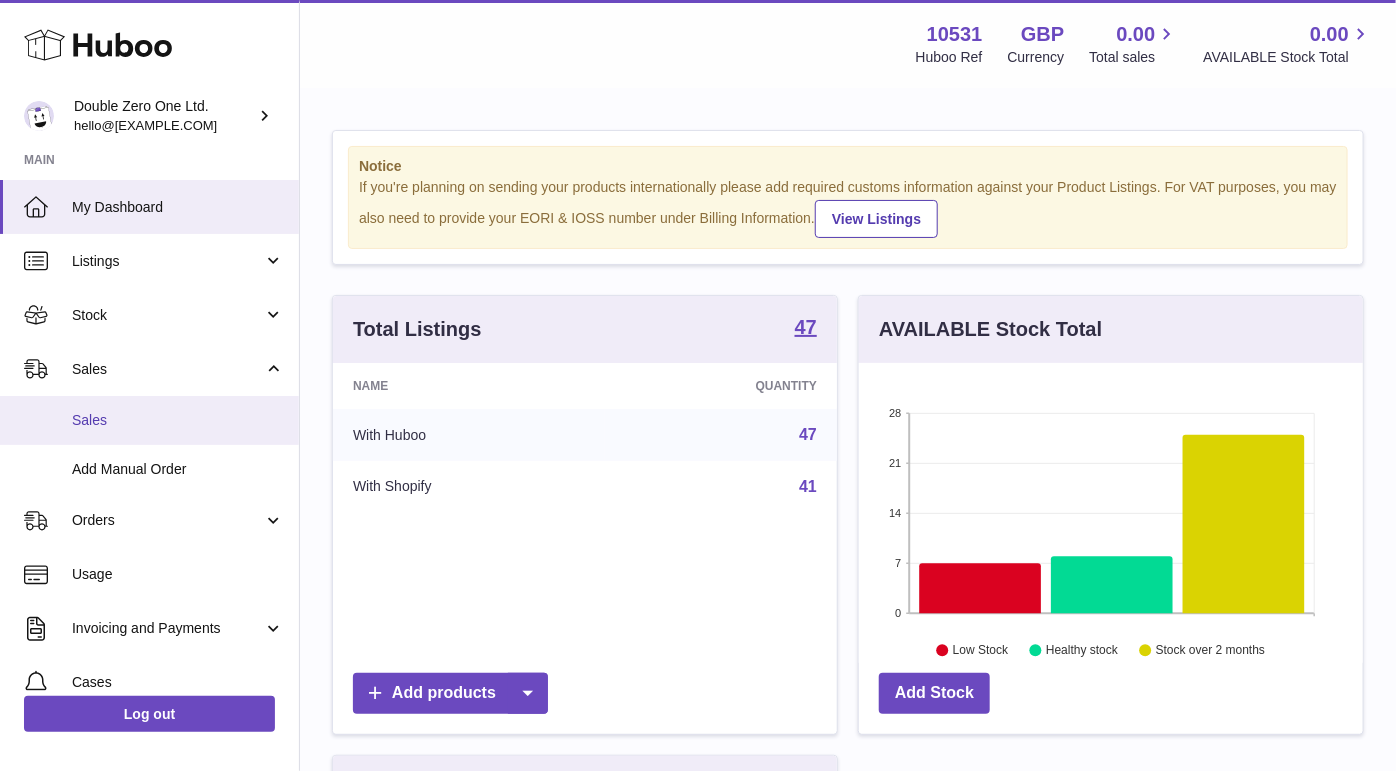 click on "Sales" at bounding box center [178, 420] 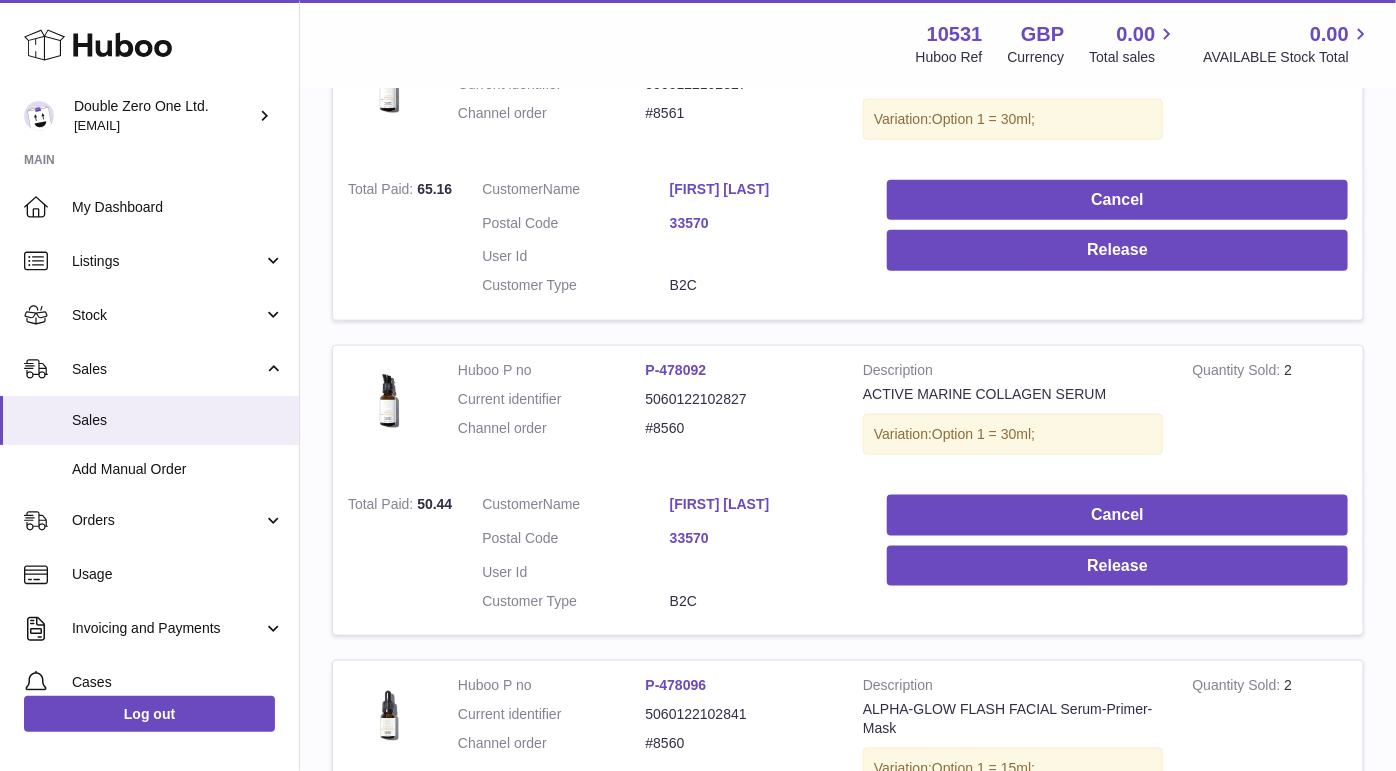 scroll, scrollTop: 990, scrollLeft: 0, axis: vertical 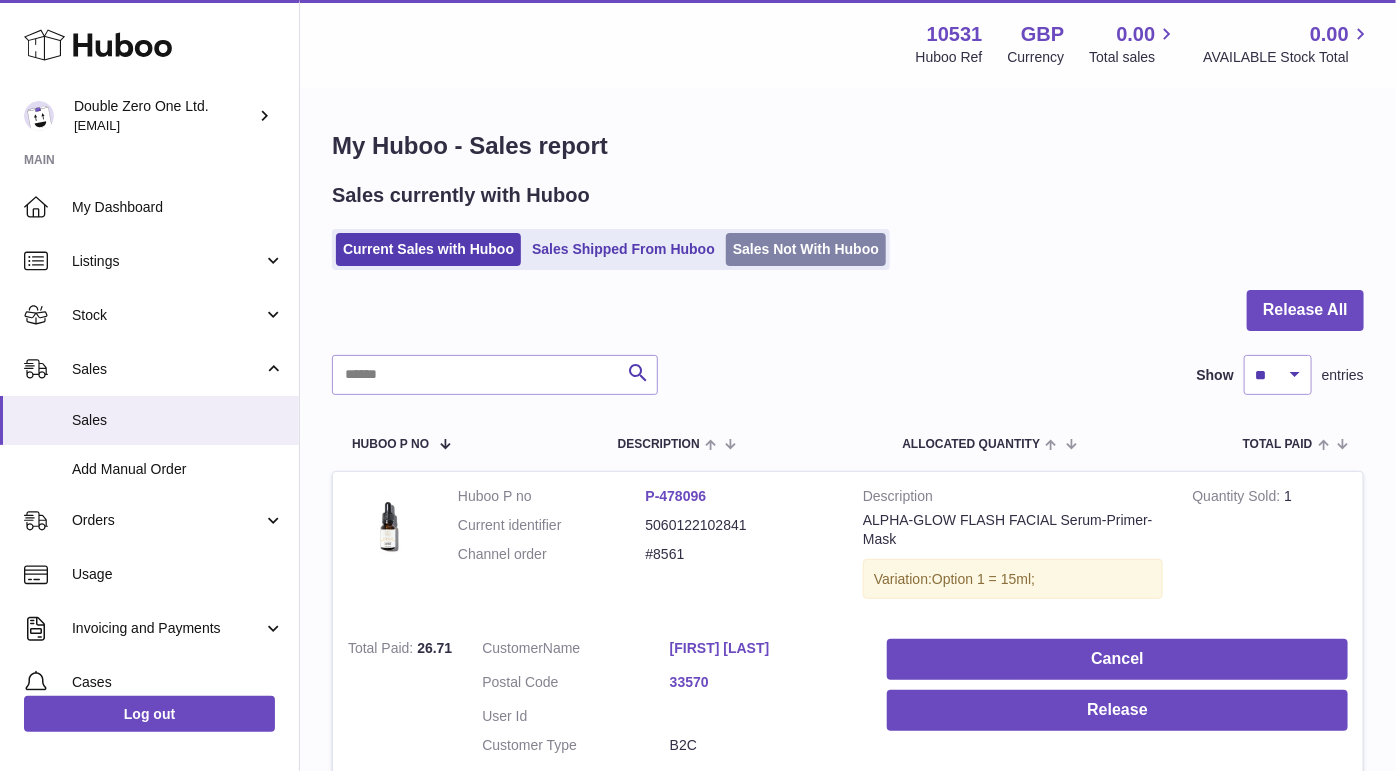 click on "Sales Not With Huboo" at bounding box center (806, 249) 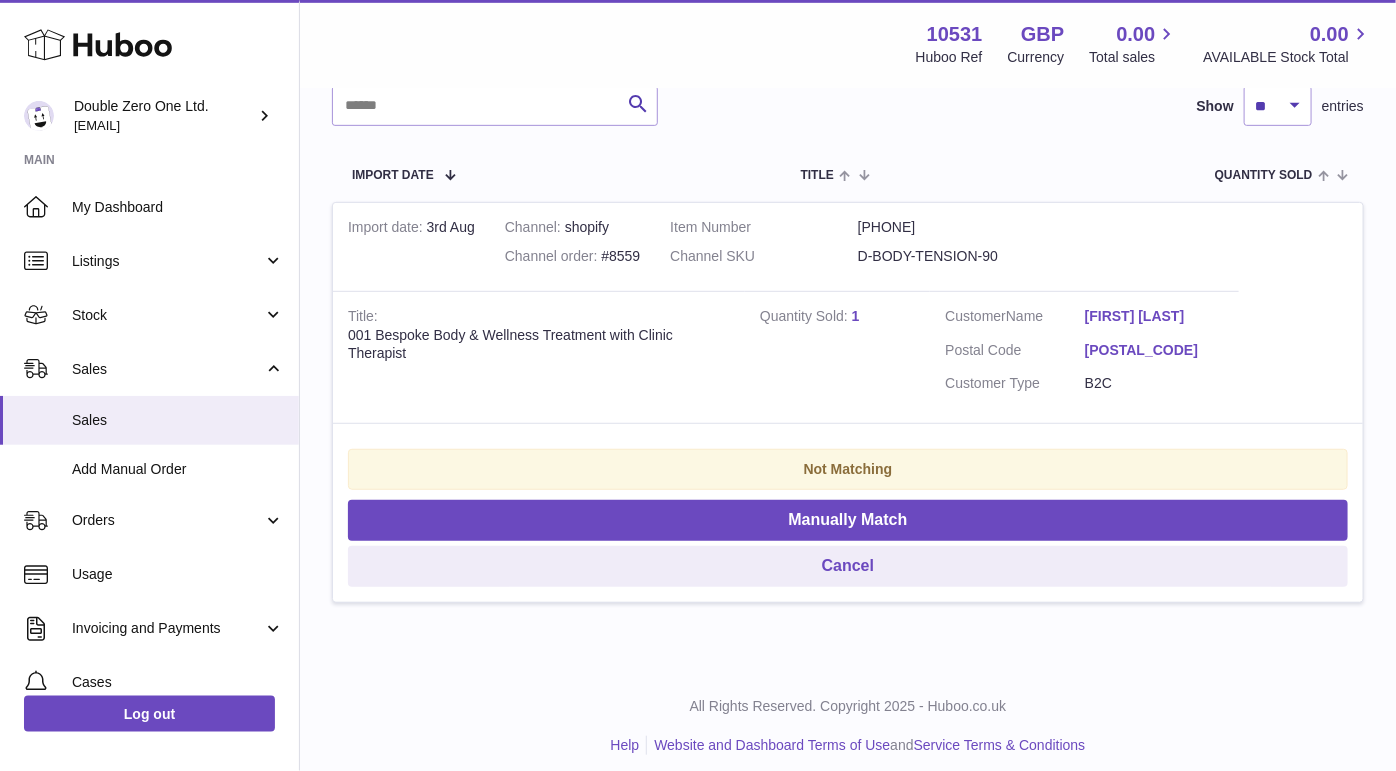 scroll, scrollTop: 313, scrollLeft: 0, axis: vertical 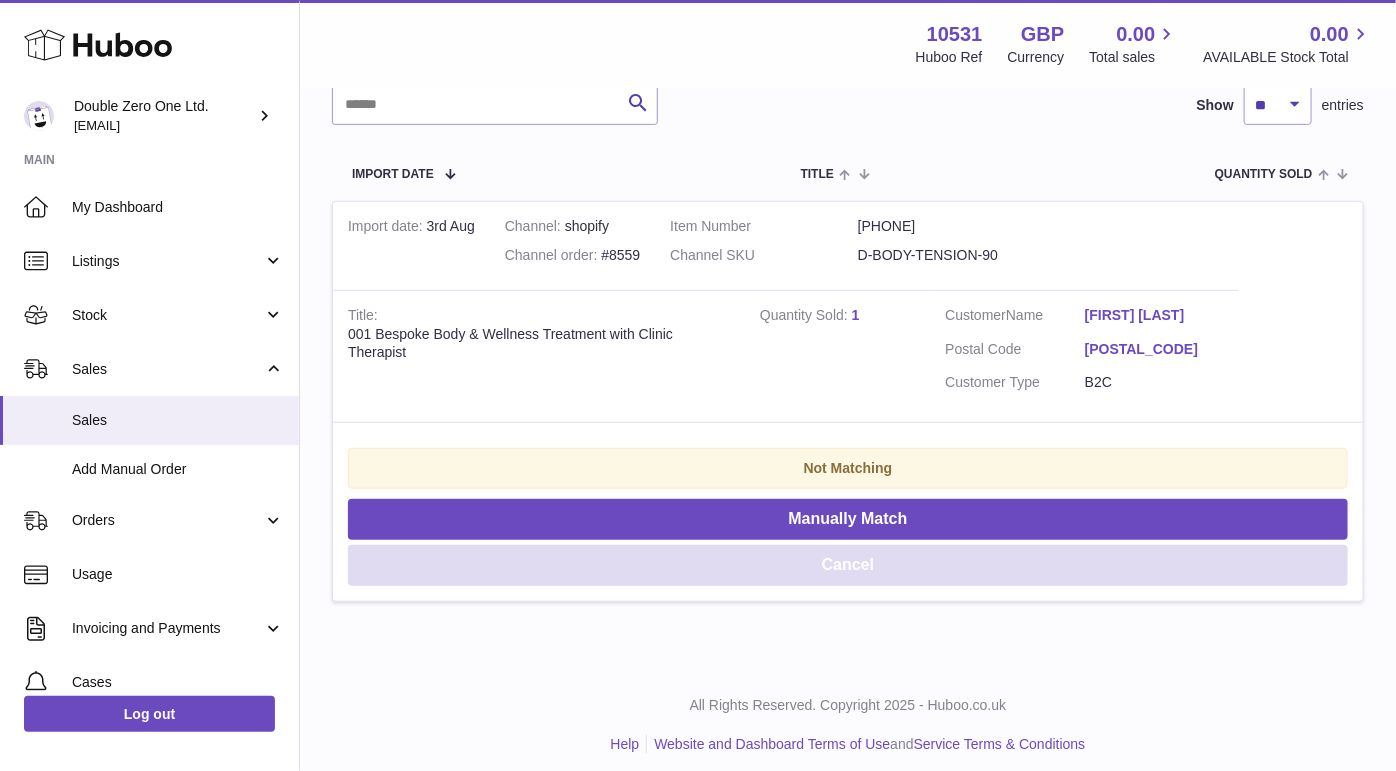 click on "Cancel" at bounding box center (848, 565) 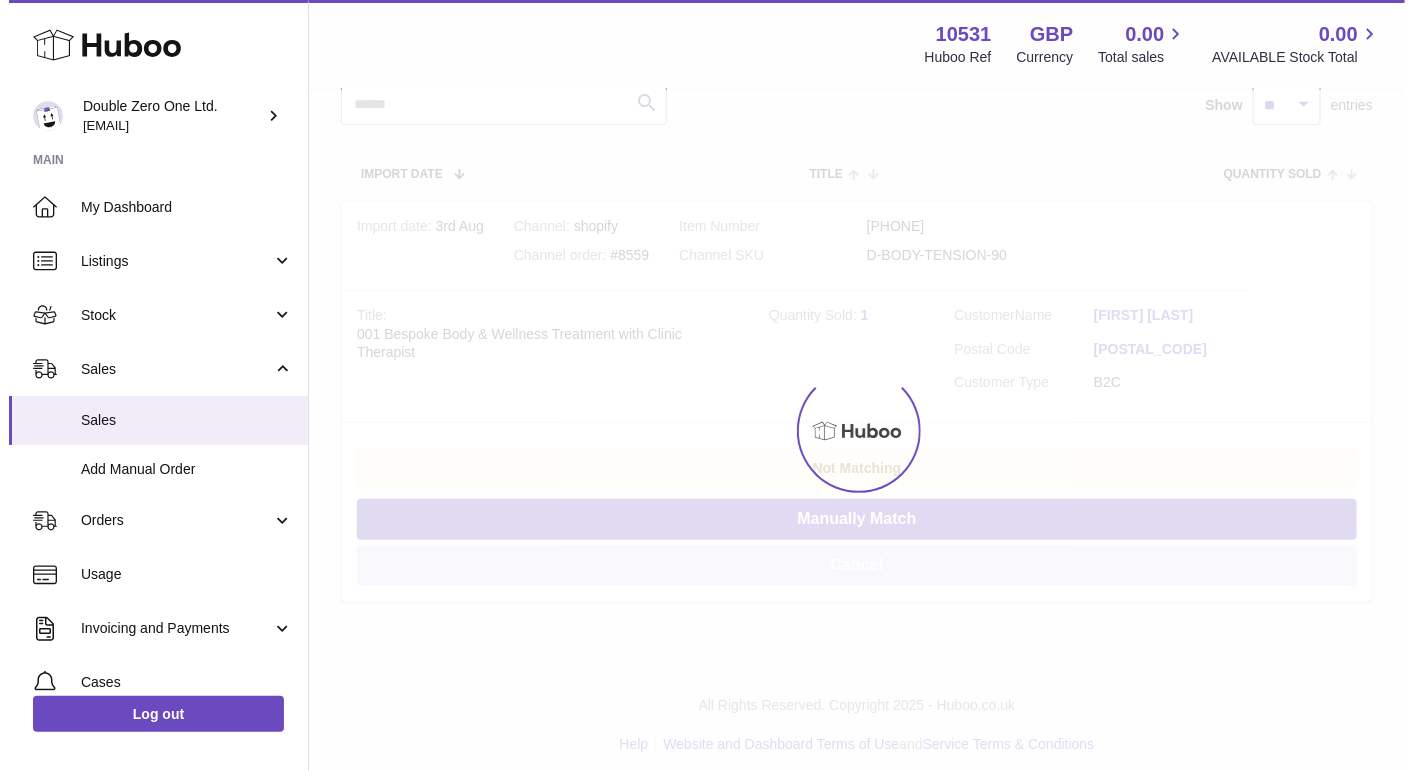 scroll, scrollTop: 0, scrollLeft: 0, axis: both 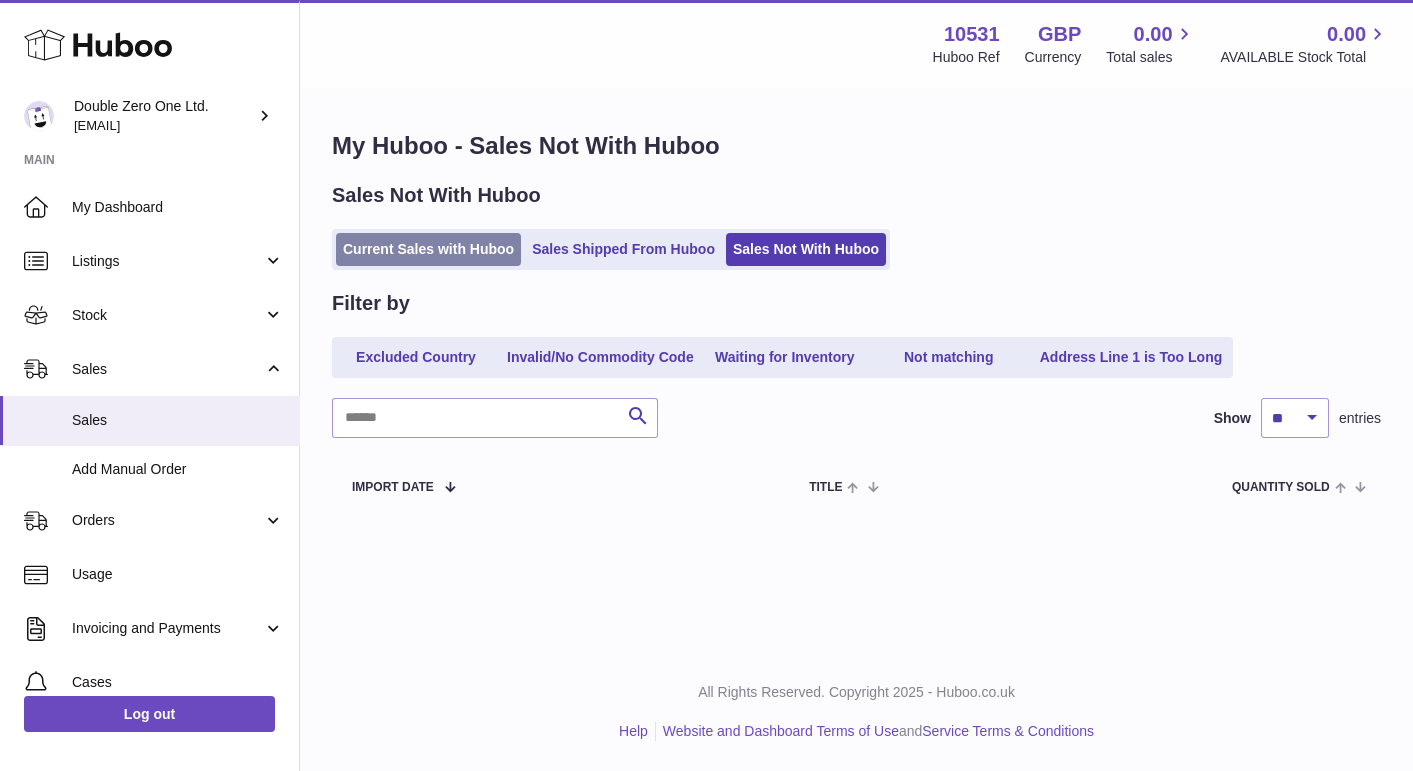 click on "Current Sales with Huboo" at bounding box center [428, 249] 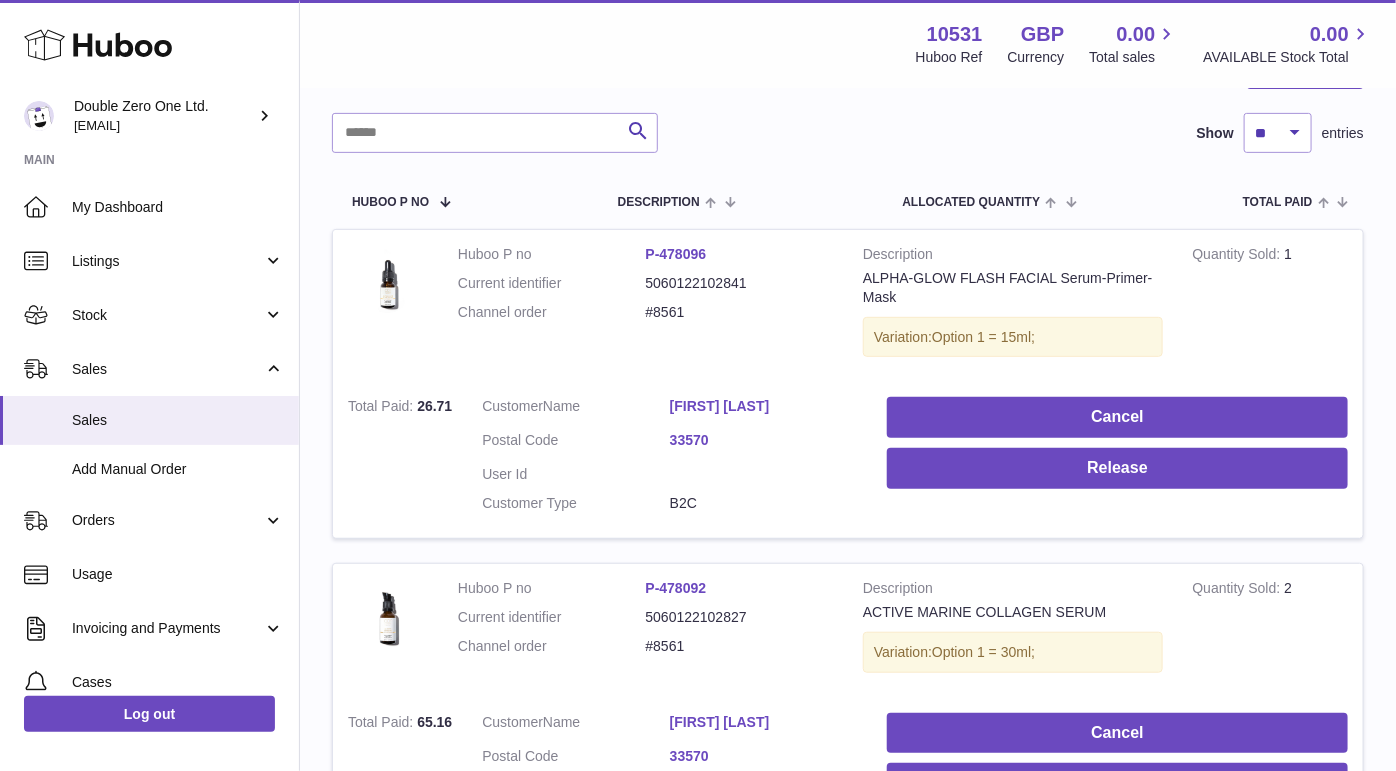 scroll, scrollTop: 28, scrollLeft: 0, axis: vertical 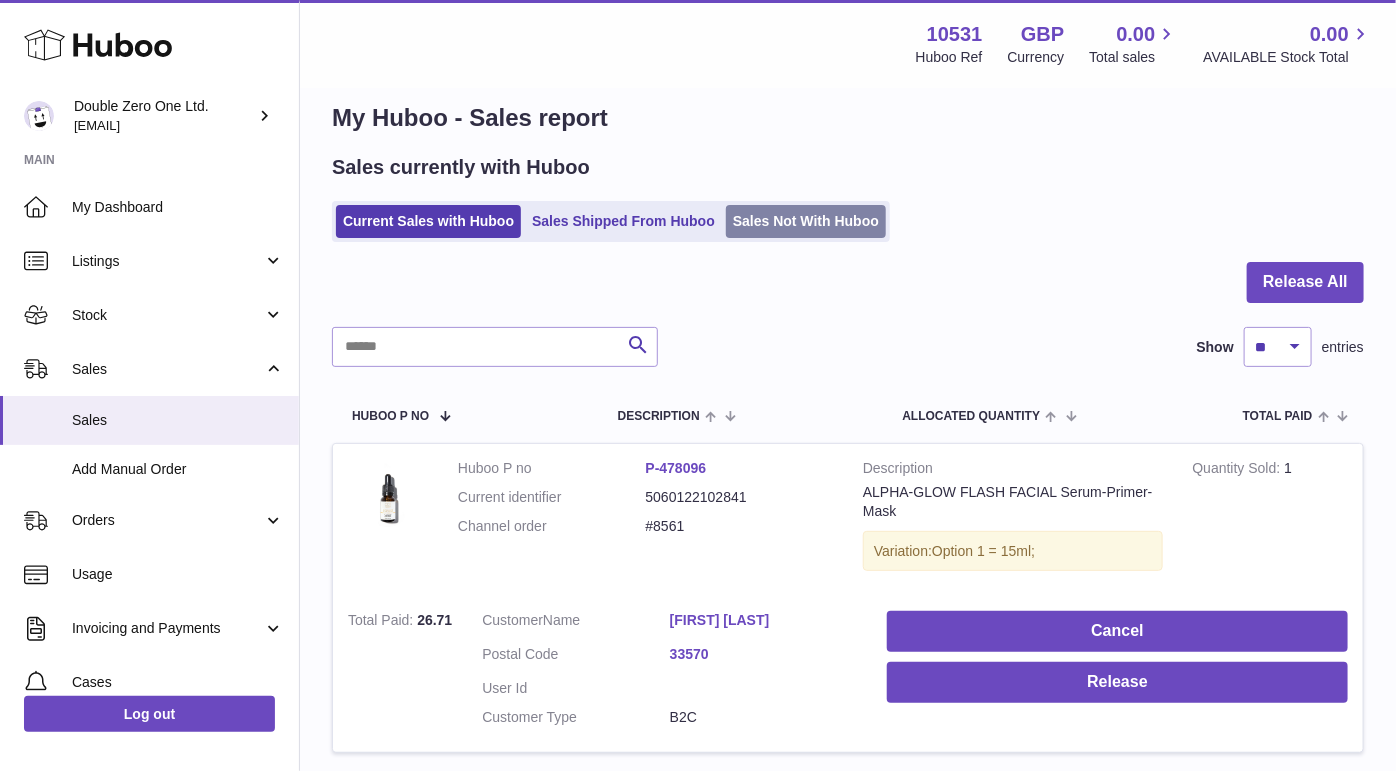 click on "Sales Not With Huboo" at bounding box center (806, 221) 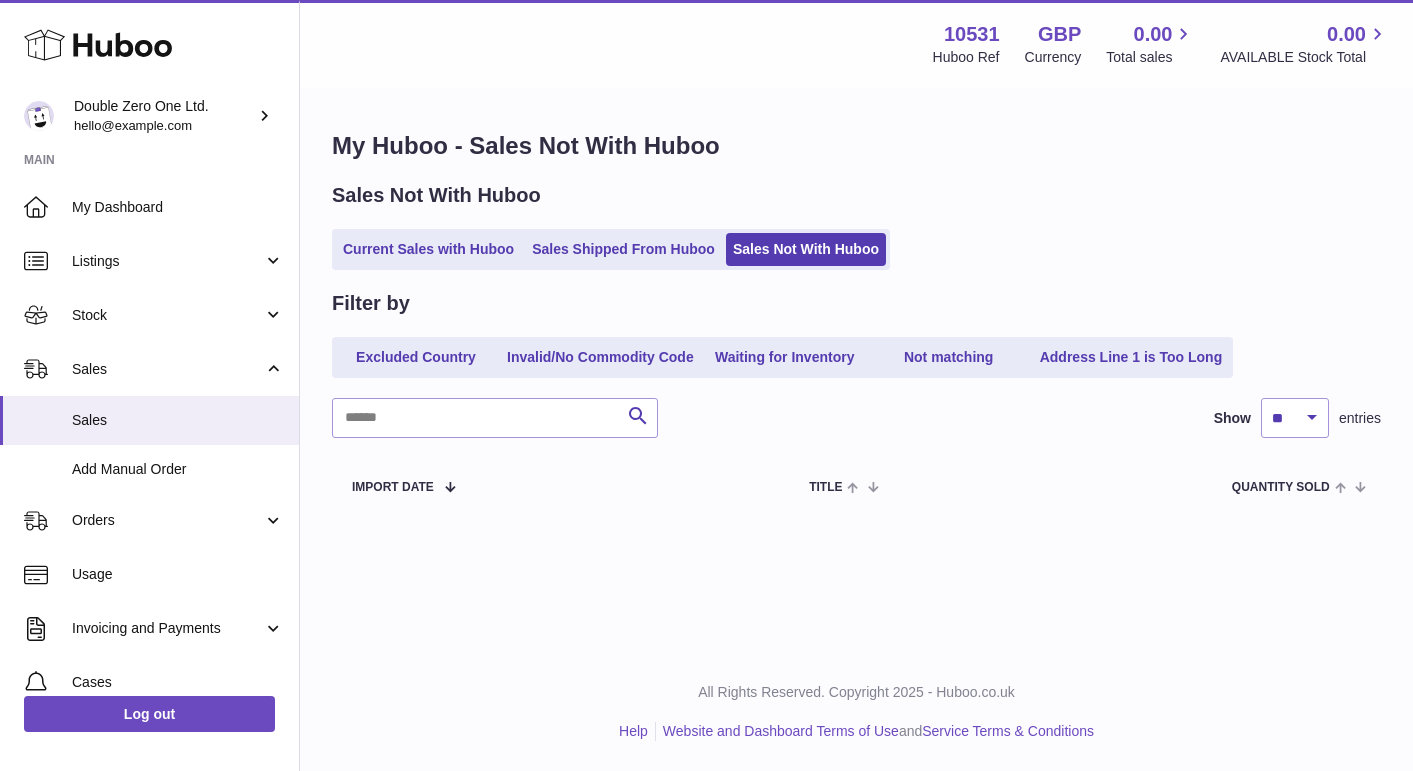 scroll, scrollTop: 0, scrollLeft: 0, axis: both 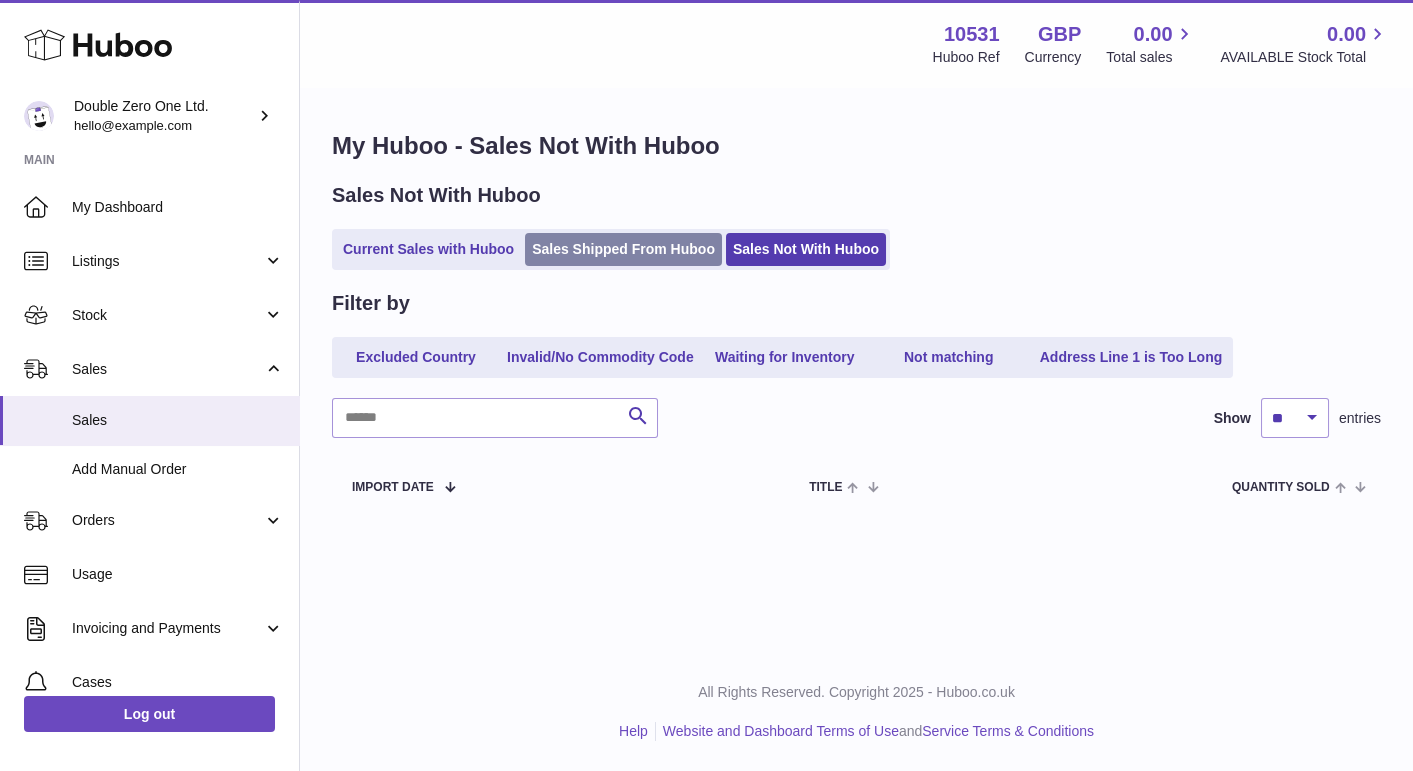 click on "Sales Shipped From Huboo" at bounding box center [623, 249] 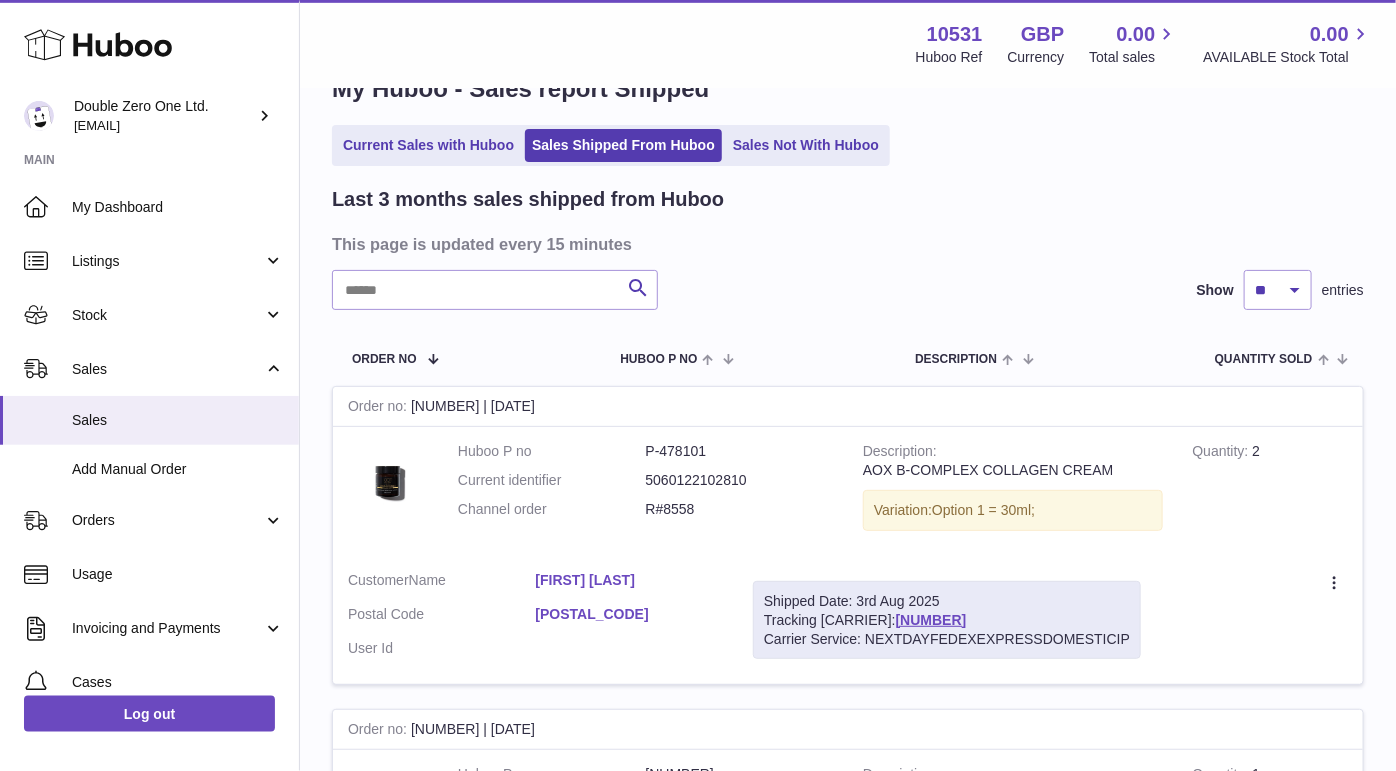 scroll, scrollTop: 49, scrollLeft: 0, axis: vertical 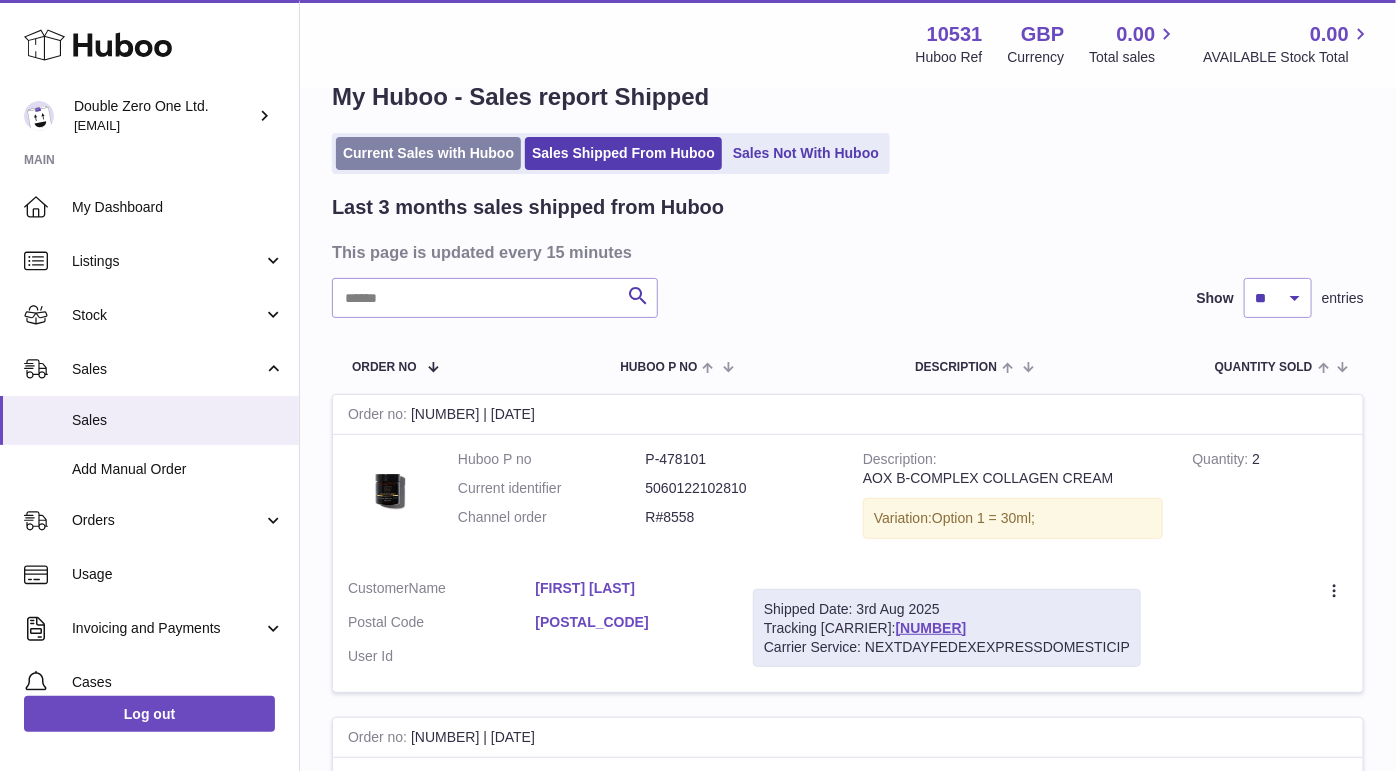 click on "Current Sales with Huboo" at bounding box center (428, 153) 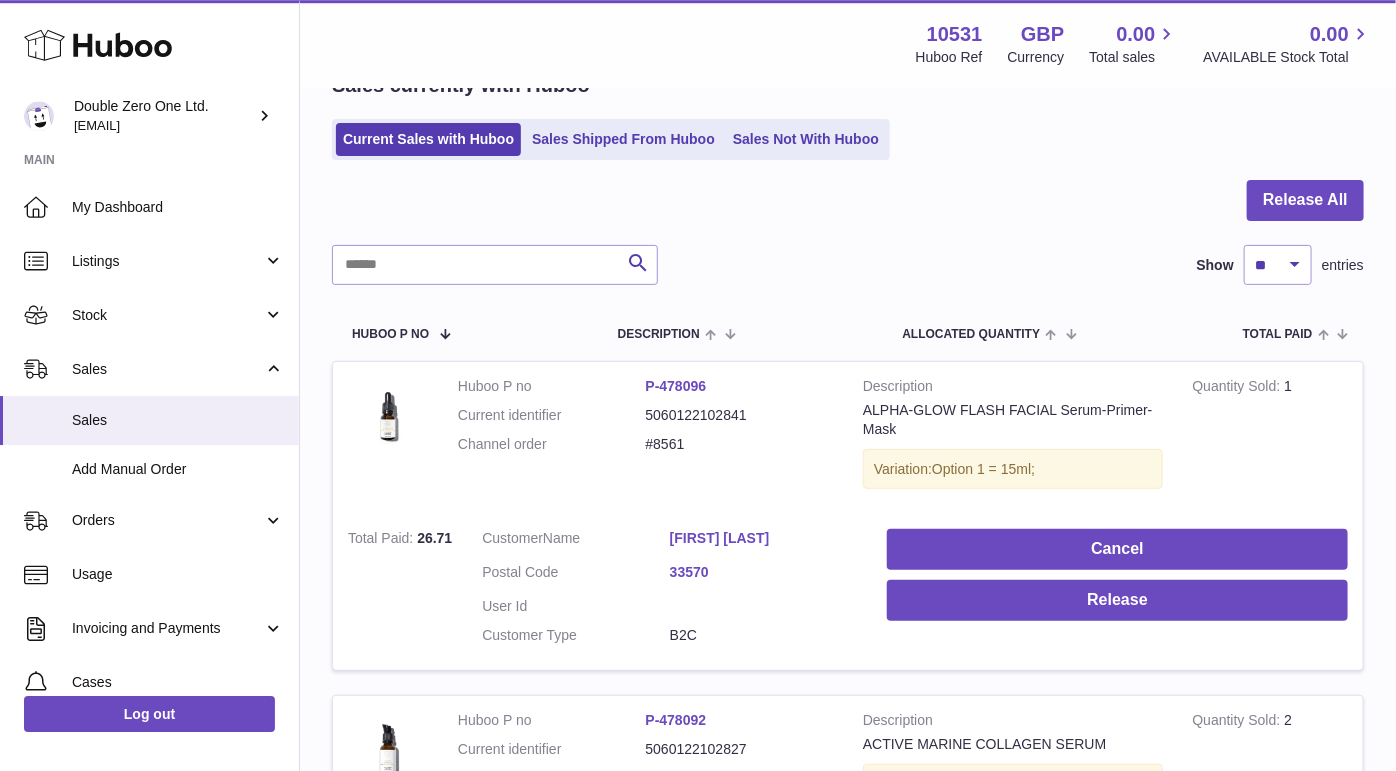 scroll, scrollTop: 61, scrollLeft: 0, axis: vertical 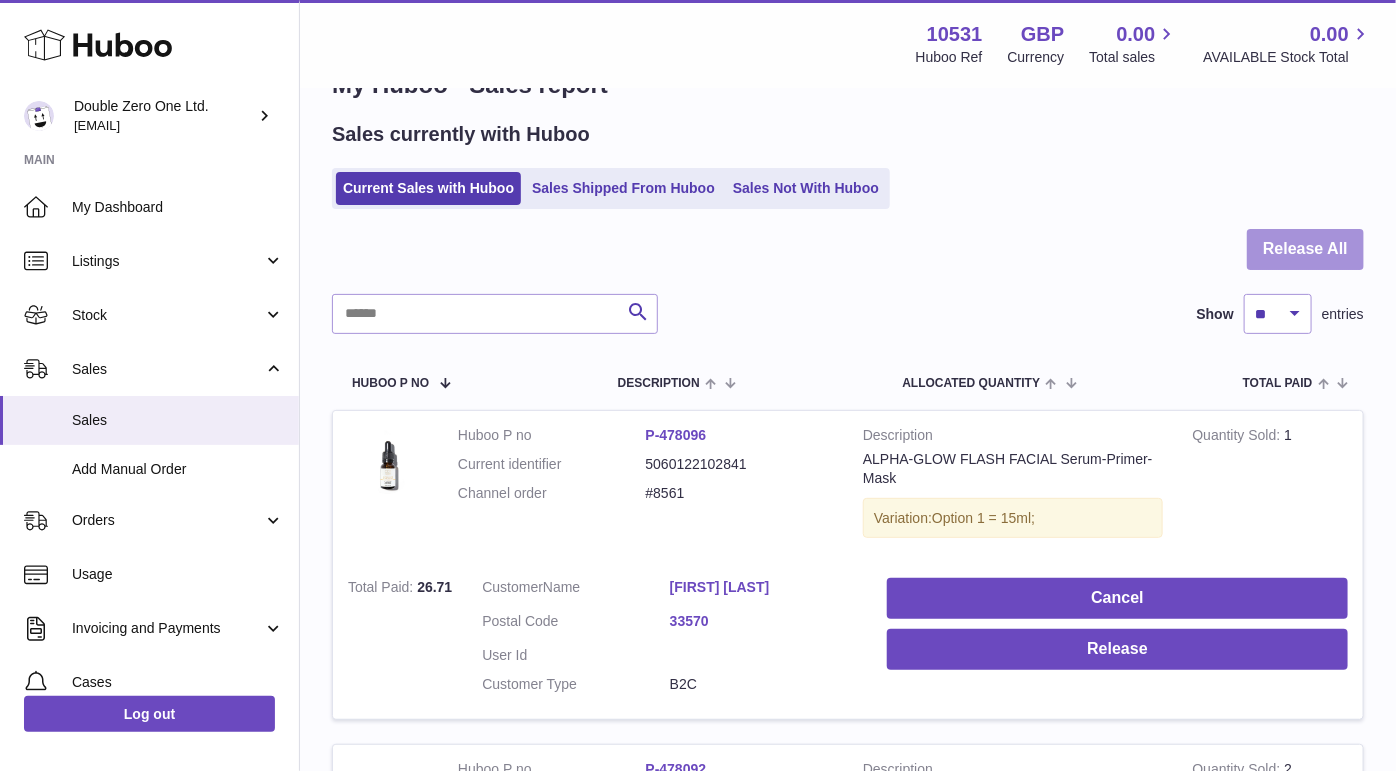 click on "Release All" at bounding box center [1305, 249] 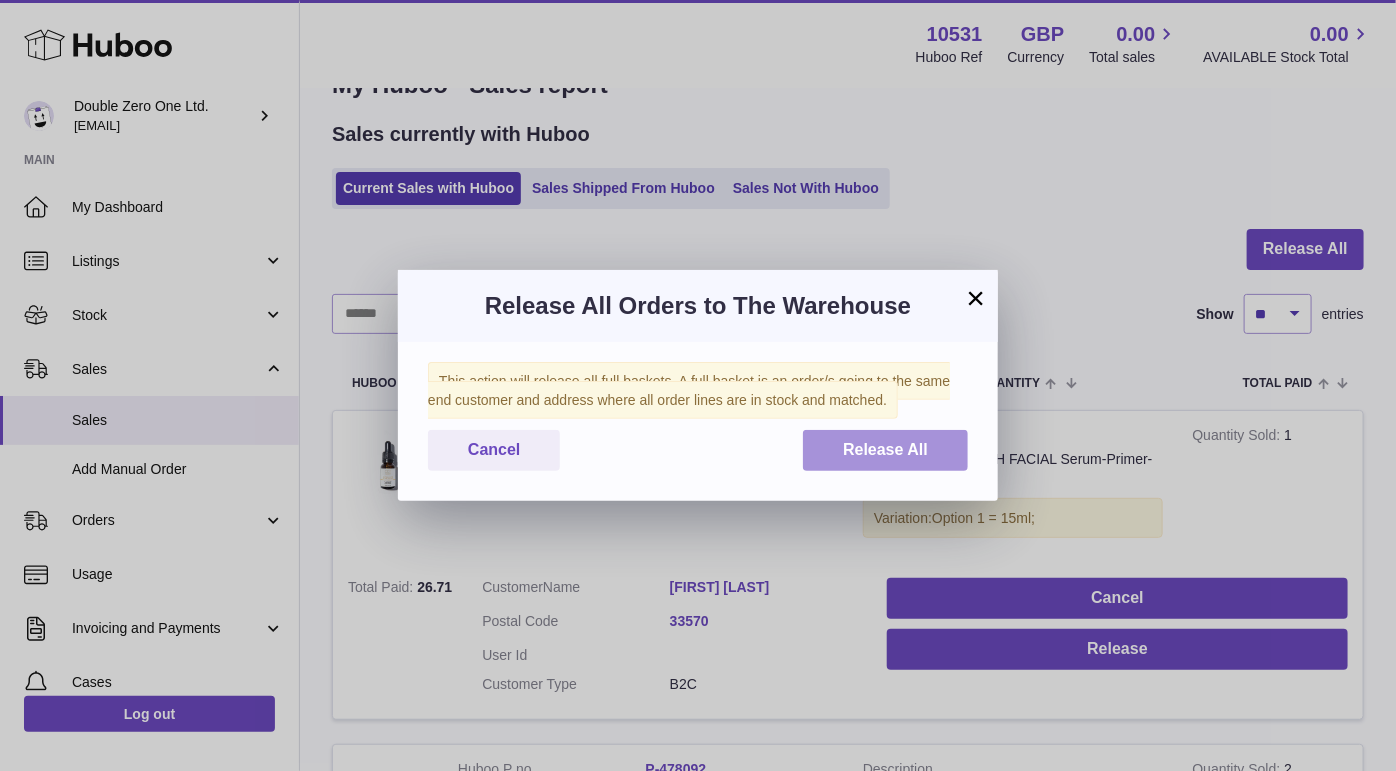 click on "Release All" at bounding box center [885, 449] 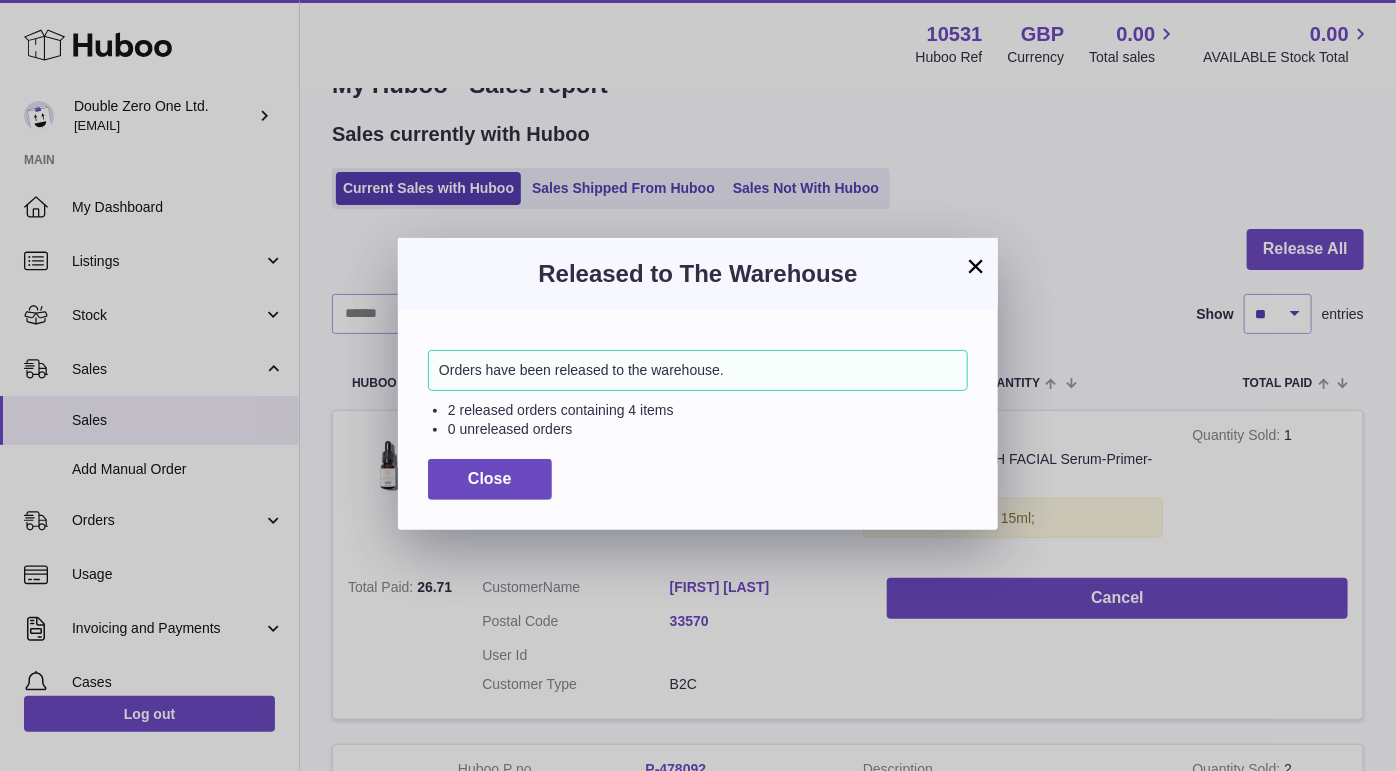 click on "×" at bounding box center [976, 266] 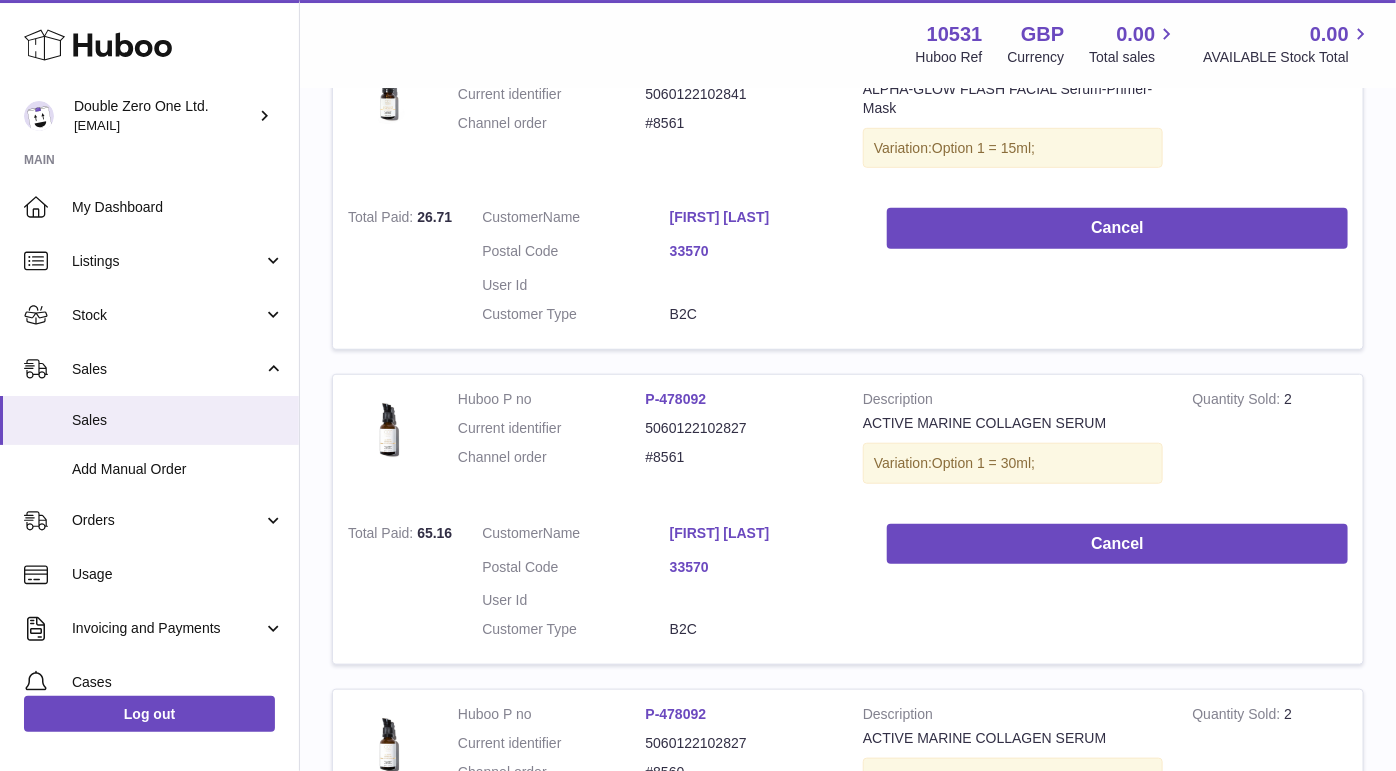 scroll, scrollTop: 160, scrollLeft: 0, axis: vertical 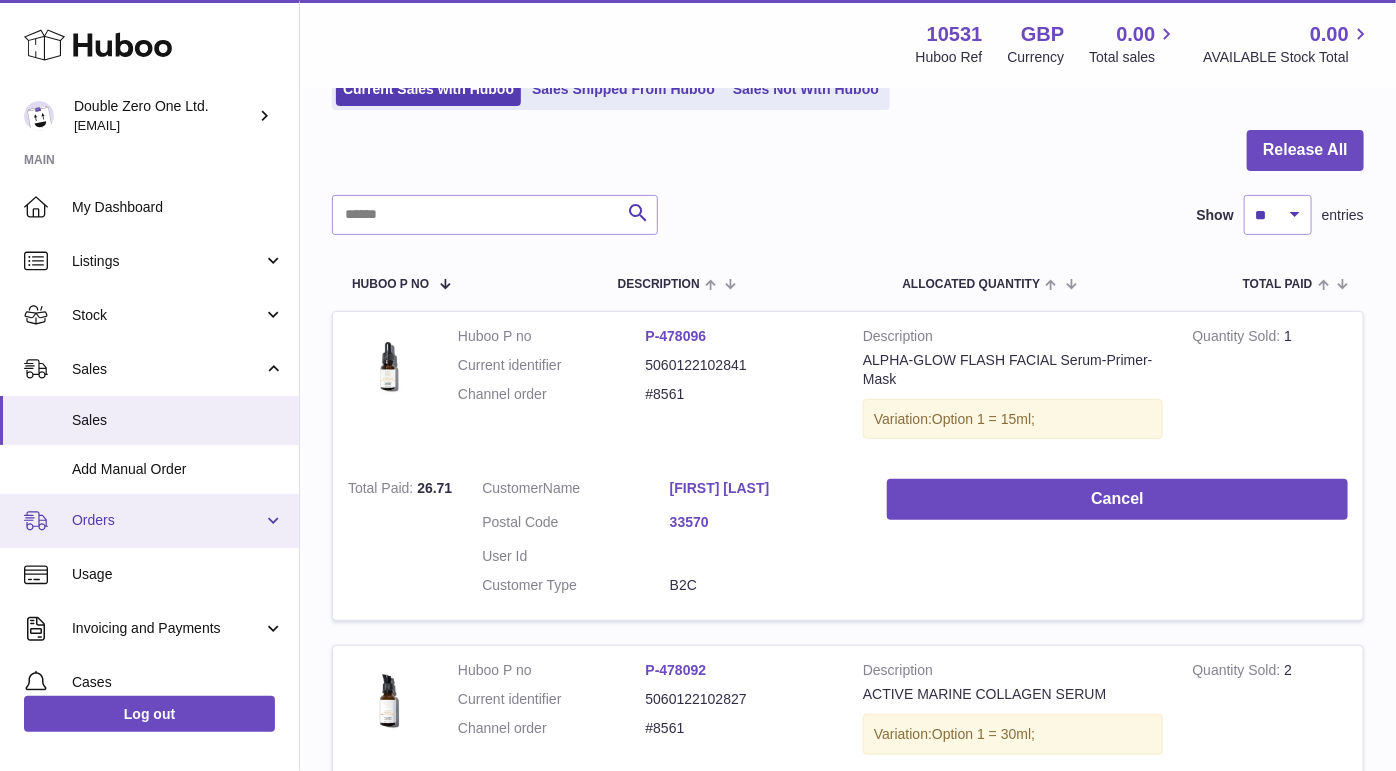 click on "Orders" at bounding box center (167, 520) 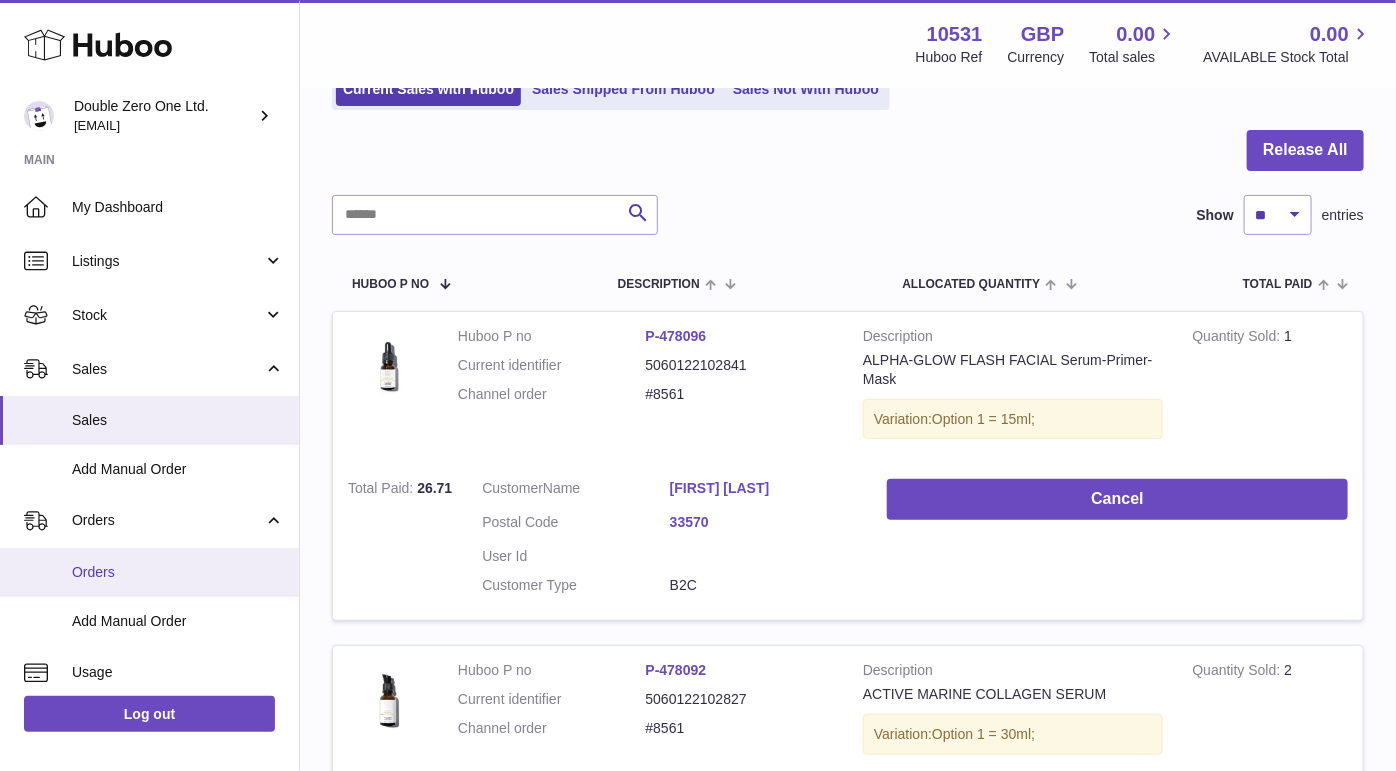 click on "Orders" at bounding box center (178, 572) 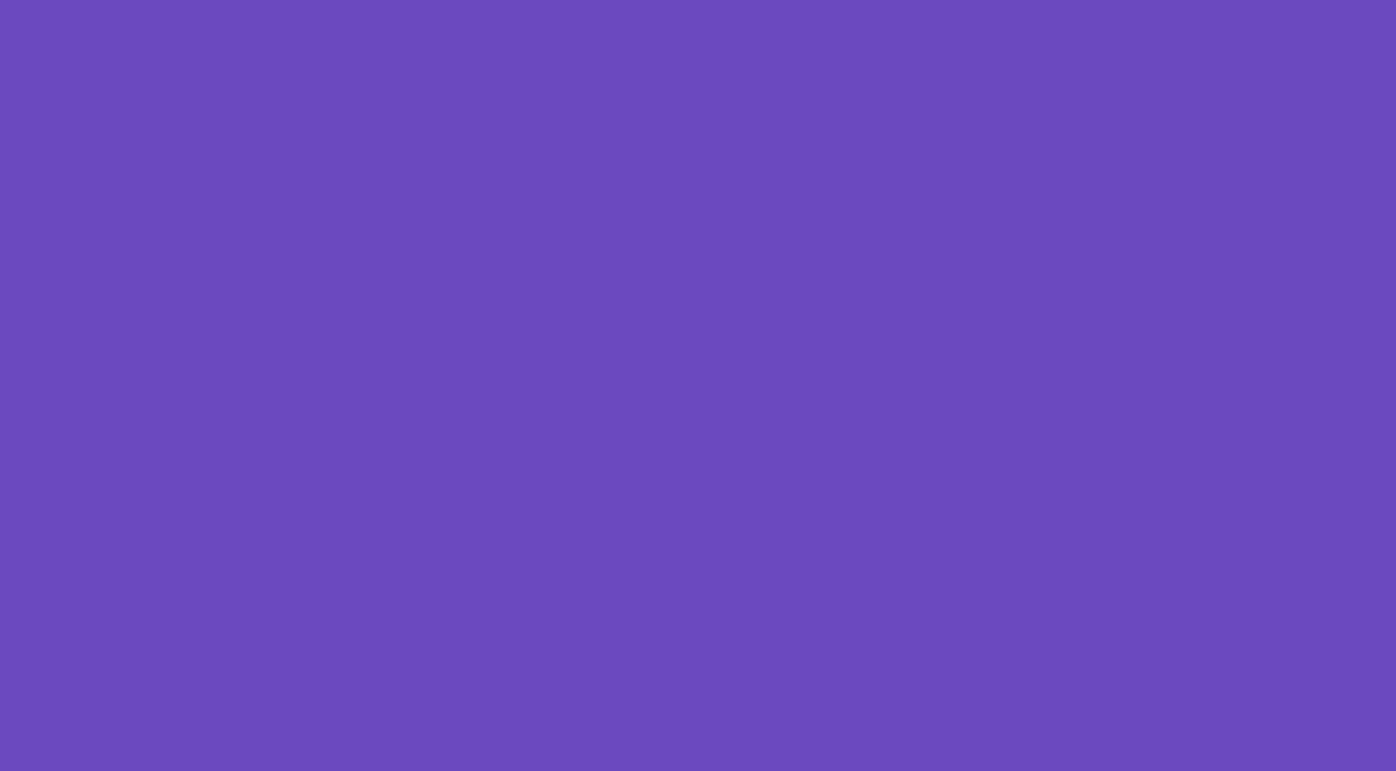scroll, scrollTop: 0, scrollLeft: 0, axis: both 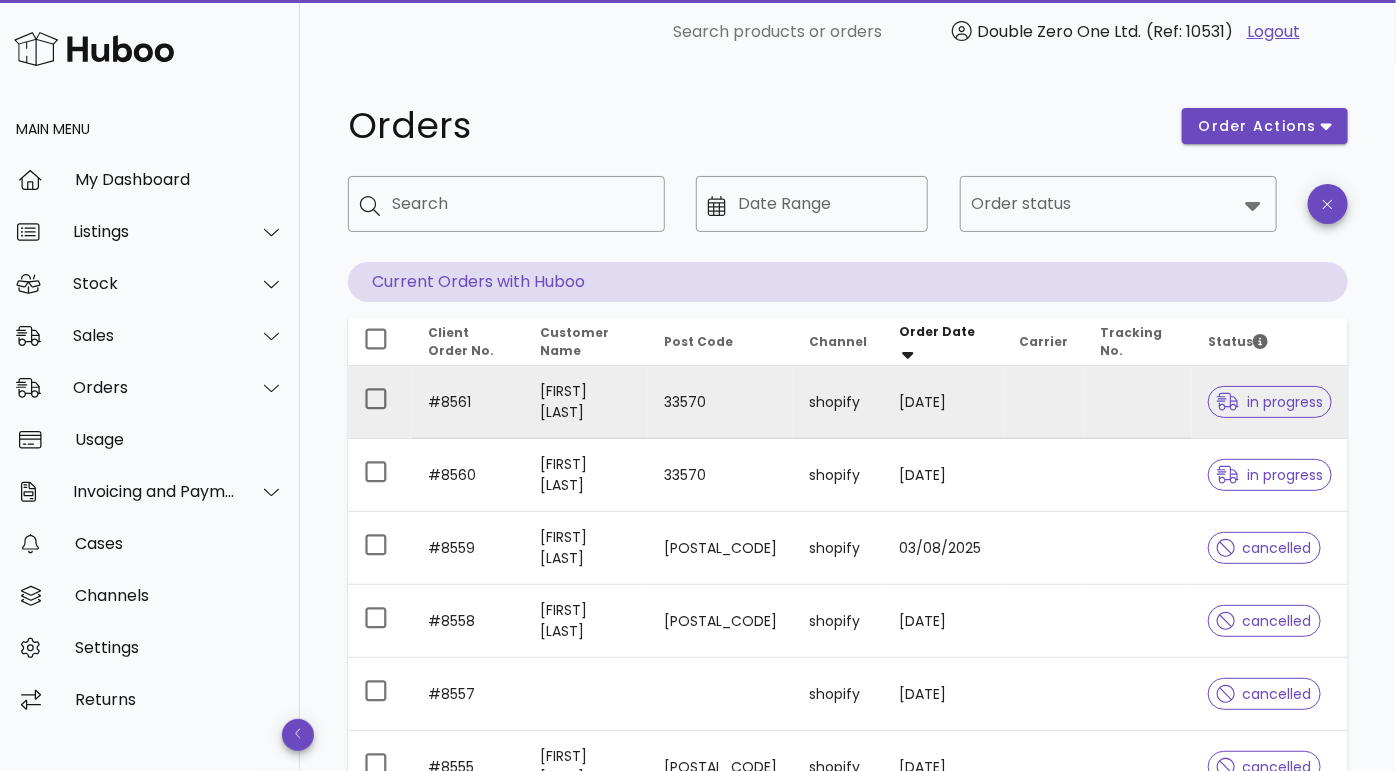 click on "in progress" at bounding box center (1270, 402) 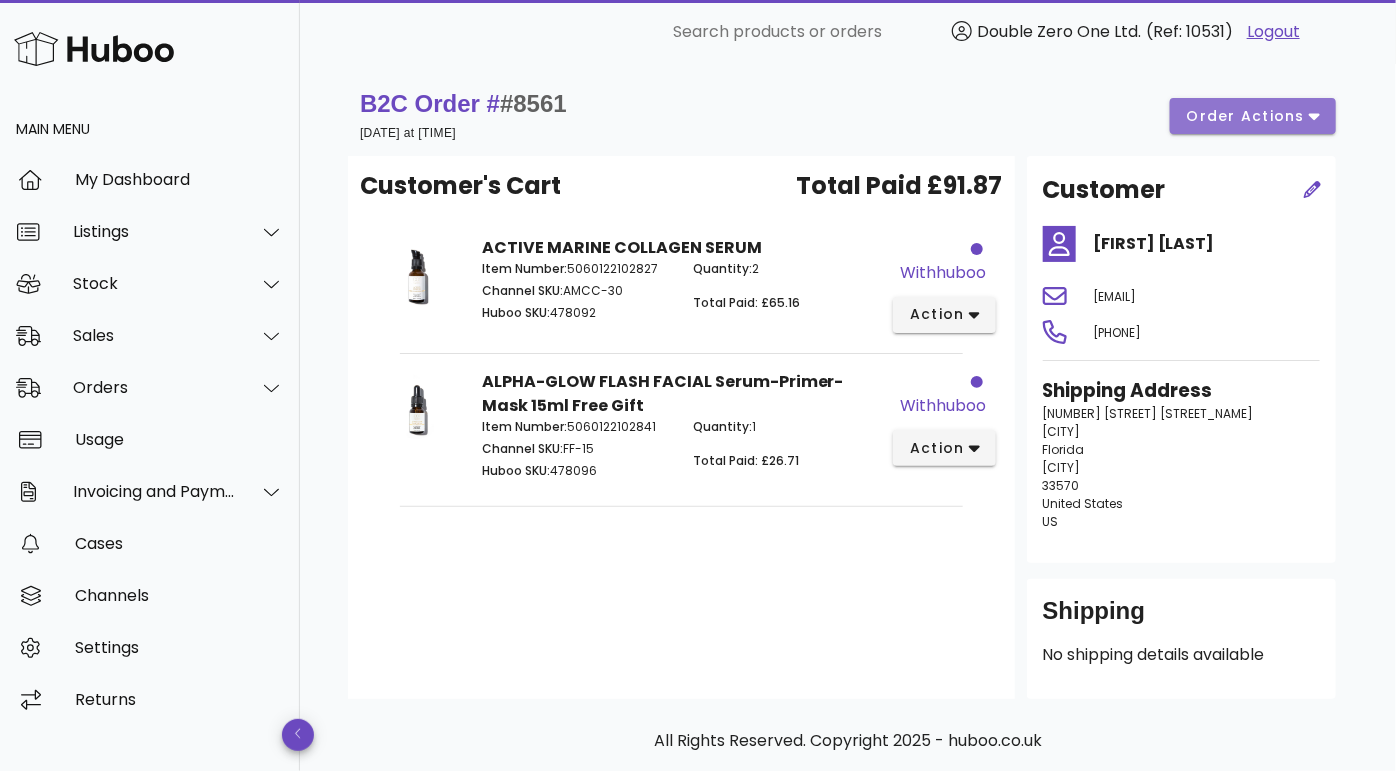 click on "order actions" at bounding box center (1253, 116) 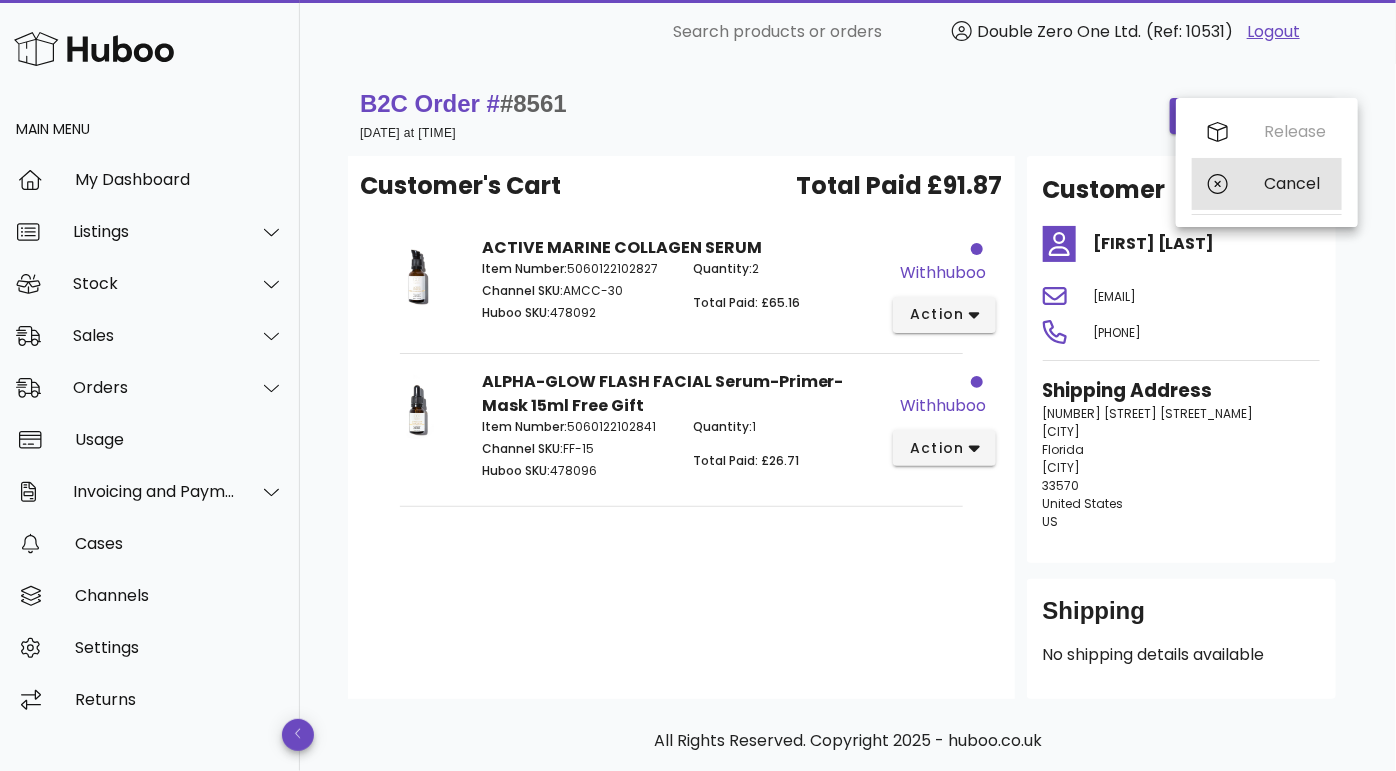 click on "Cancel" at bounding box center (1295, 183) 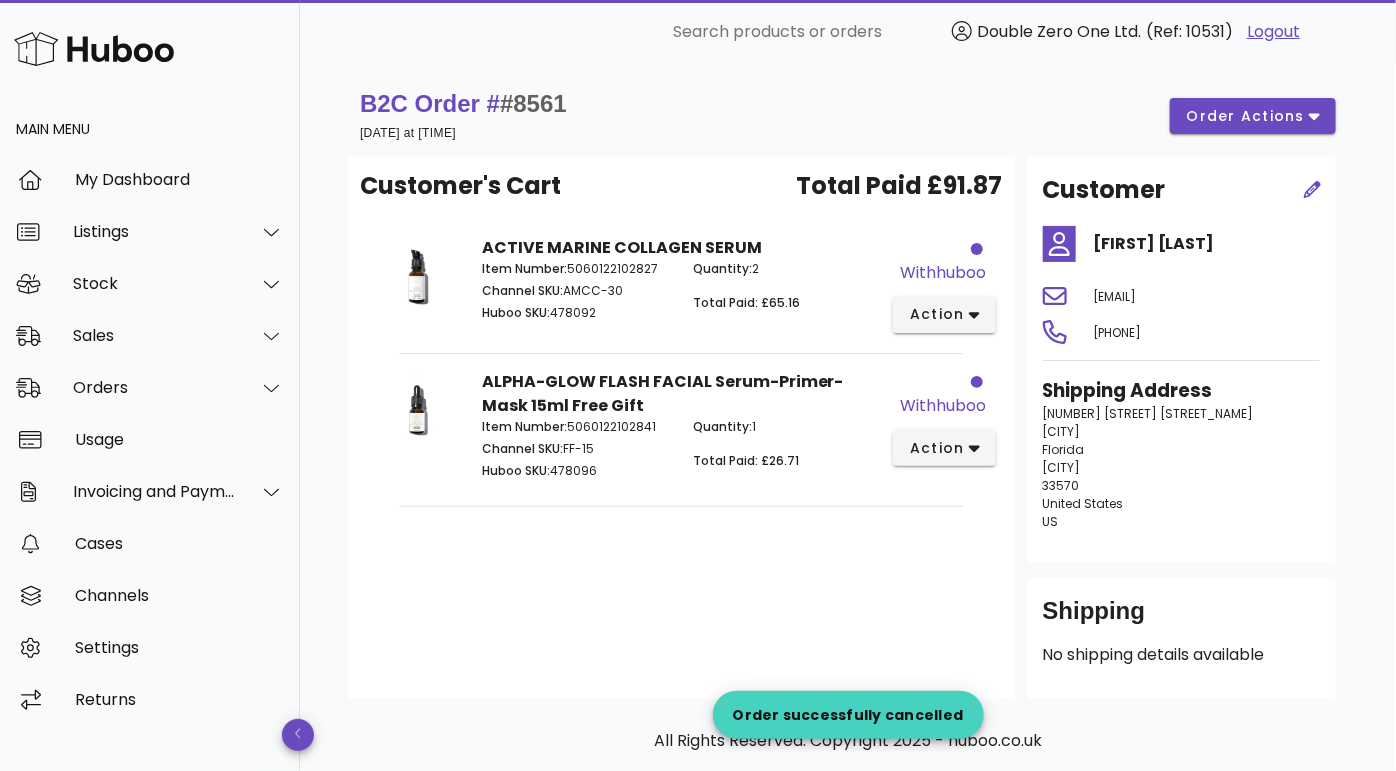 click on "B2C Order #  #8561" at bounding box center [463, 103] 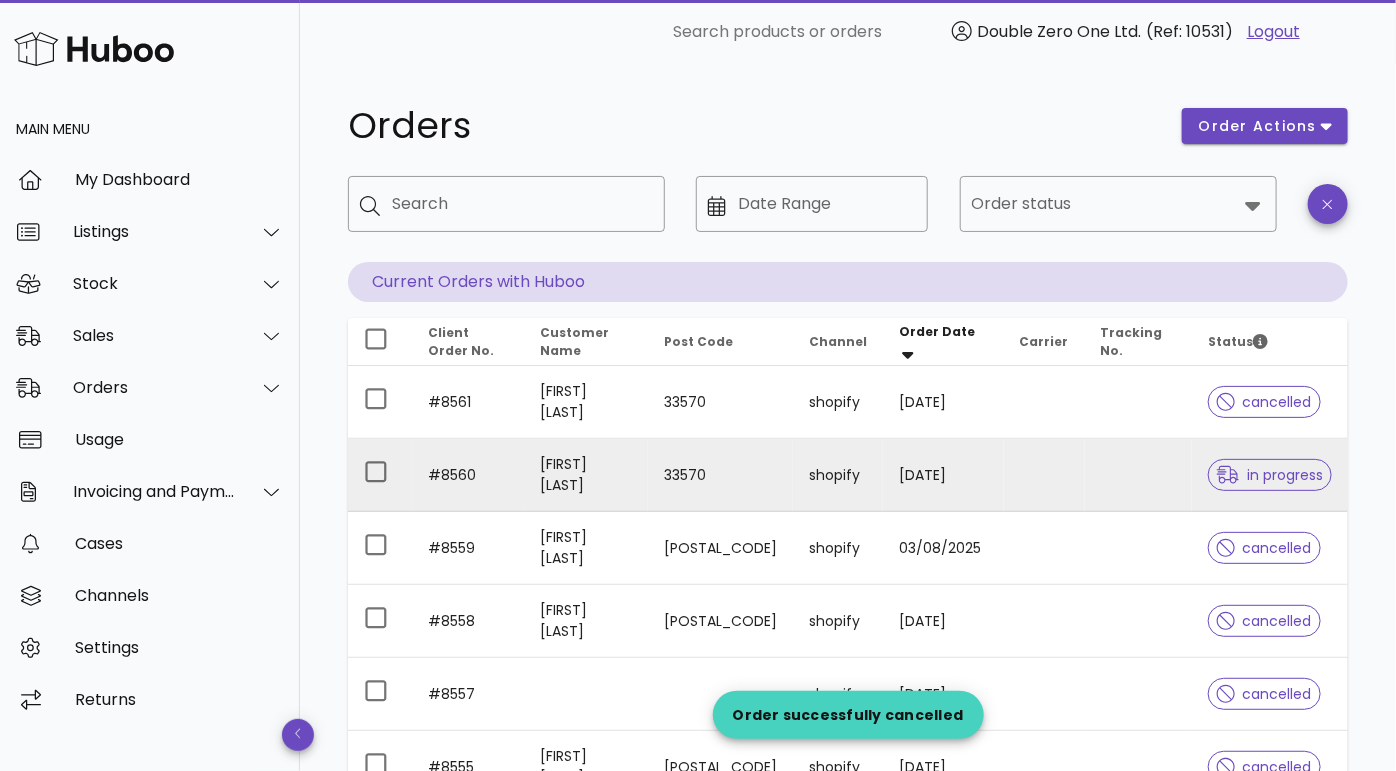 click on "in progress" at bounding box center (1270, 475) 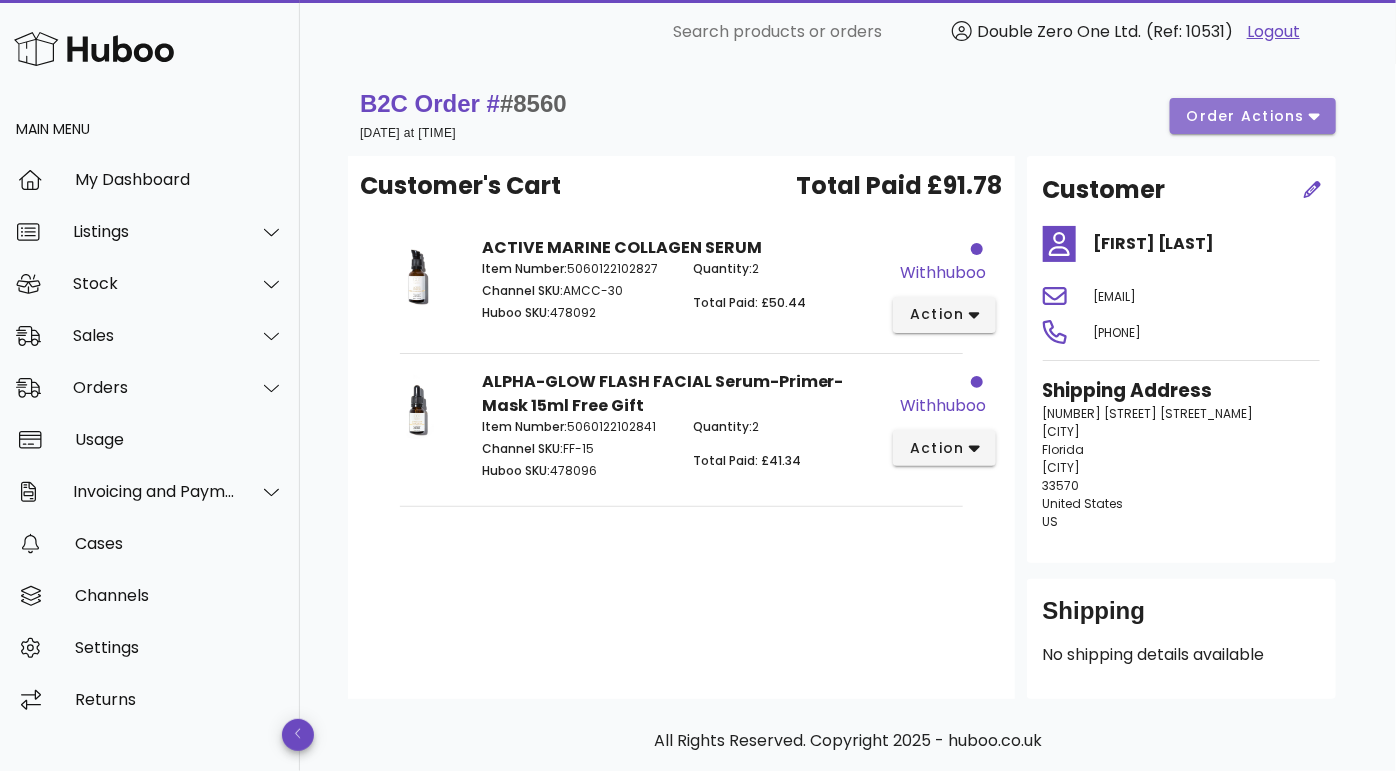 click on "order actions" at bounding box center (1246, 116) 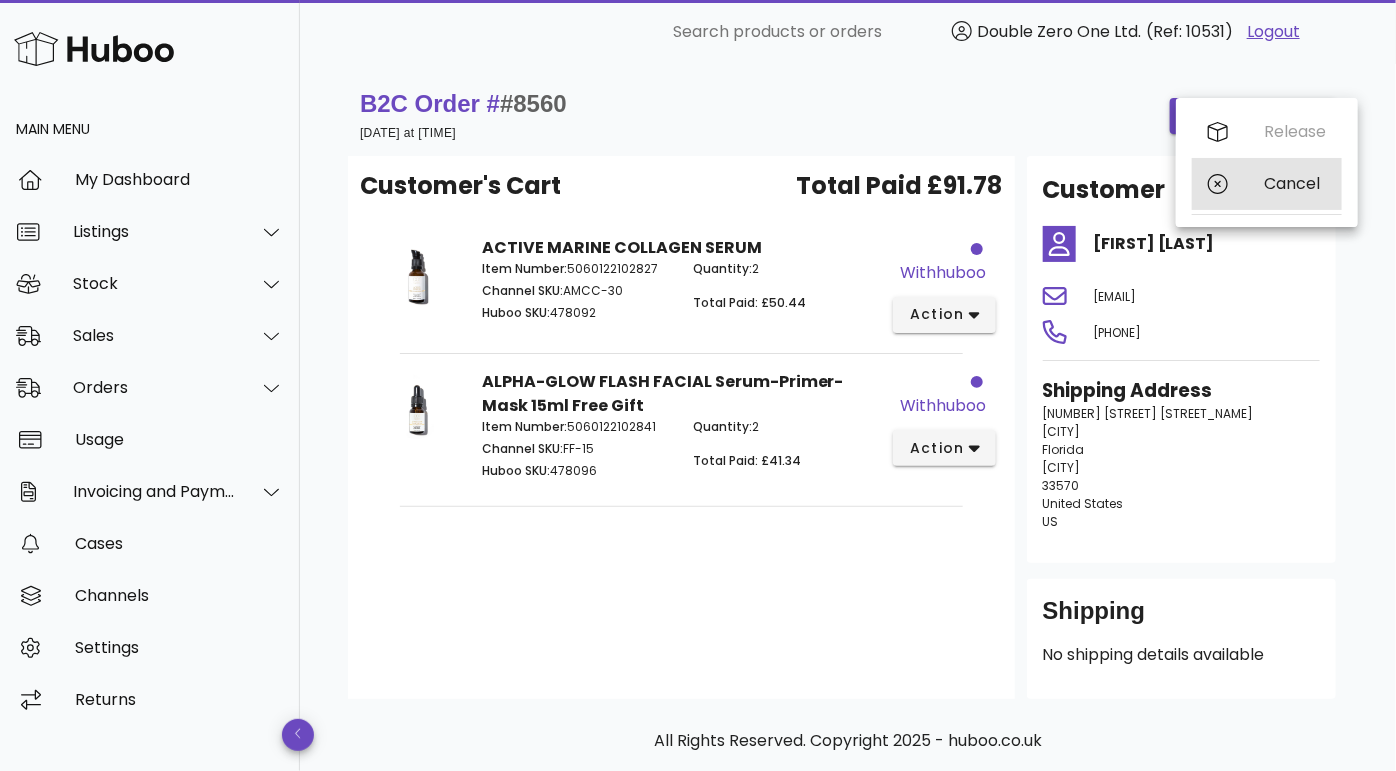click on "Cancel" at bounding box center (1267, 184) 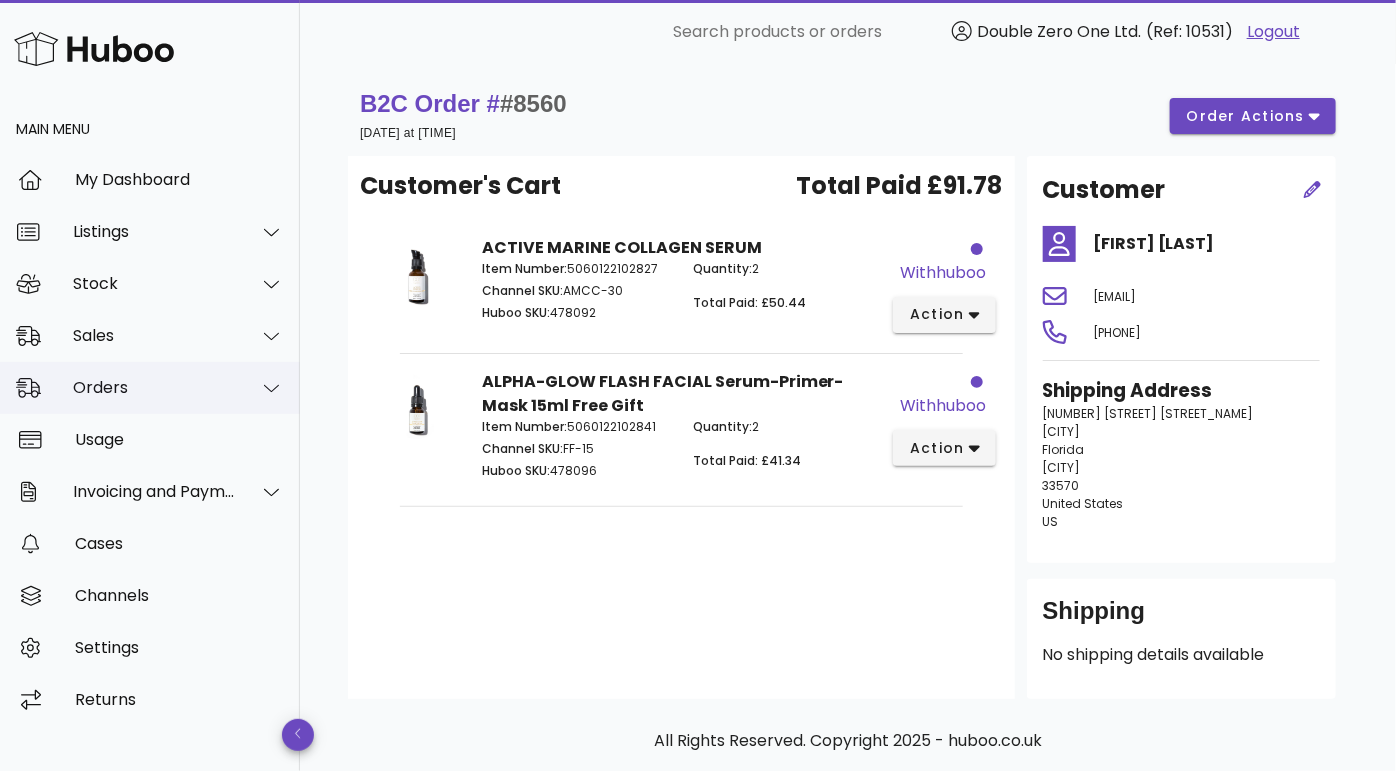 click on "Orders" at bounding box center (150, 388) 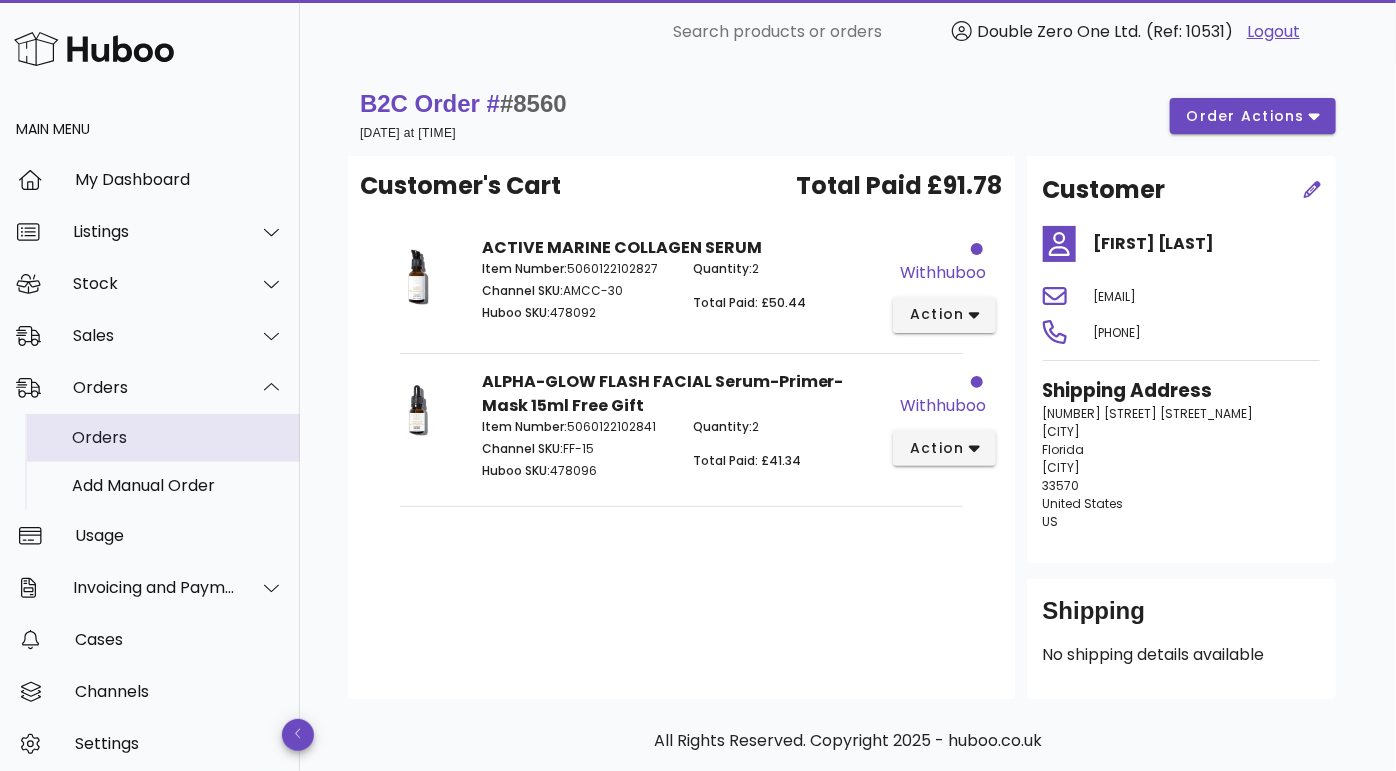 click on "Orders" at bounding box center [178, 437] 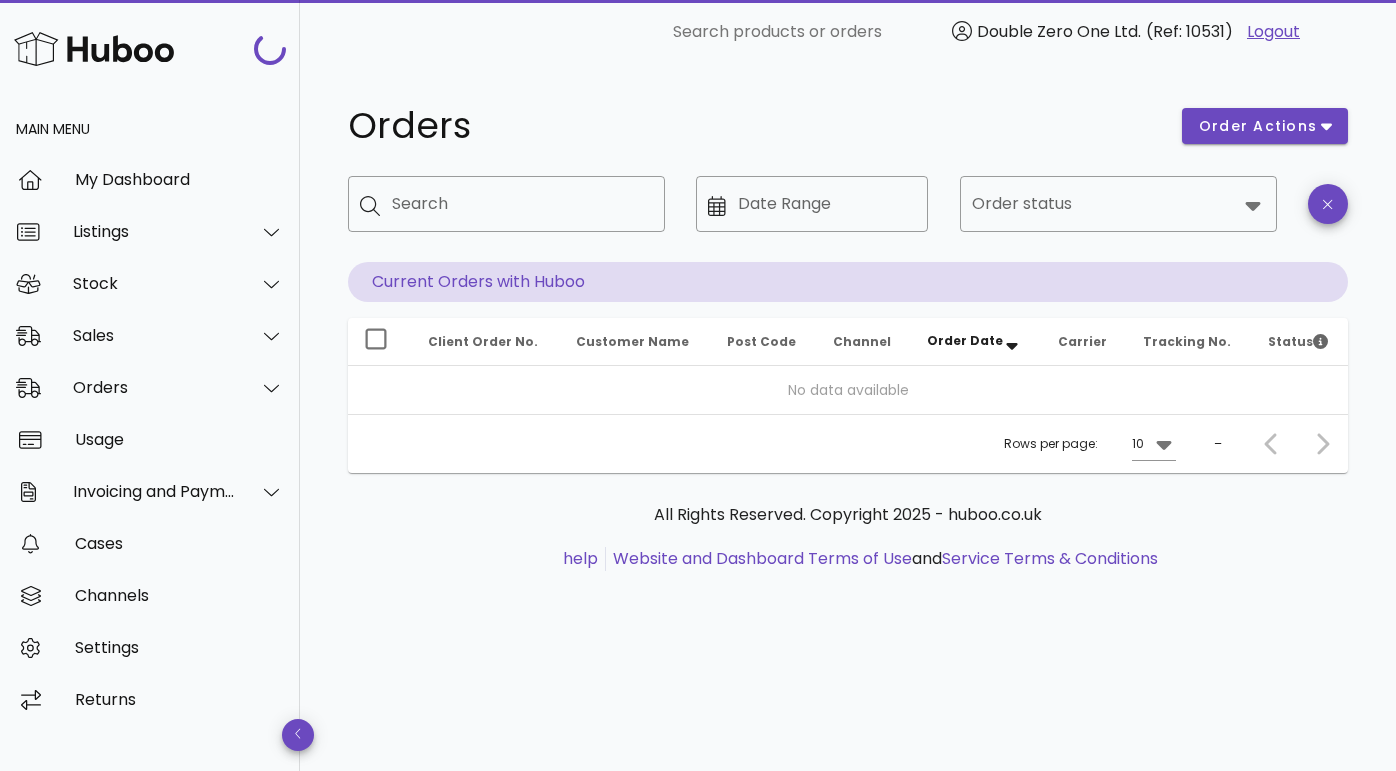 scroll, scrollTop: 0, scrollLeft: 0, axis: both 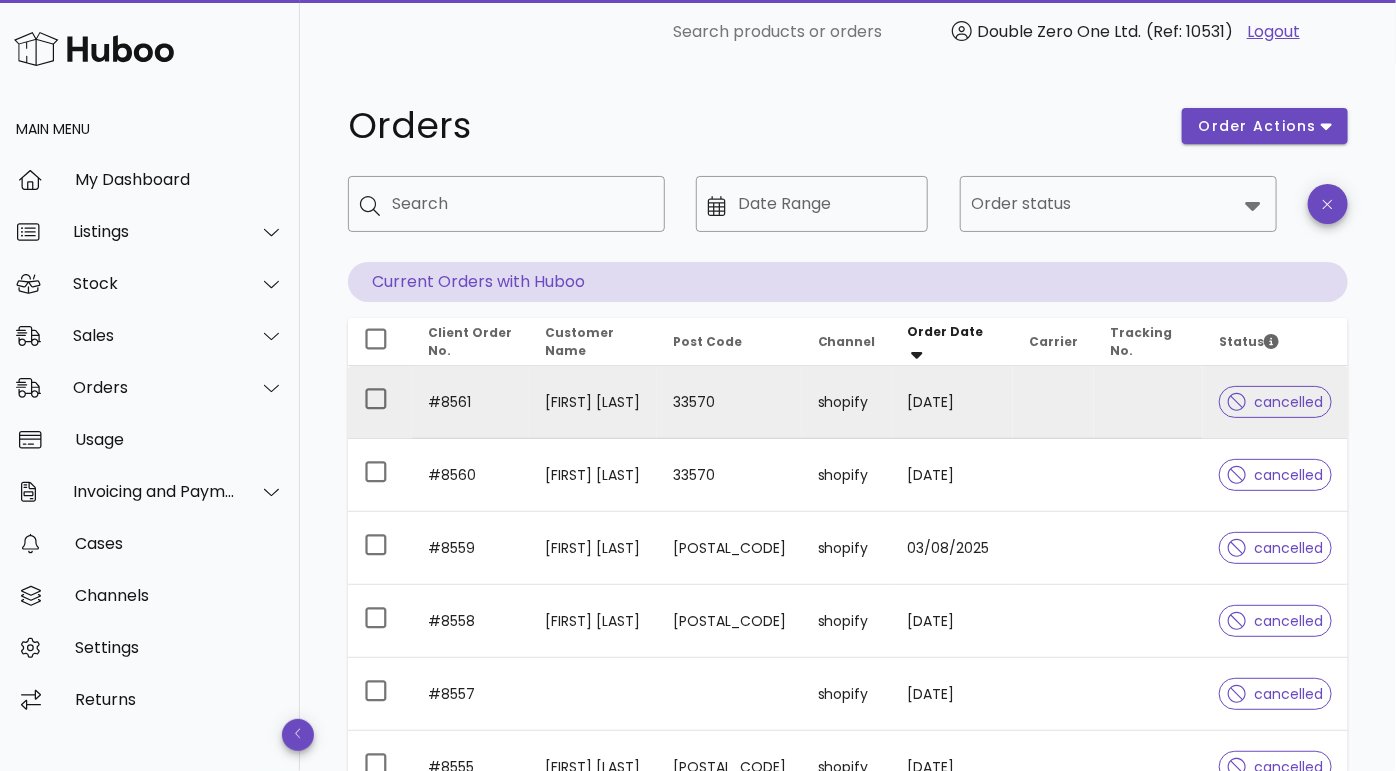click on "04/08/2025" at bounding box center [952, 402] 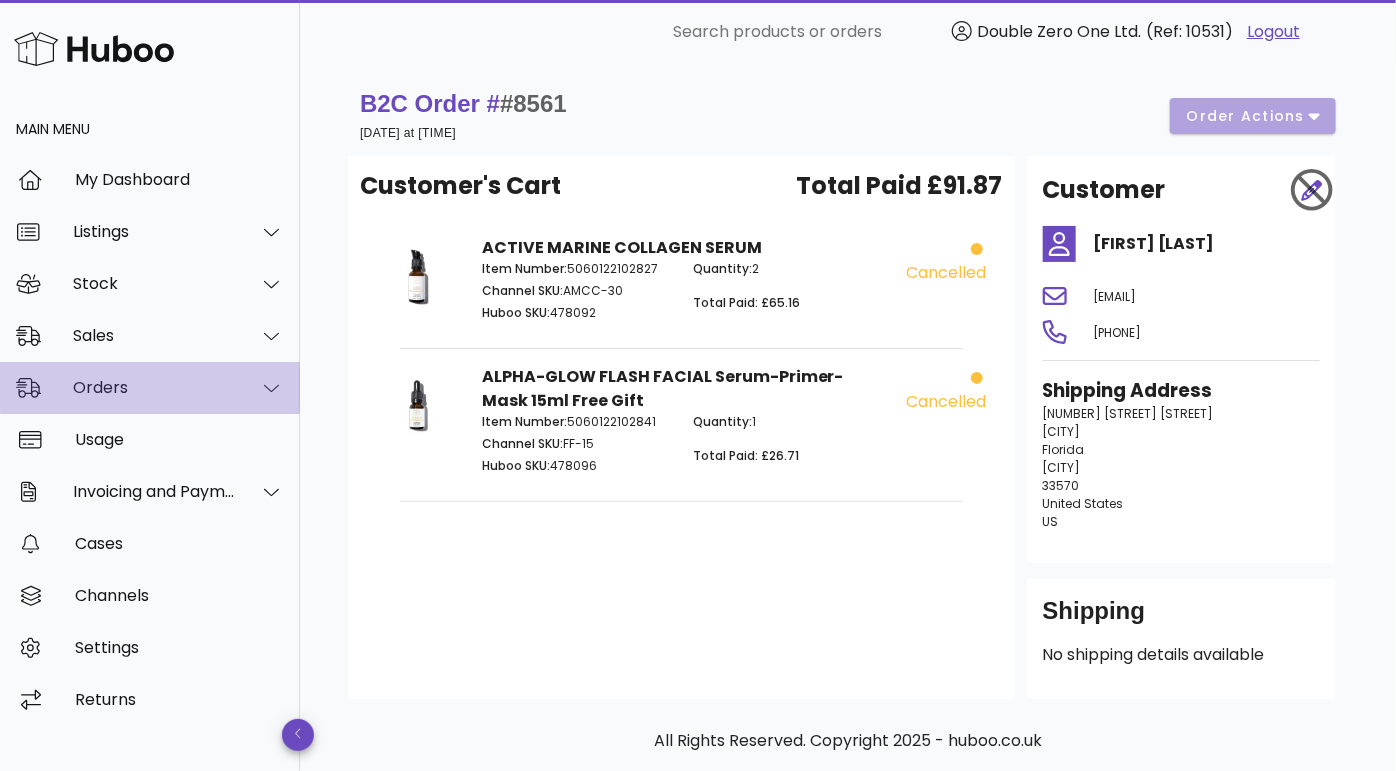 click on "Orders" at bounding box center (154, 387) 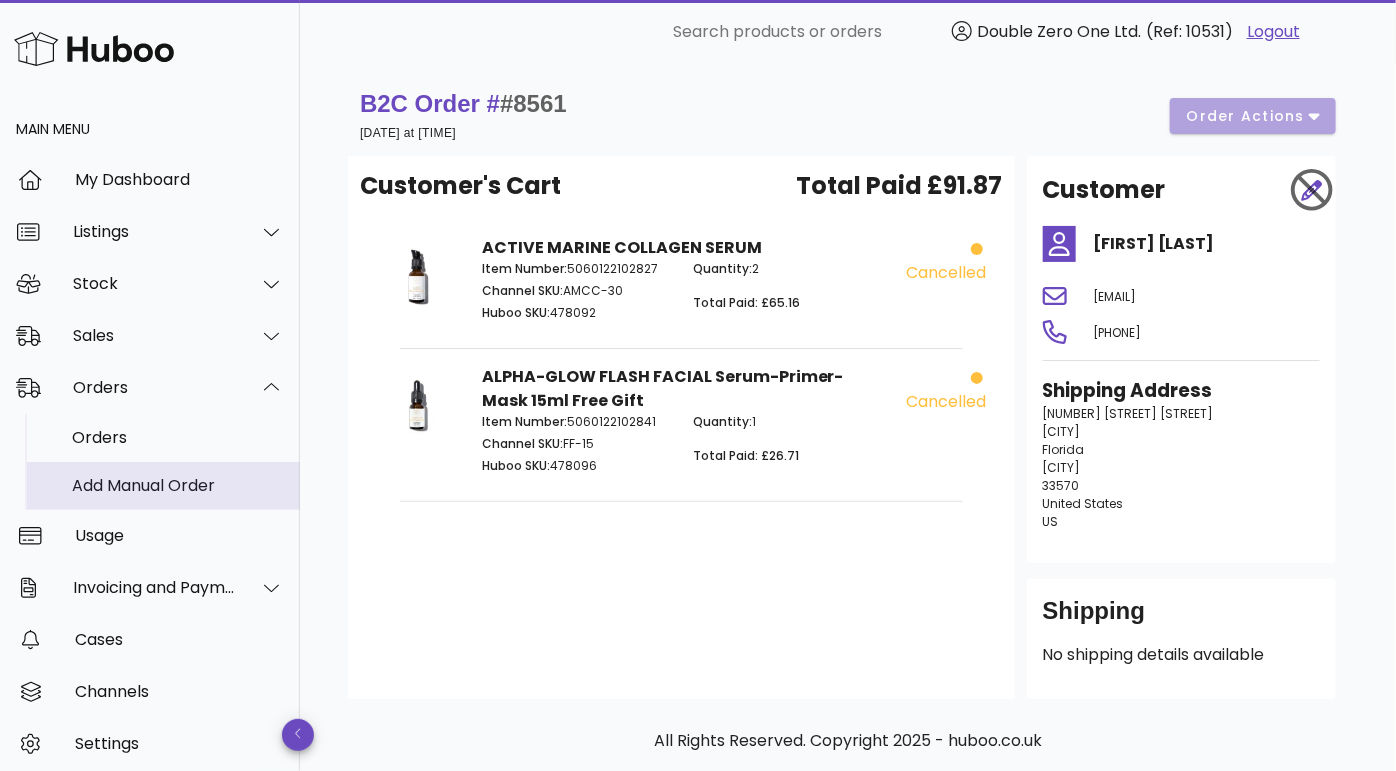 click on "Add Manual Order" at bounding box center (178, 485) 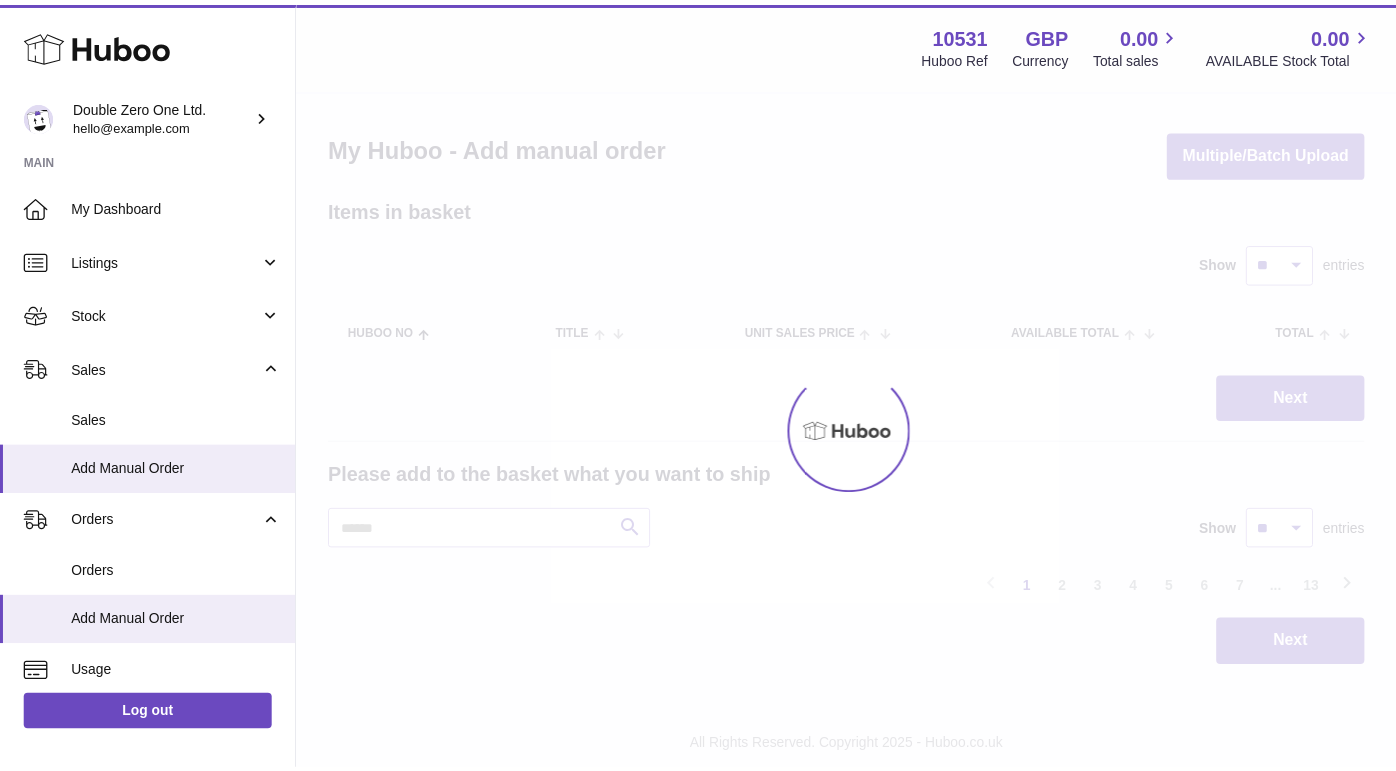 scroll, scrollTop: 0, scrollLeft: 0, axis: both 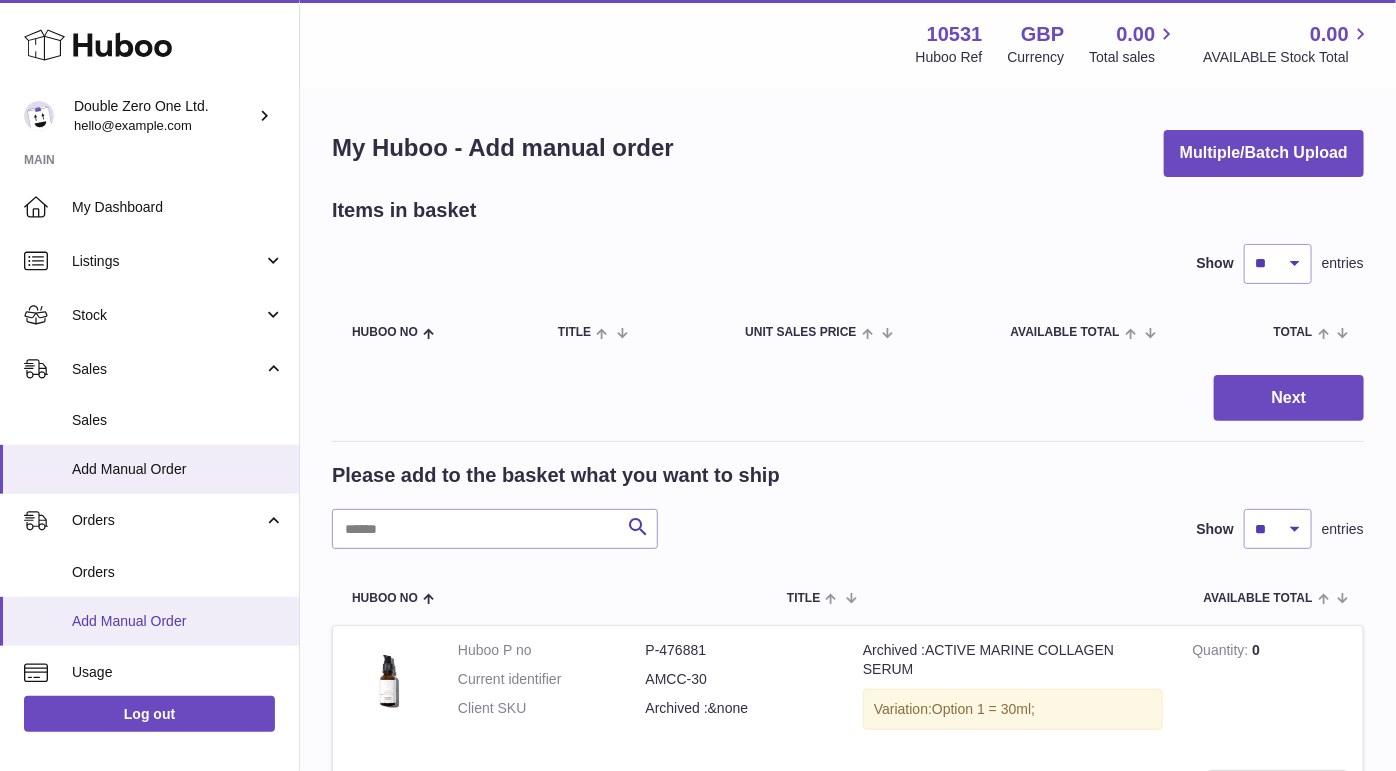 click on "Add Manual Order" at bounding box center [178, 621] 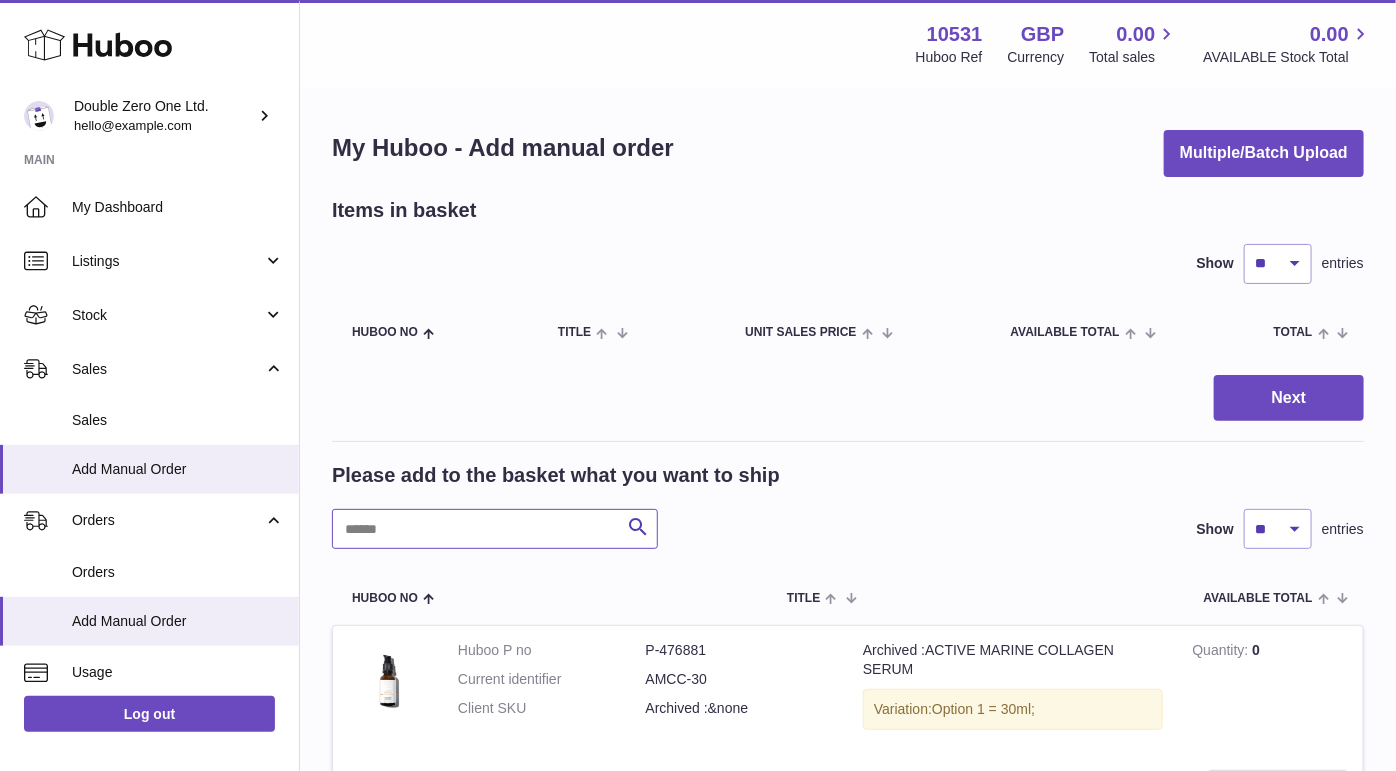 click at bounding box center (495, 529) 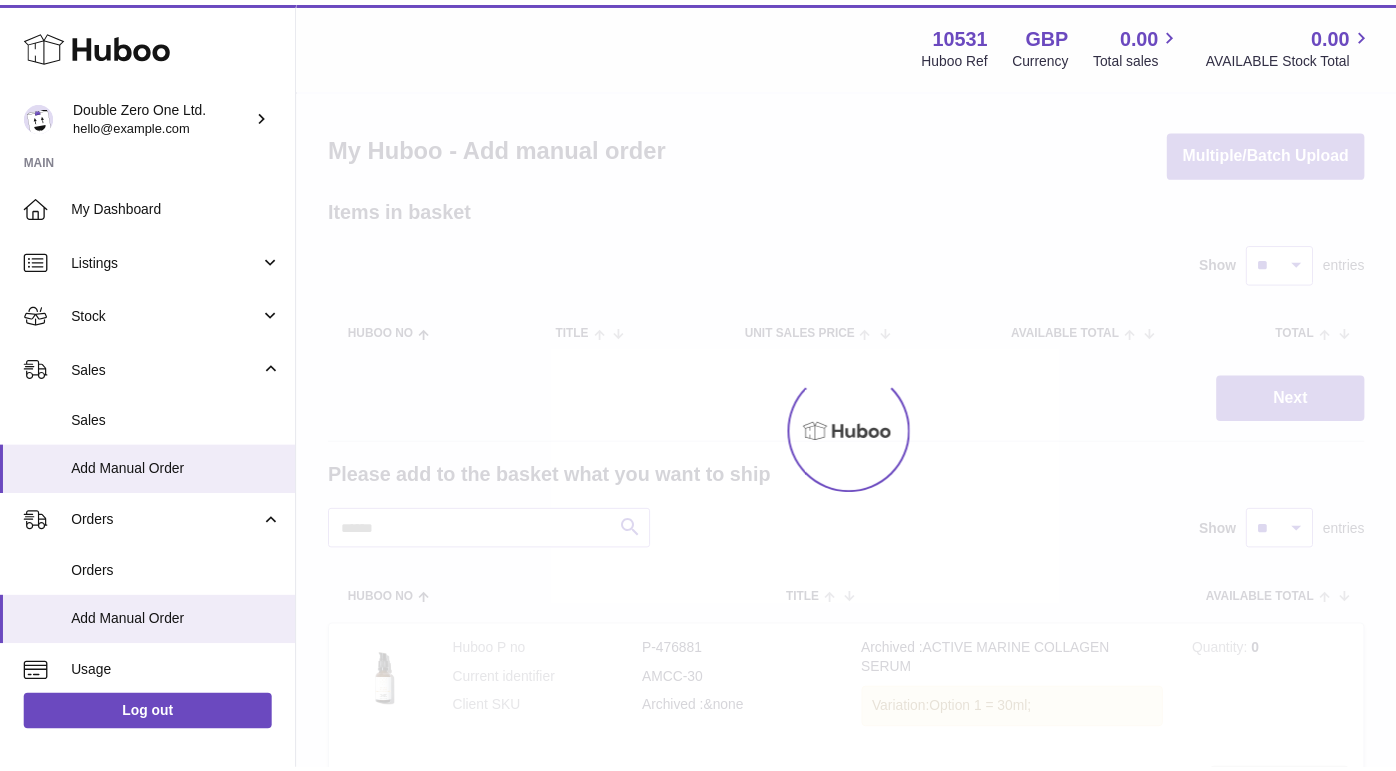 scroll, scrollTop: 0, scrollLeft: 0, axis: both 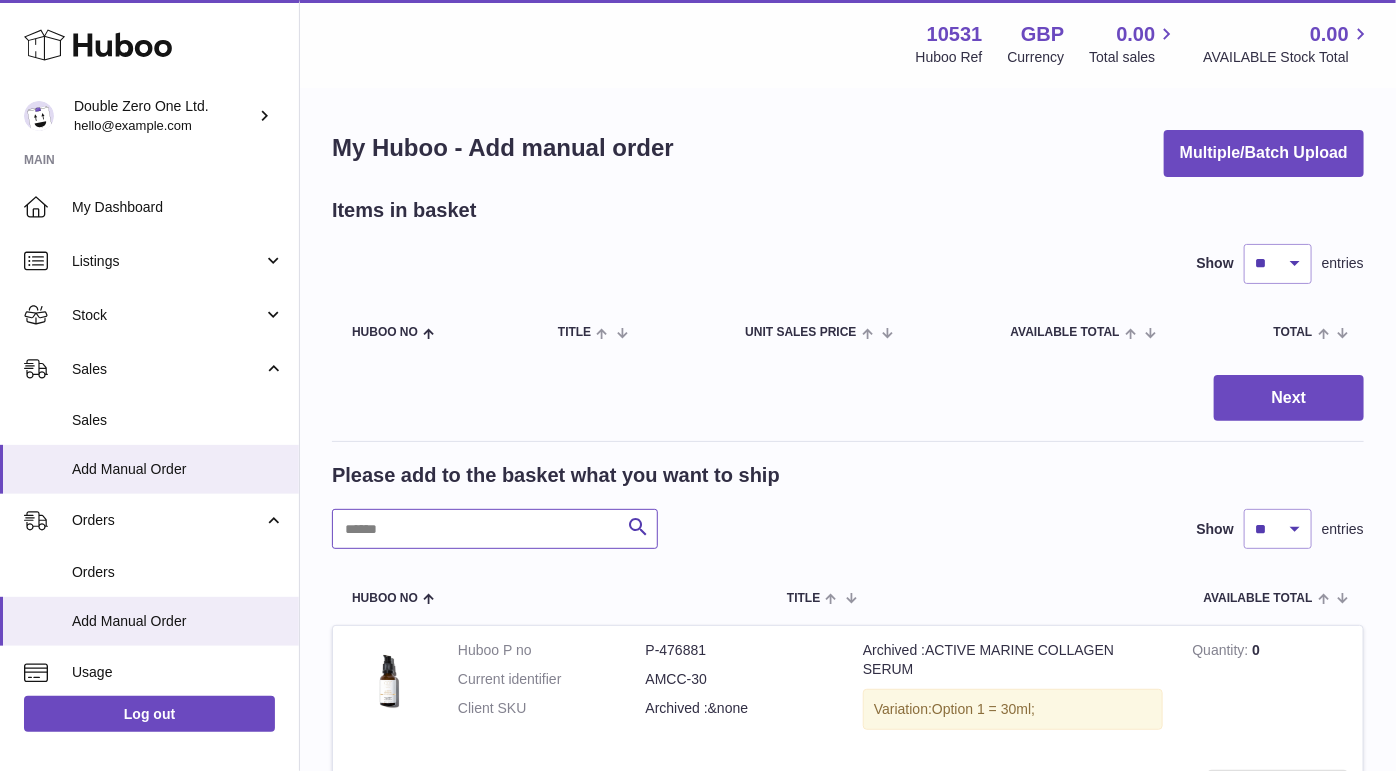click at bounding box center [495, 529] 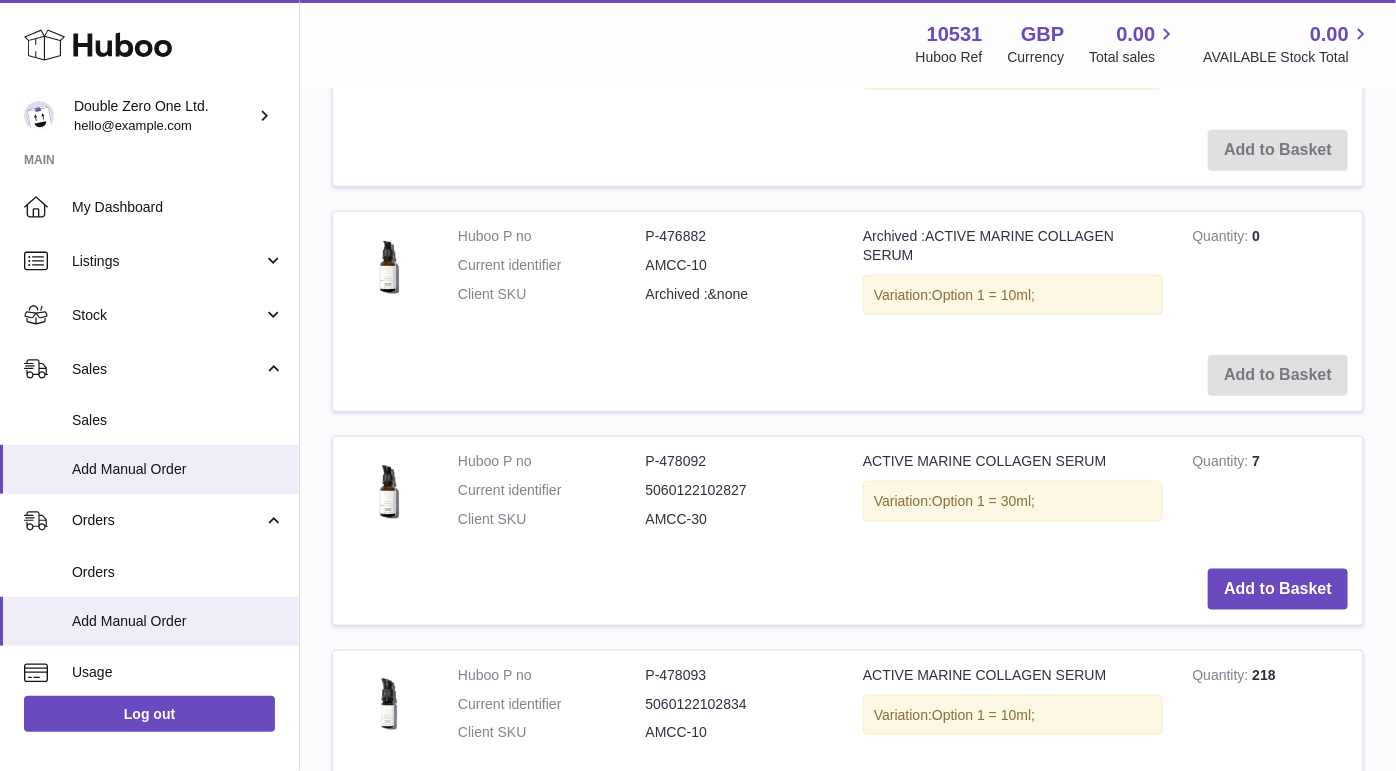 scroll, scrollTop: 644, scrollLeft: 0, axis: vertical 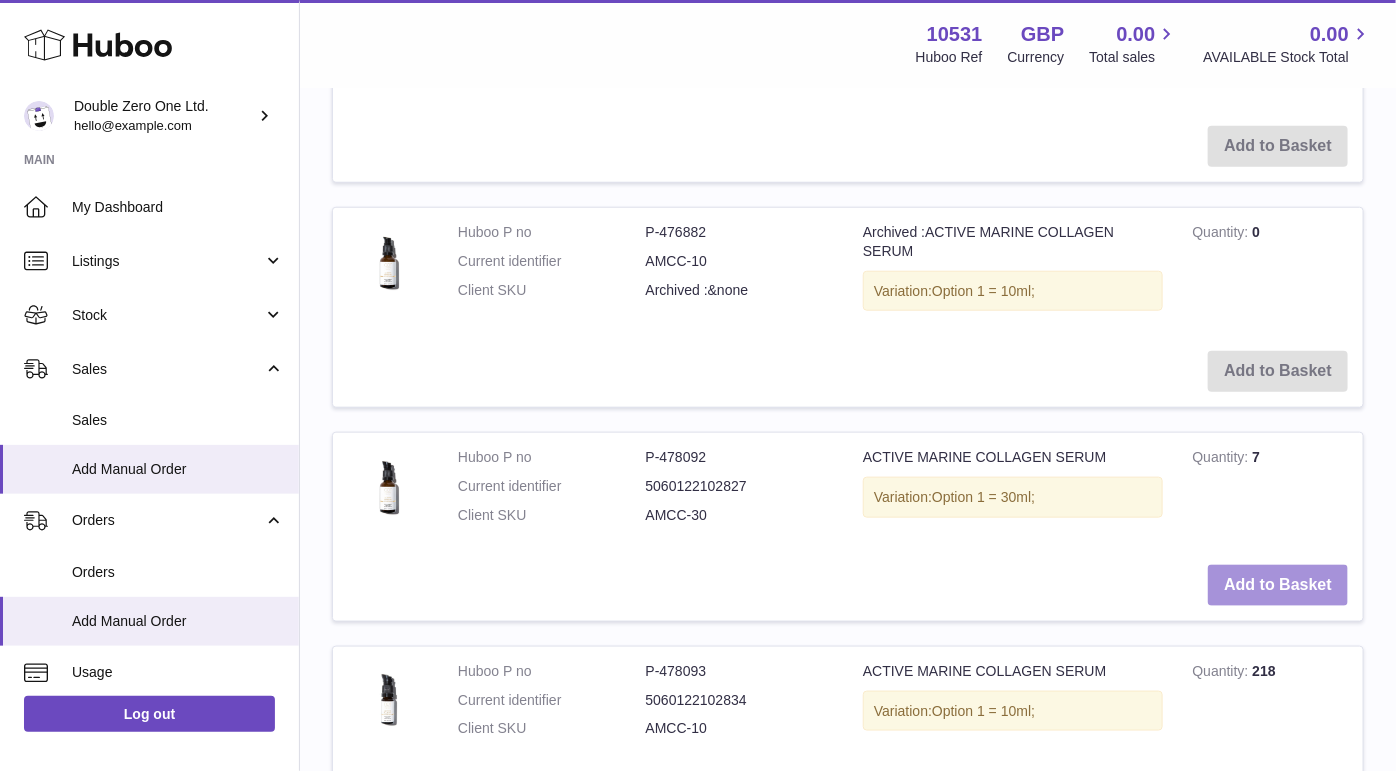 click on "Add to Basket" at bounding box center [1278, 585] 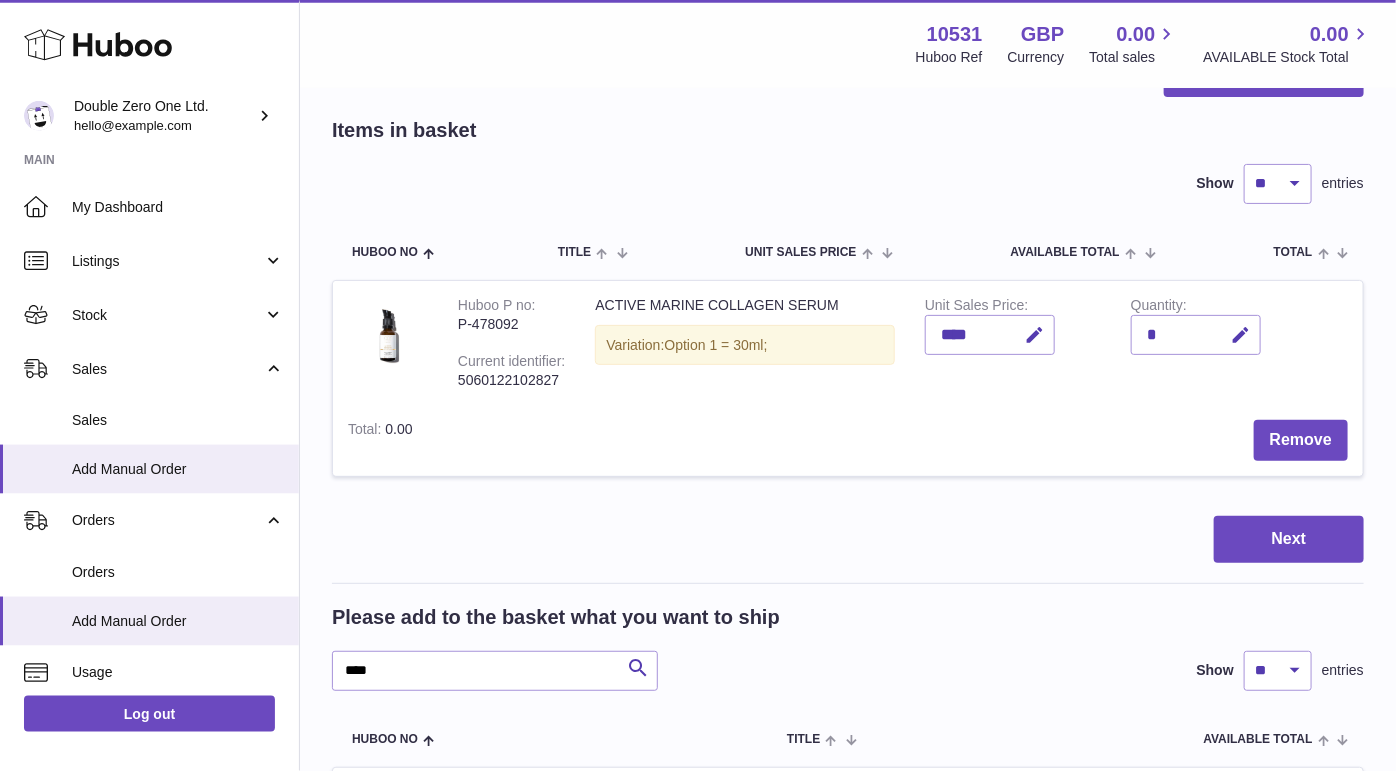 scroll, scrollTop: 168, scrollLeft: 0, axis: vertical 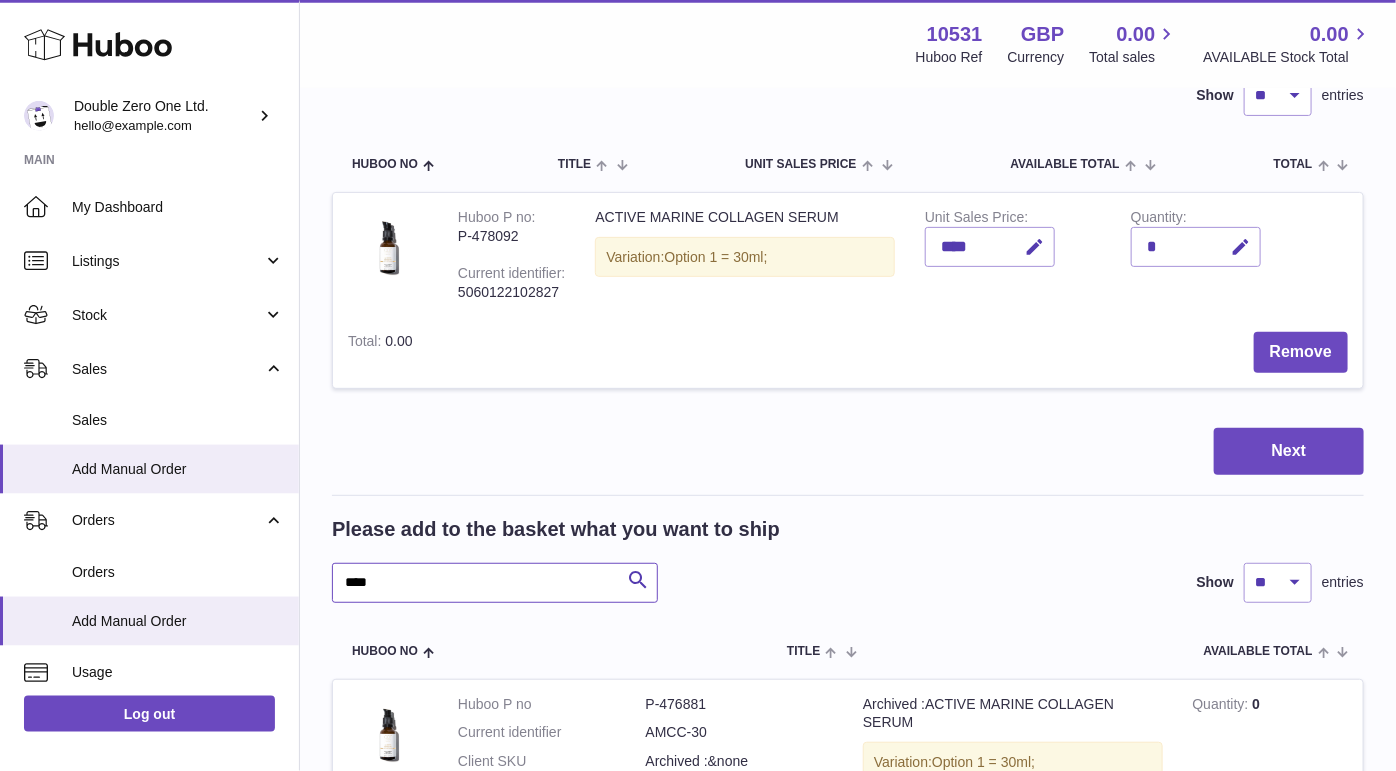 click on "****" at bounding box center [495, 583] 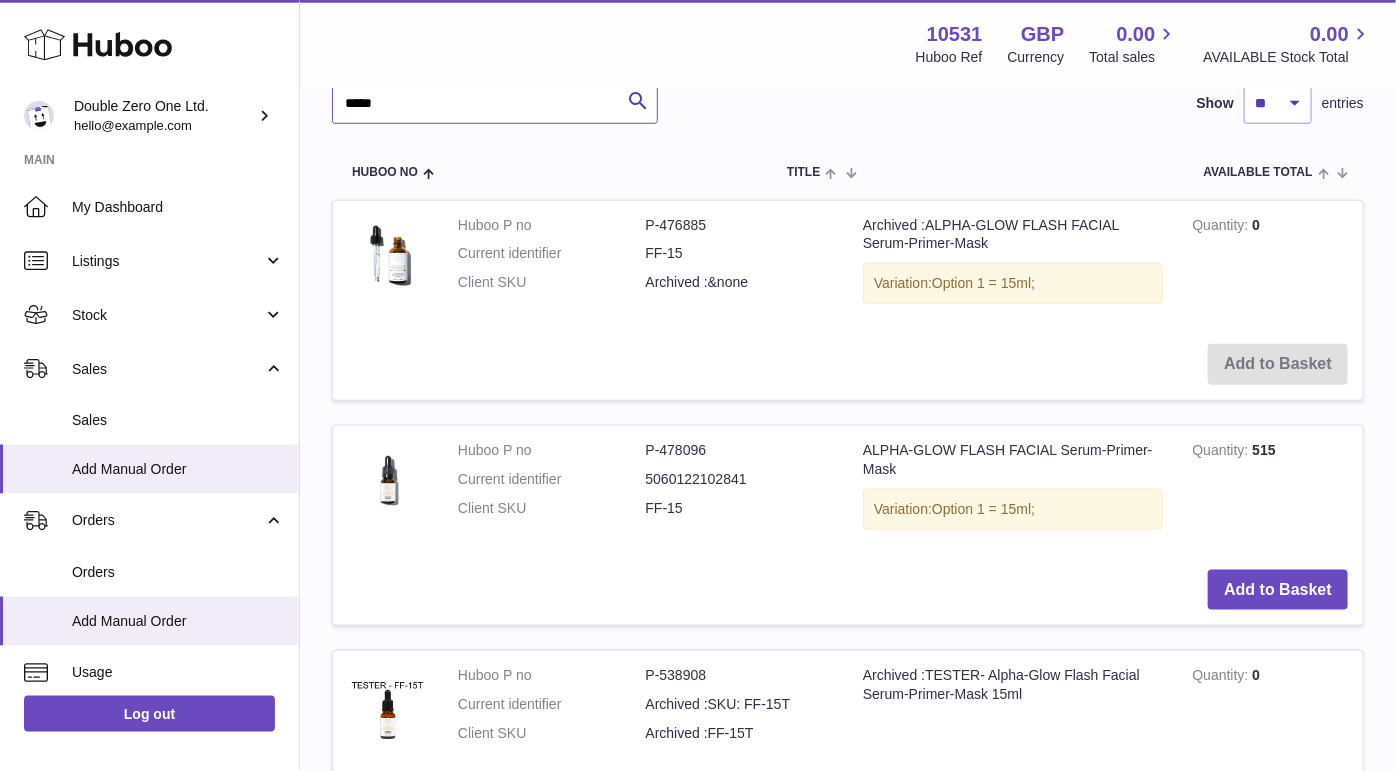 scroll, scrollTop: 652, scrollLeft: 0, axis: vertical 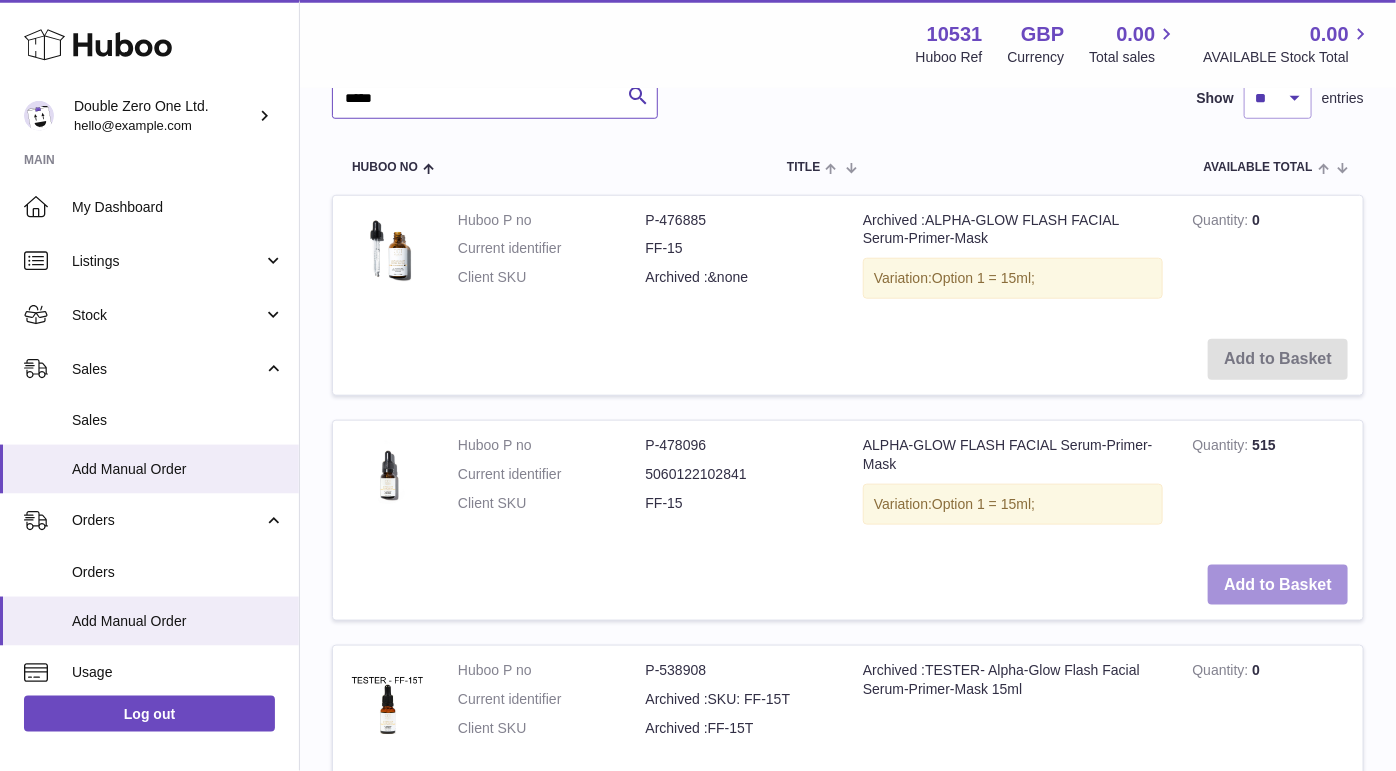 type on "*****" 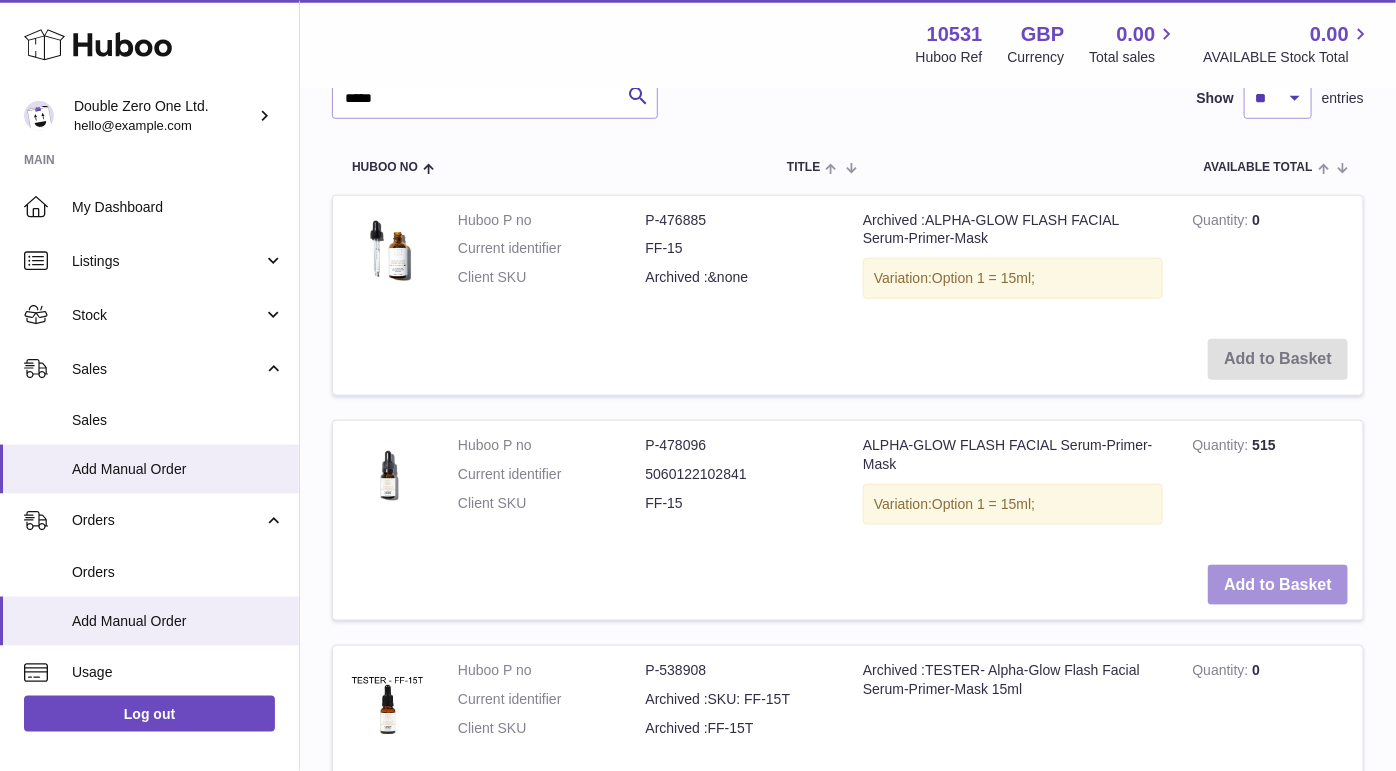 click on "Add to Basket" at bounding box center (1278, 585) 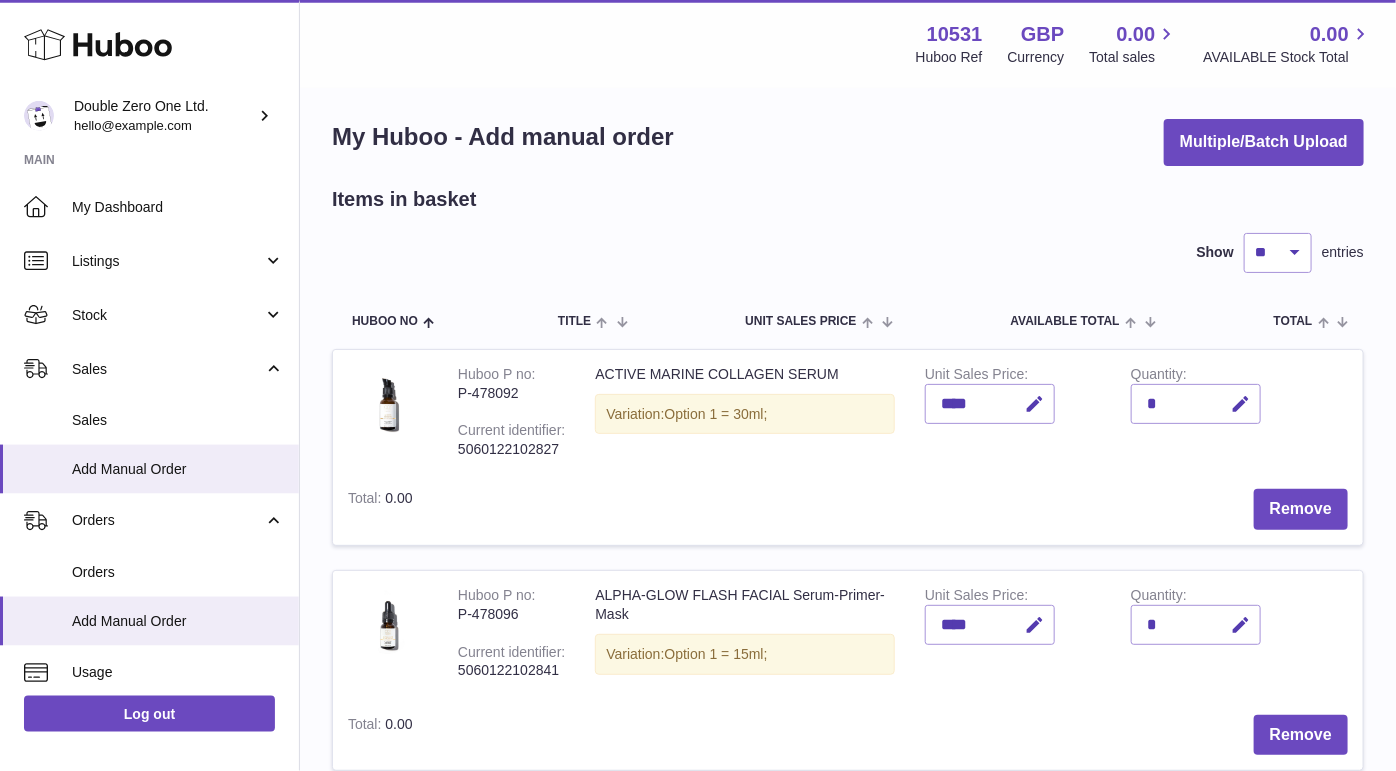 scroll, scrollTop: 0, scrollLeft: 0, axis: both 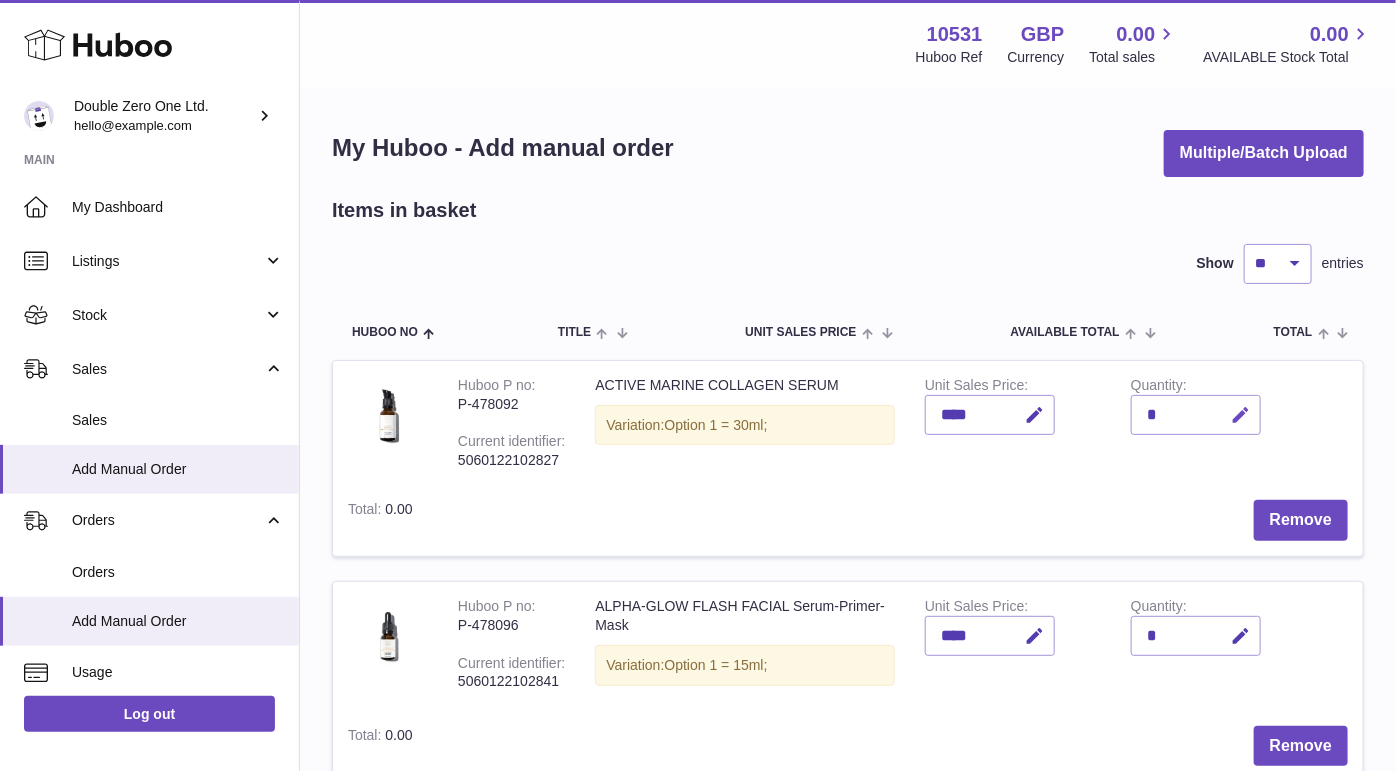 click at bounding box center [1240, 415] 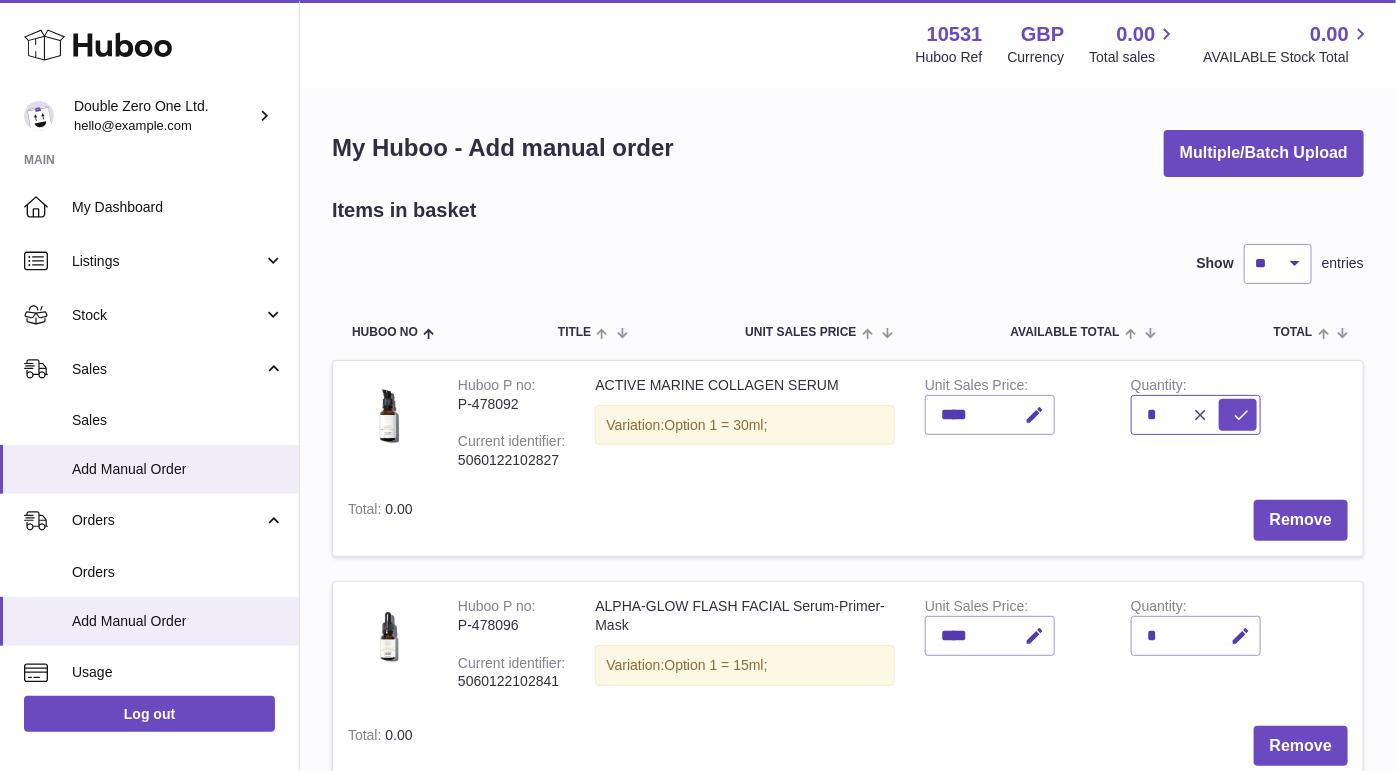 type on "*" 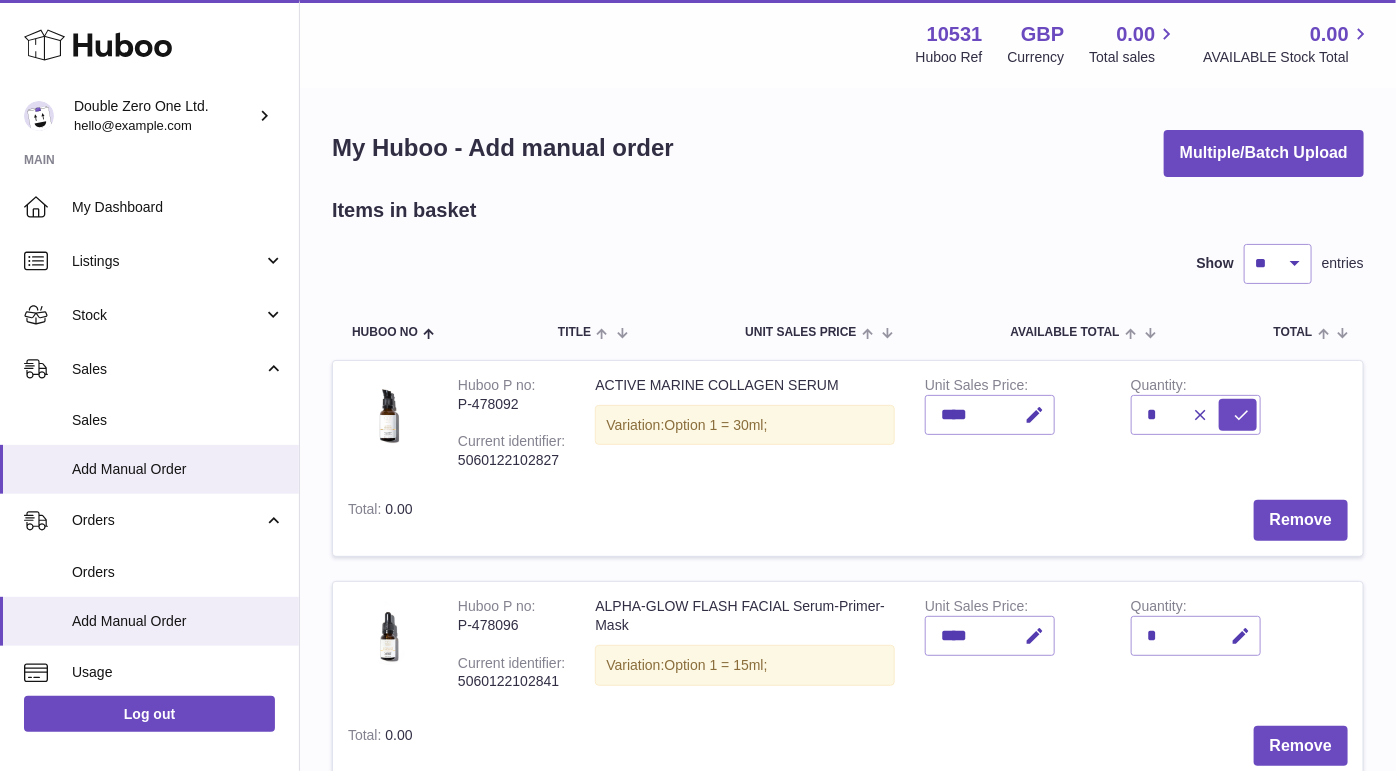 click on "*" at bounding box center (1196, 636) 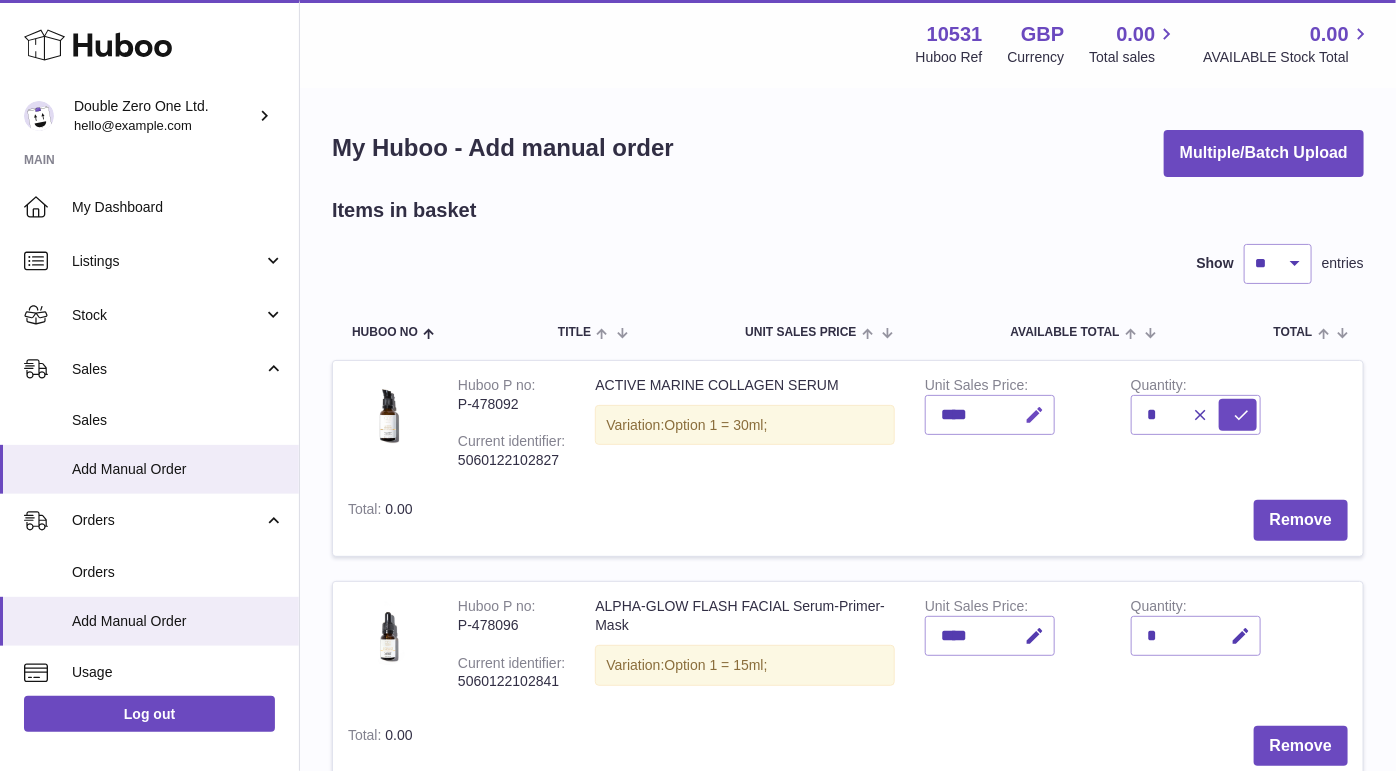 click at bounding box center (1034, 415) 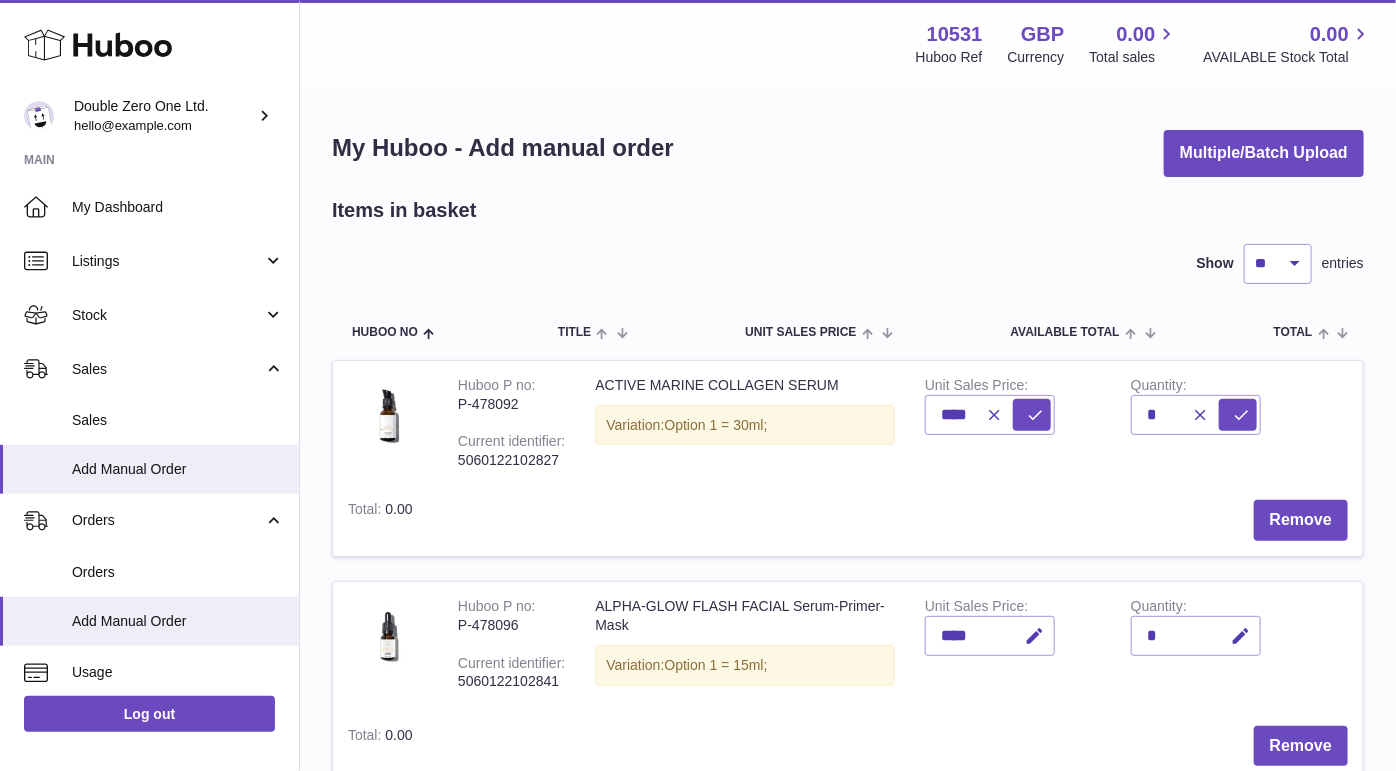 click at bounding box center (1010, 415) 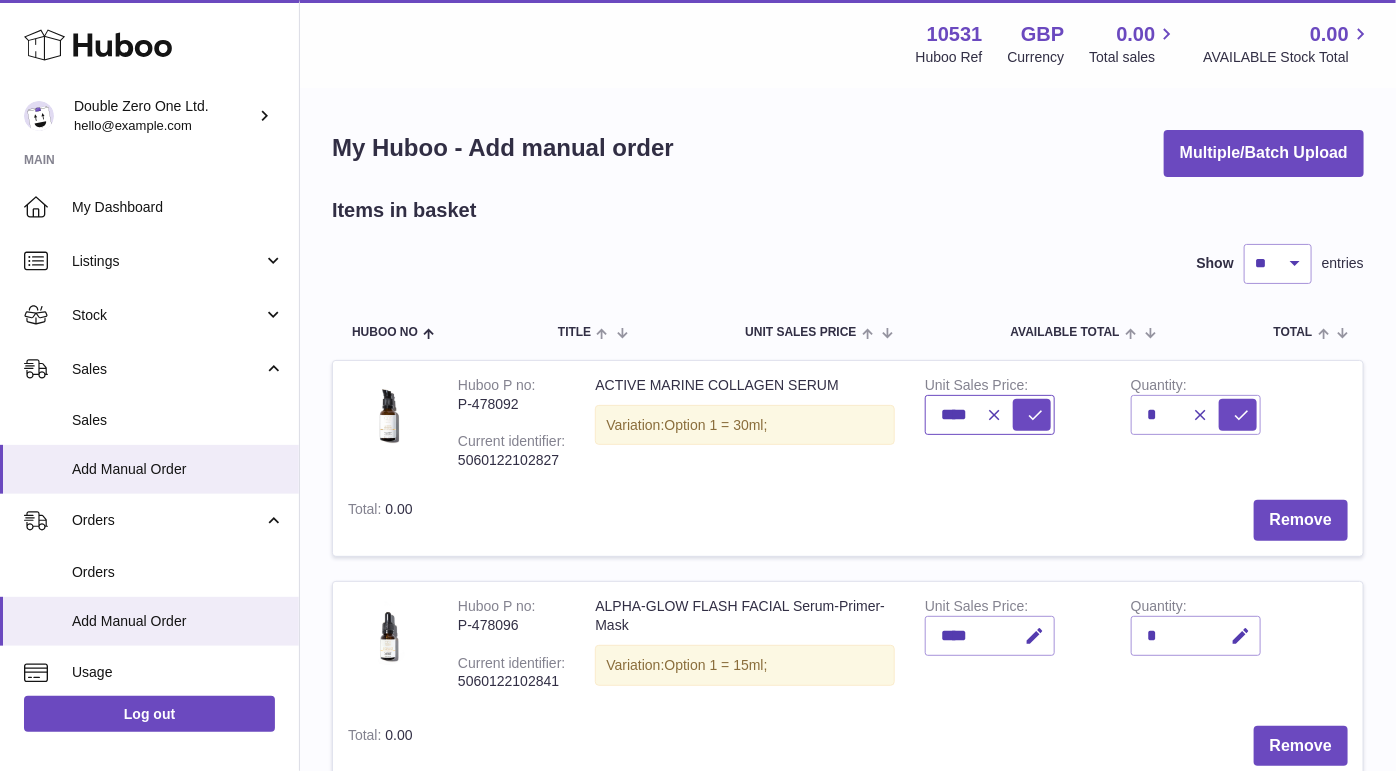 click on "****" at bounding box center (990, 415) 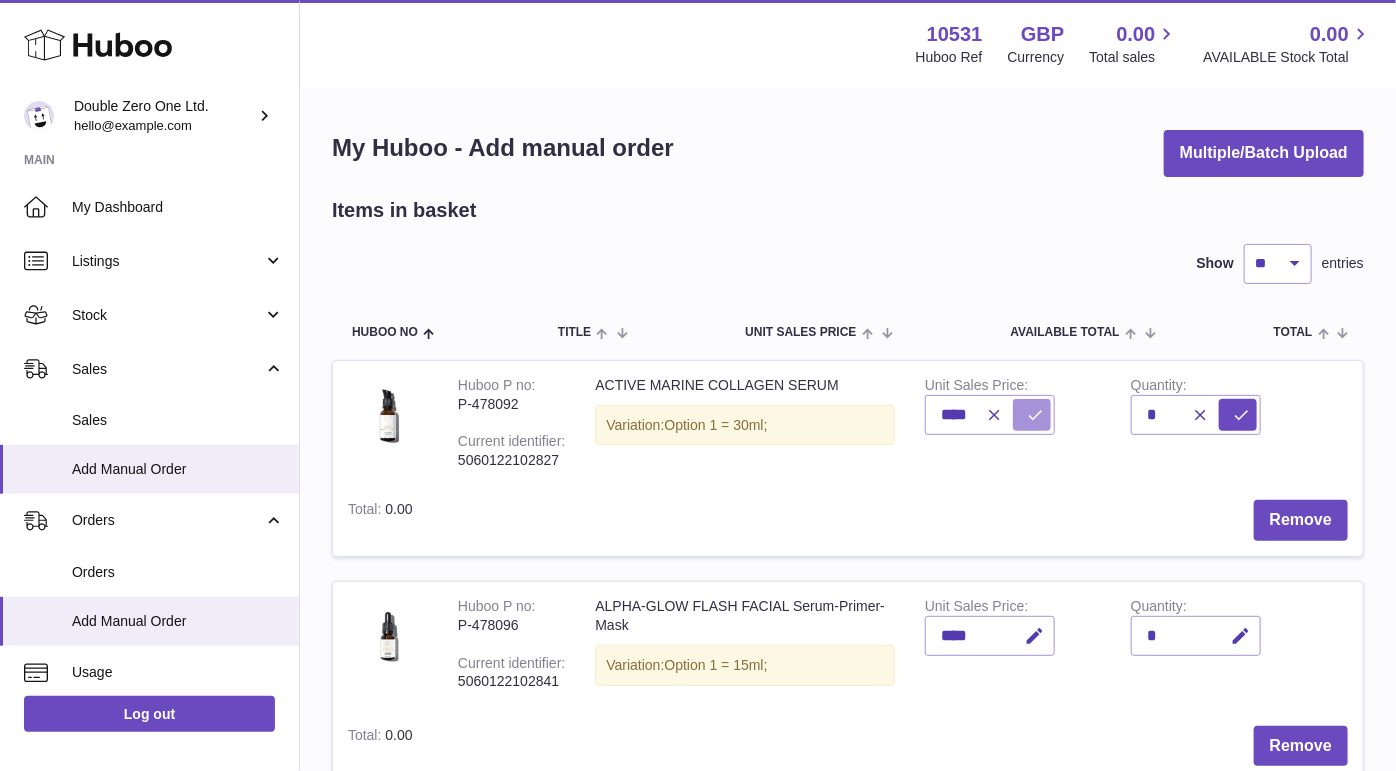 click at bounding box center (1035, 415) 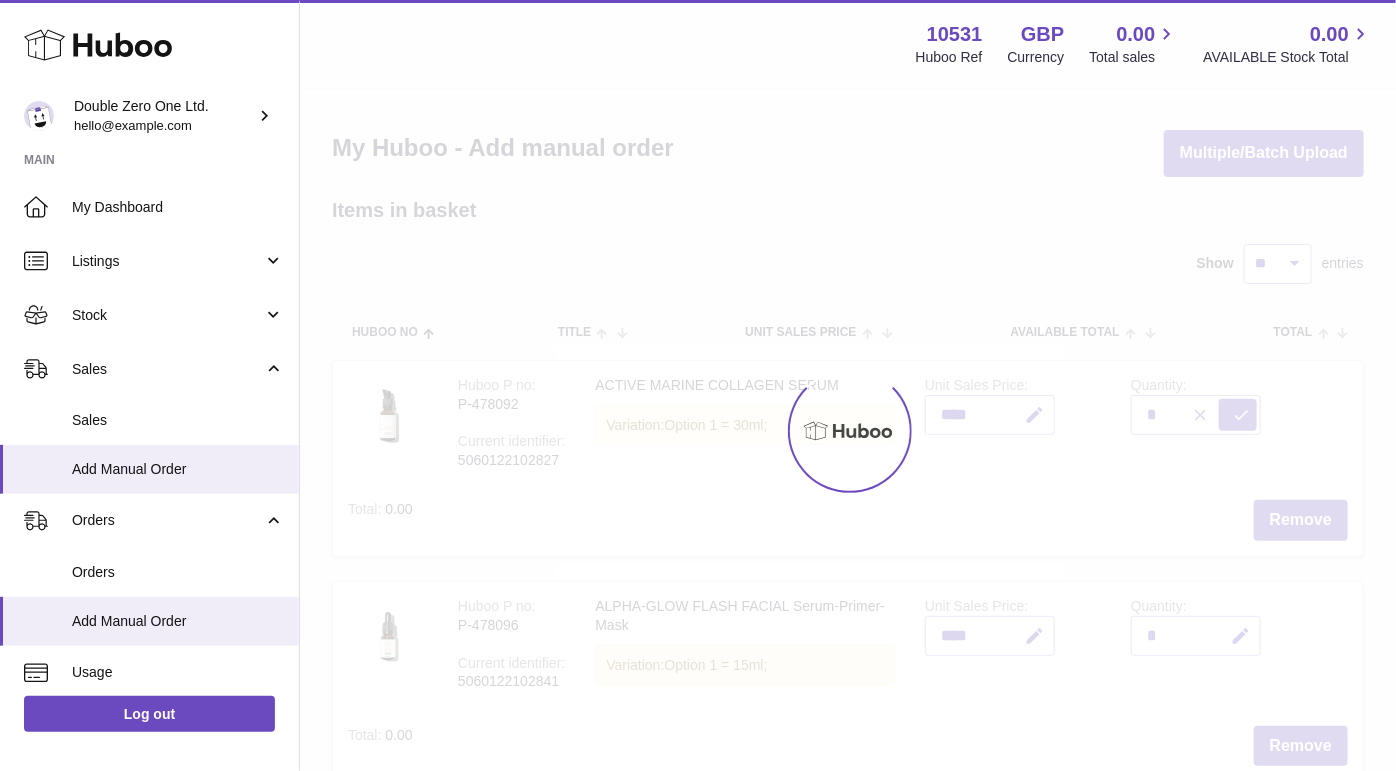 type on "*****" 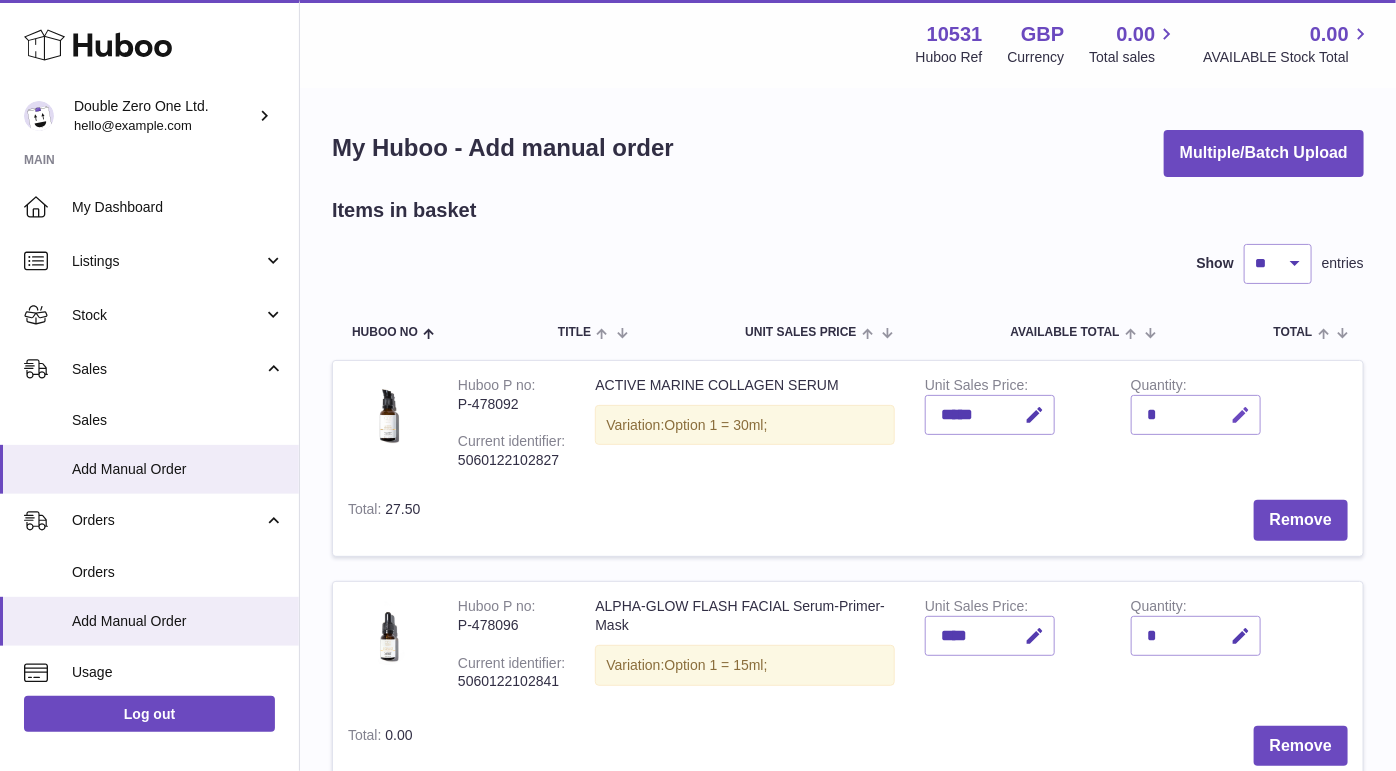 click at bounding box center (1240, 415) 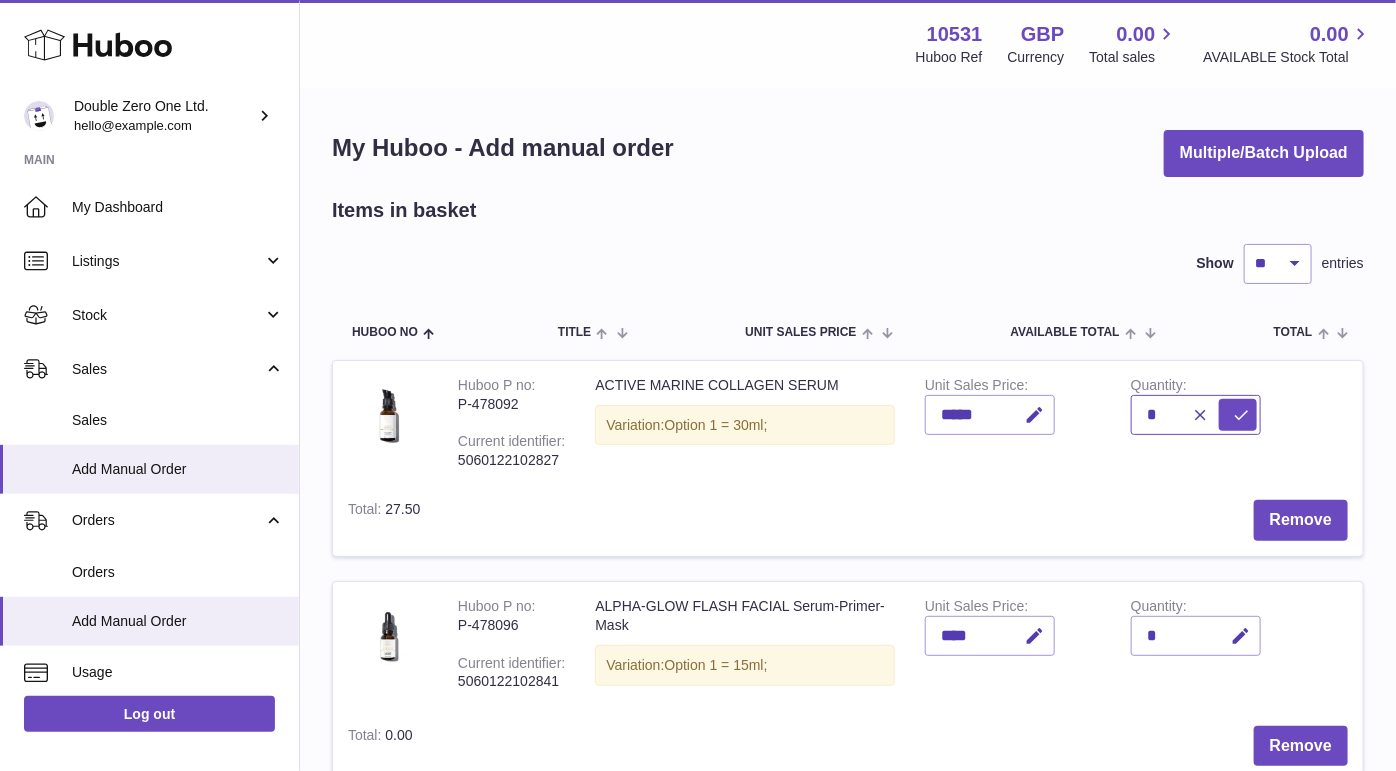 click on "*" at bounding box center [1196, 415] 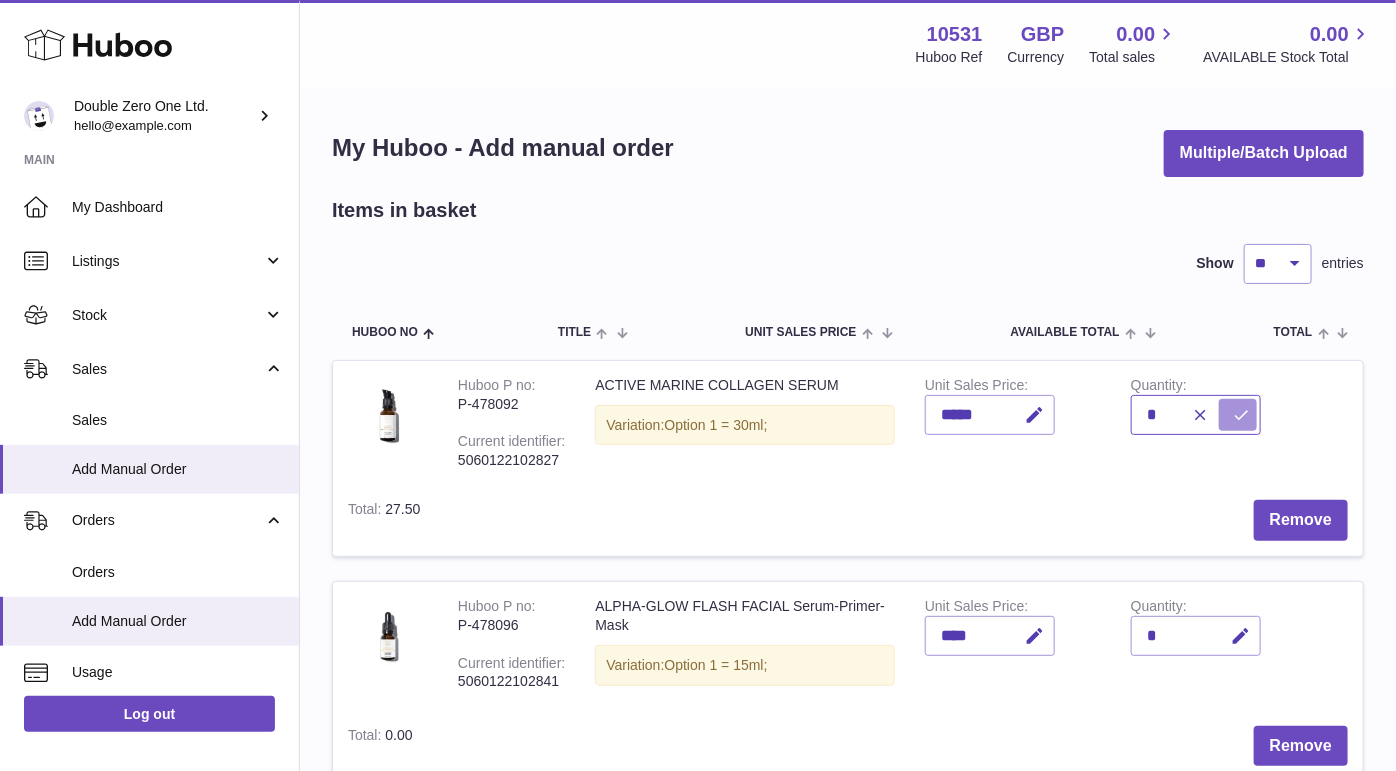 type on "*" 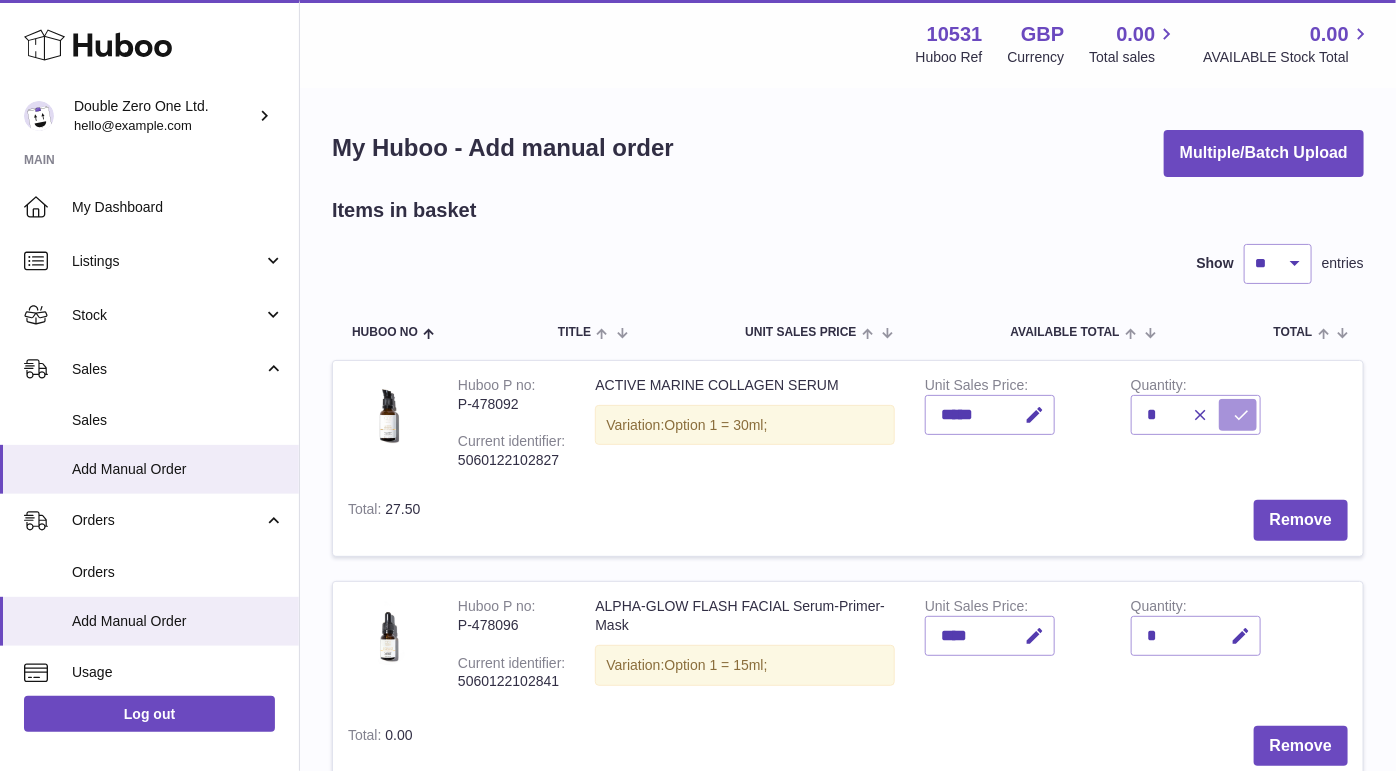 click at bounding box center [1241, 415] 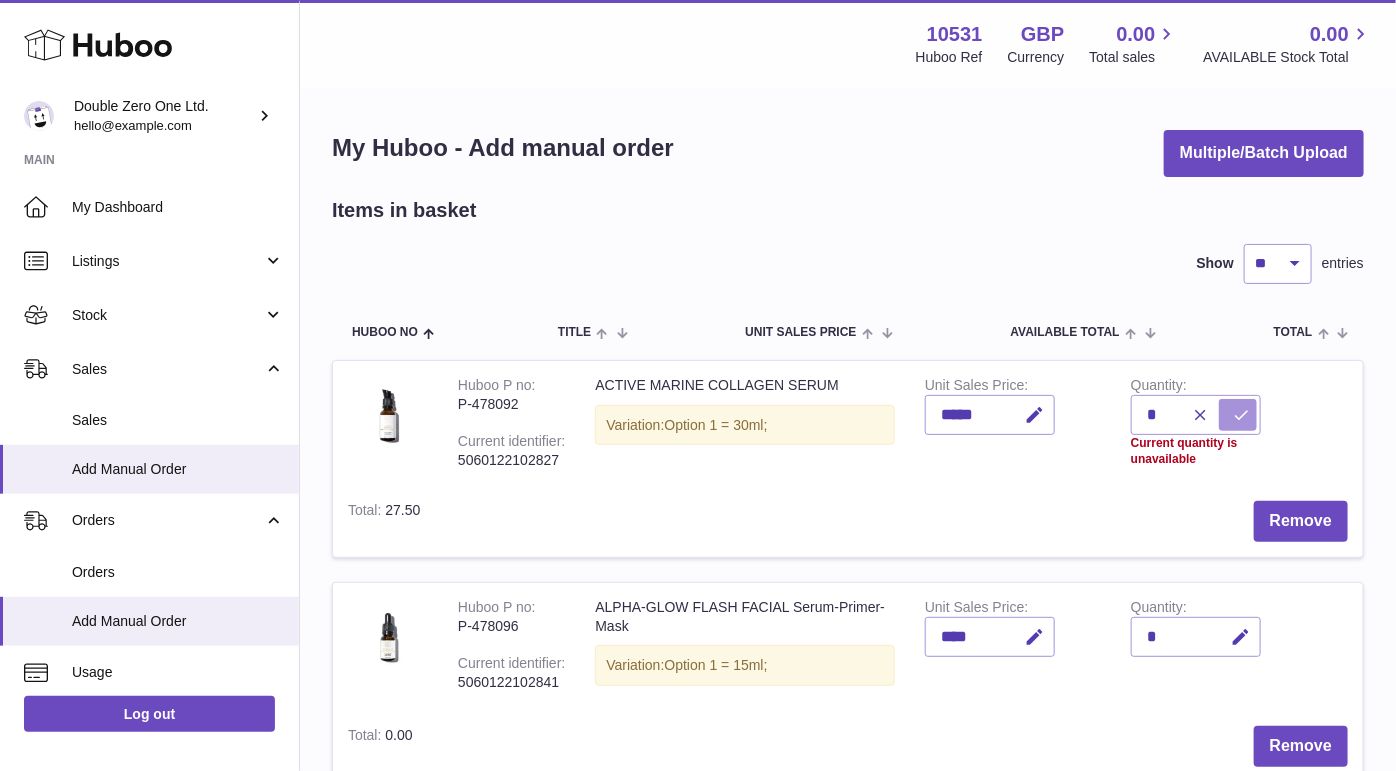 click at bounding box center [1238, 415] 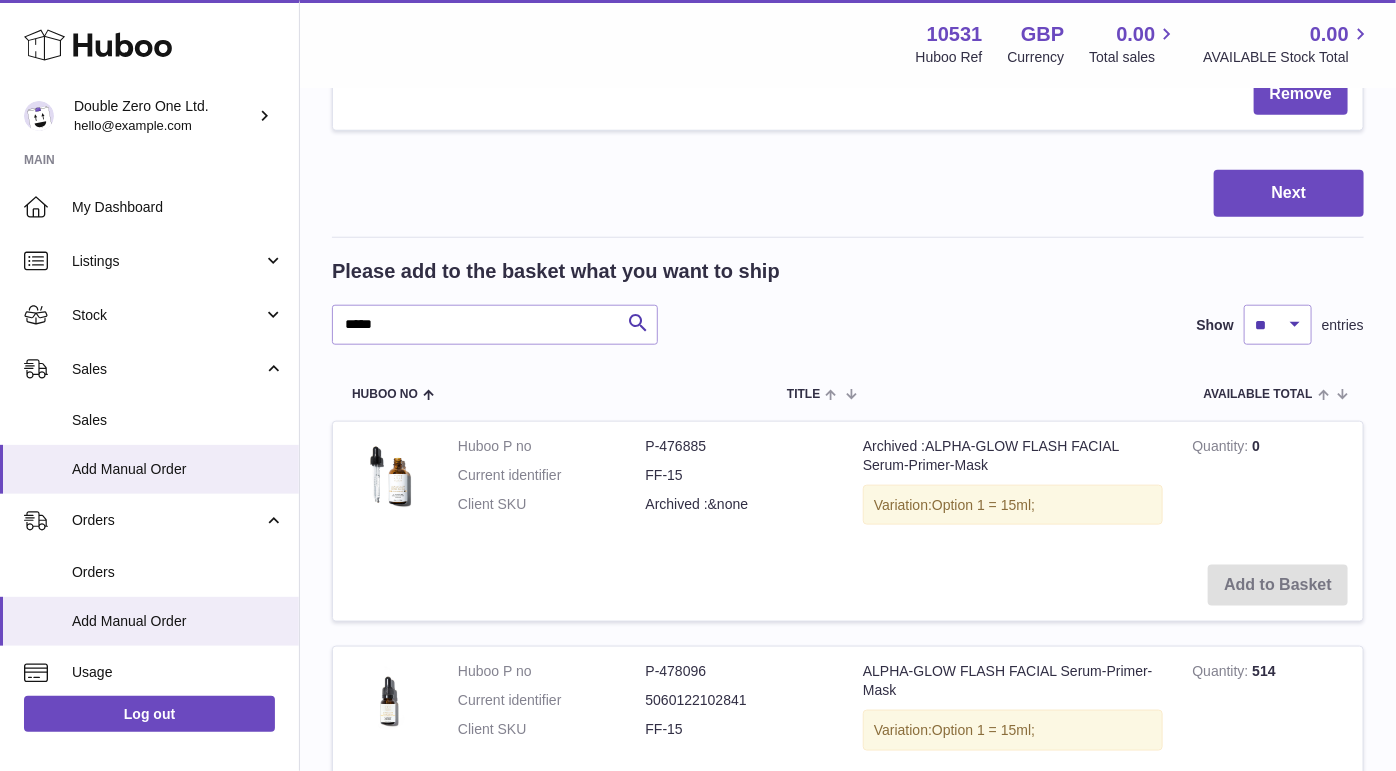scroll, scrollTop: 707, scrollLeft: 0, axis: vertical 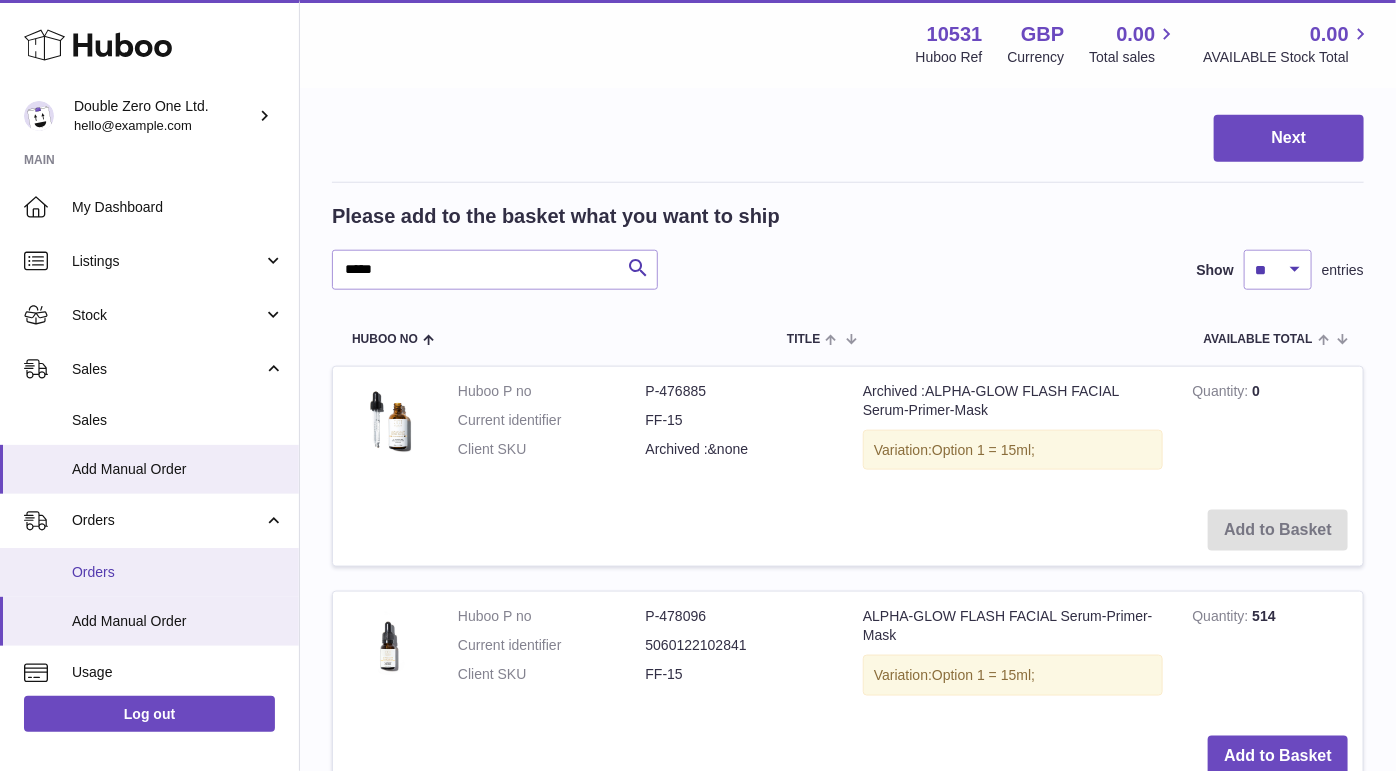 click on "Orders" at bounding box center (178, 572) 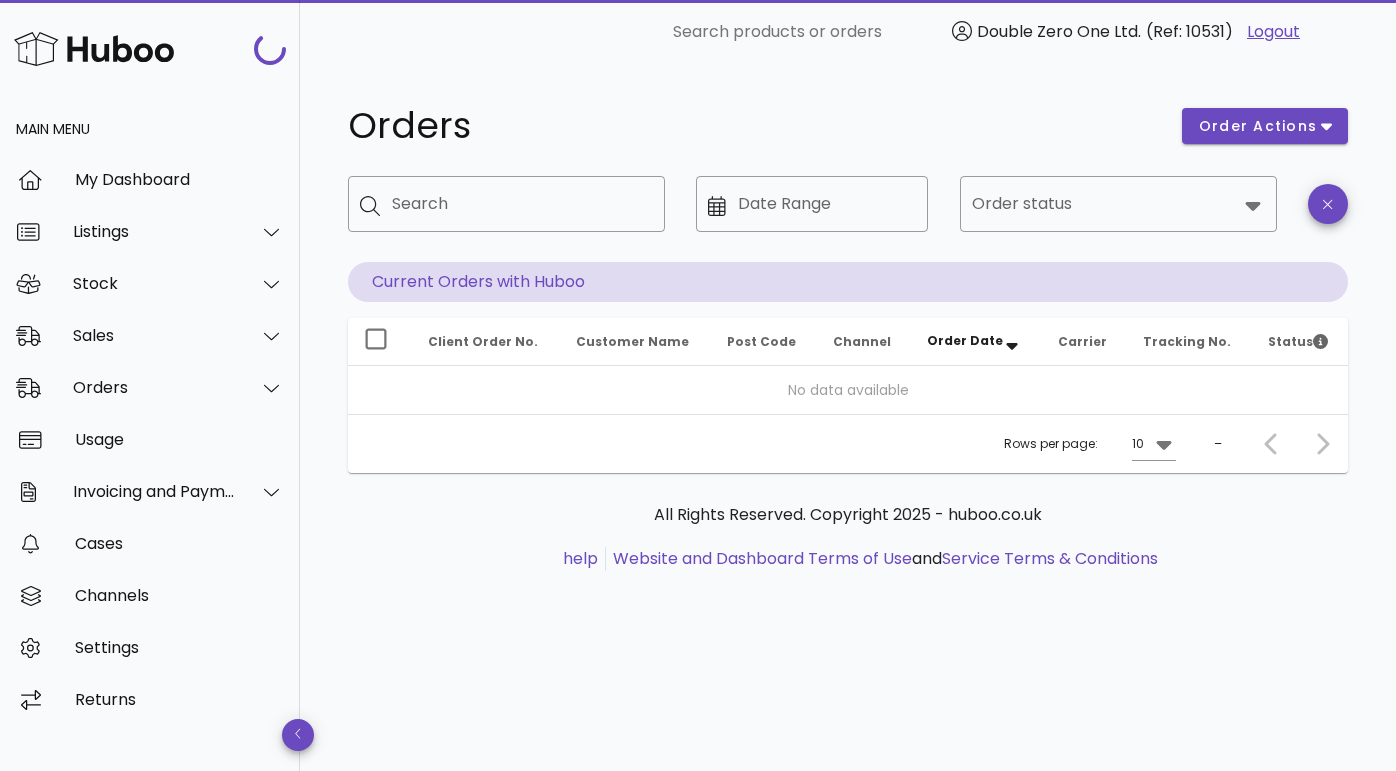 scroll, scrollTop: 0, scrollLeft: 0, axis: both 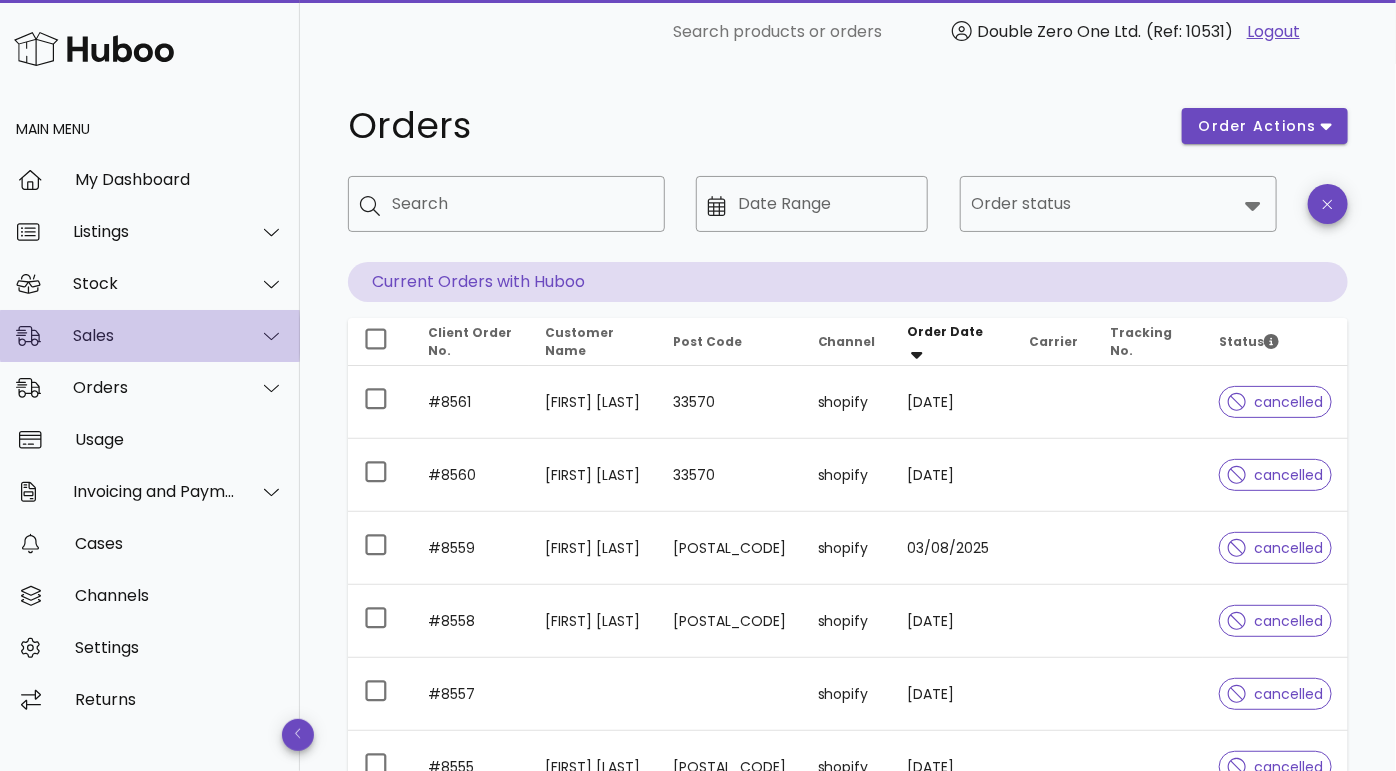 click on "Sales" at bounding box center [154, 335] 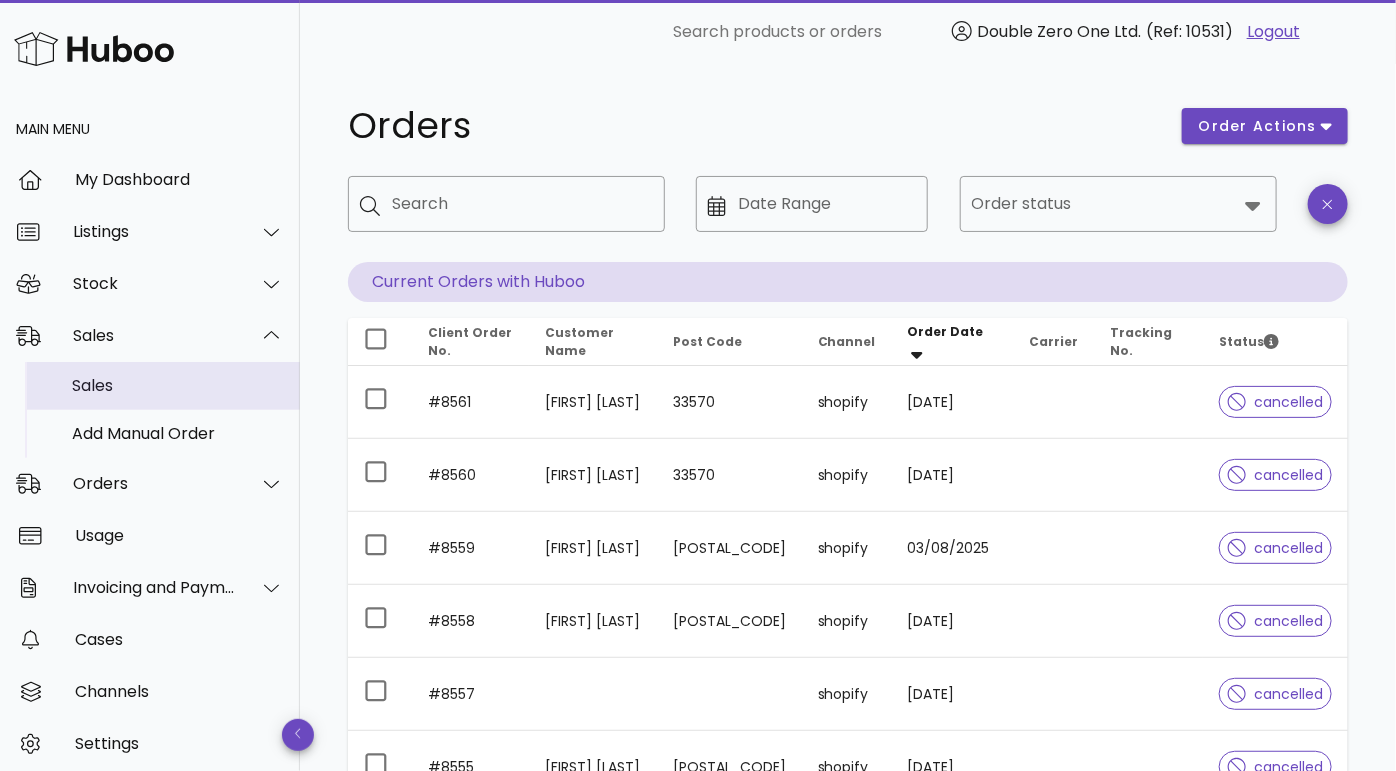 click on "Sales" at bounding box center (178, 385) 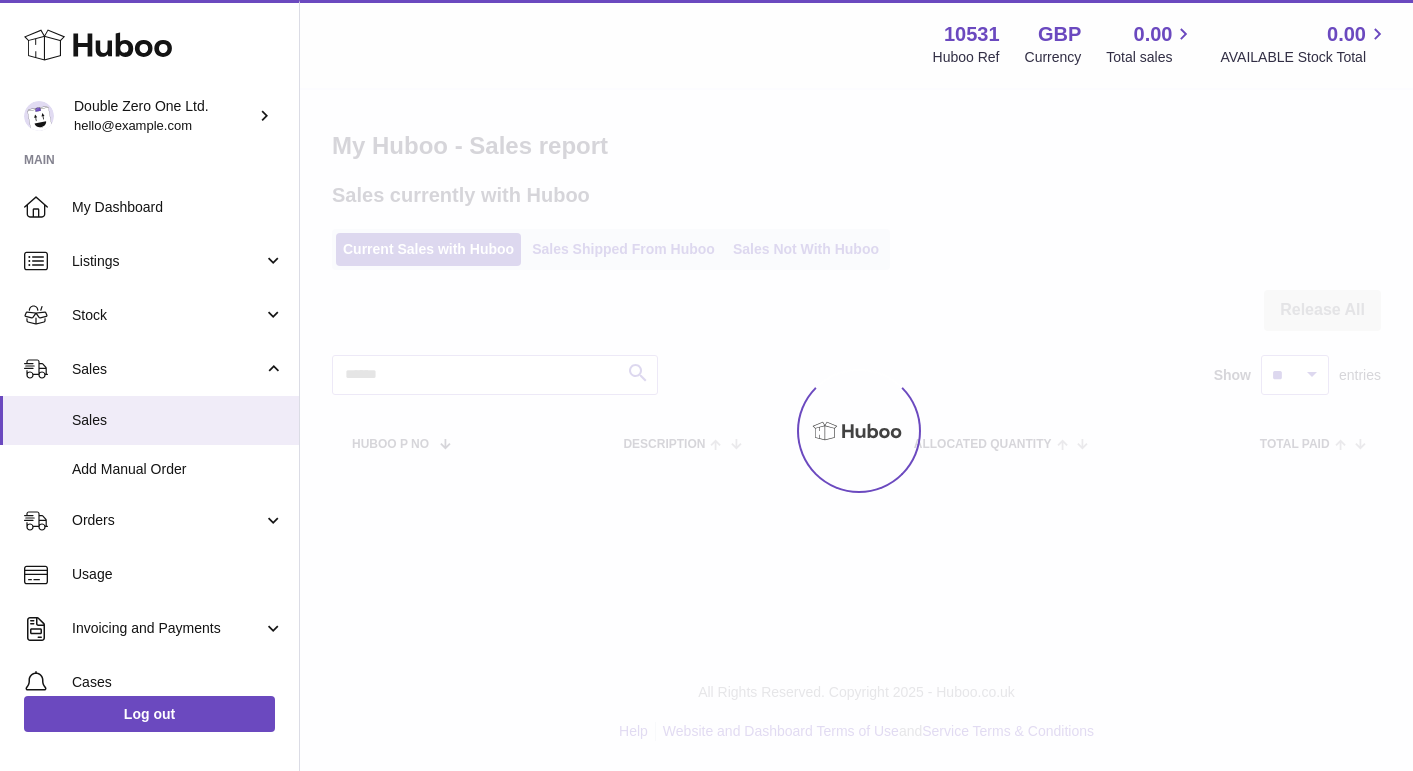 scroll, scrollTop: 0, scrollLeft: 0, axis: both 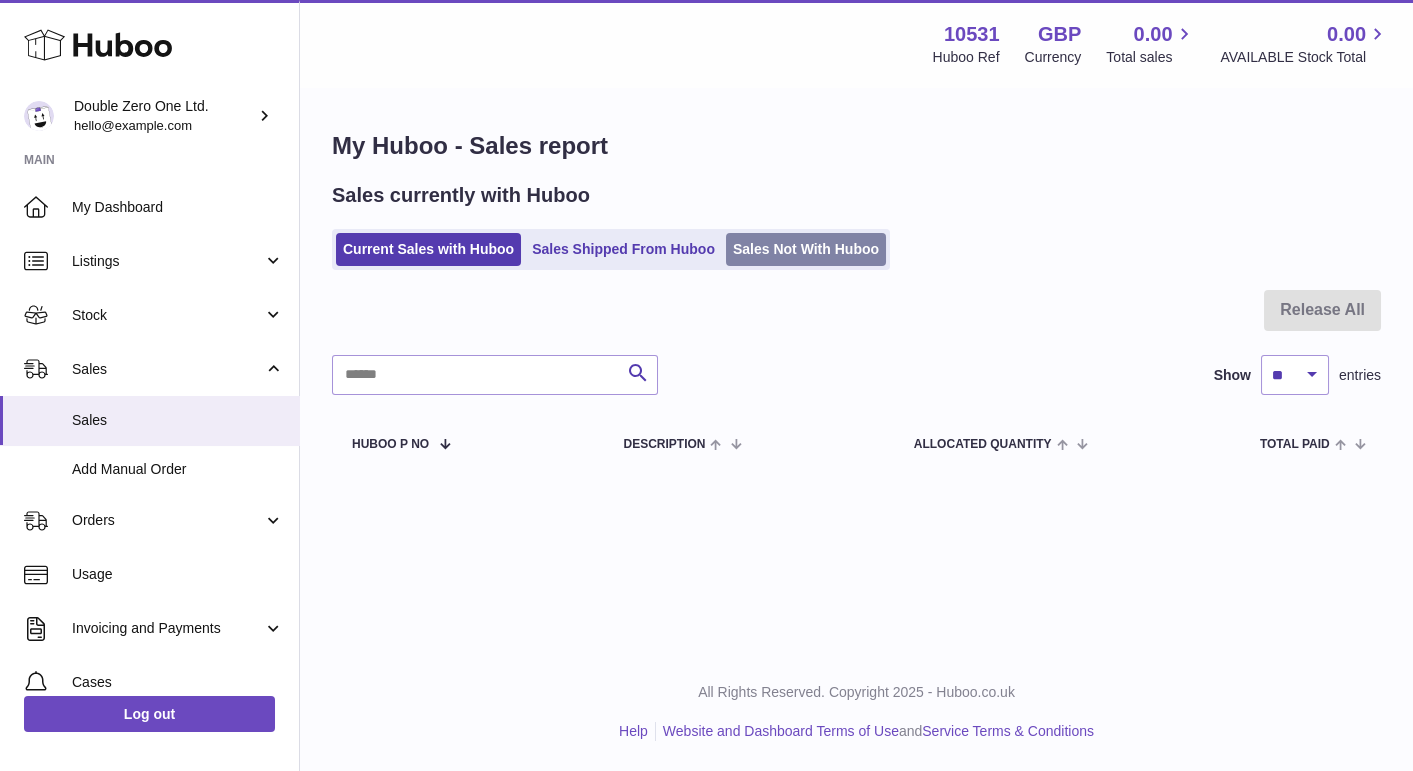 click on "Sales Not With Huboo" at bounding box center (806, 249) 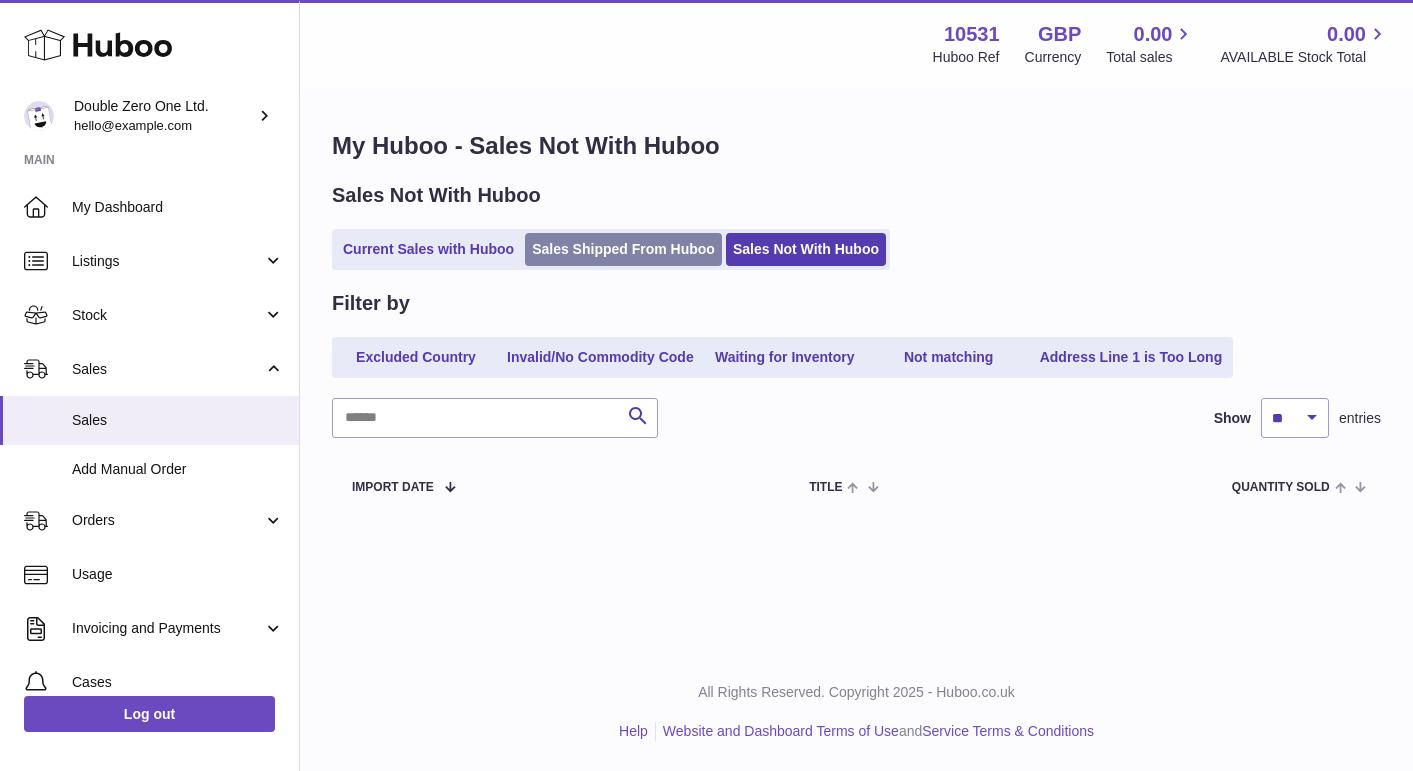 scroll, scrollTop: 0, scrollLeft: 0, axis: both 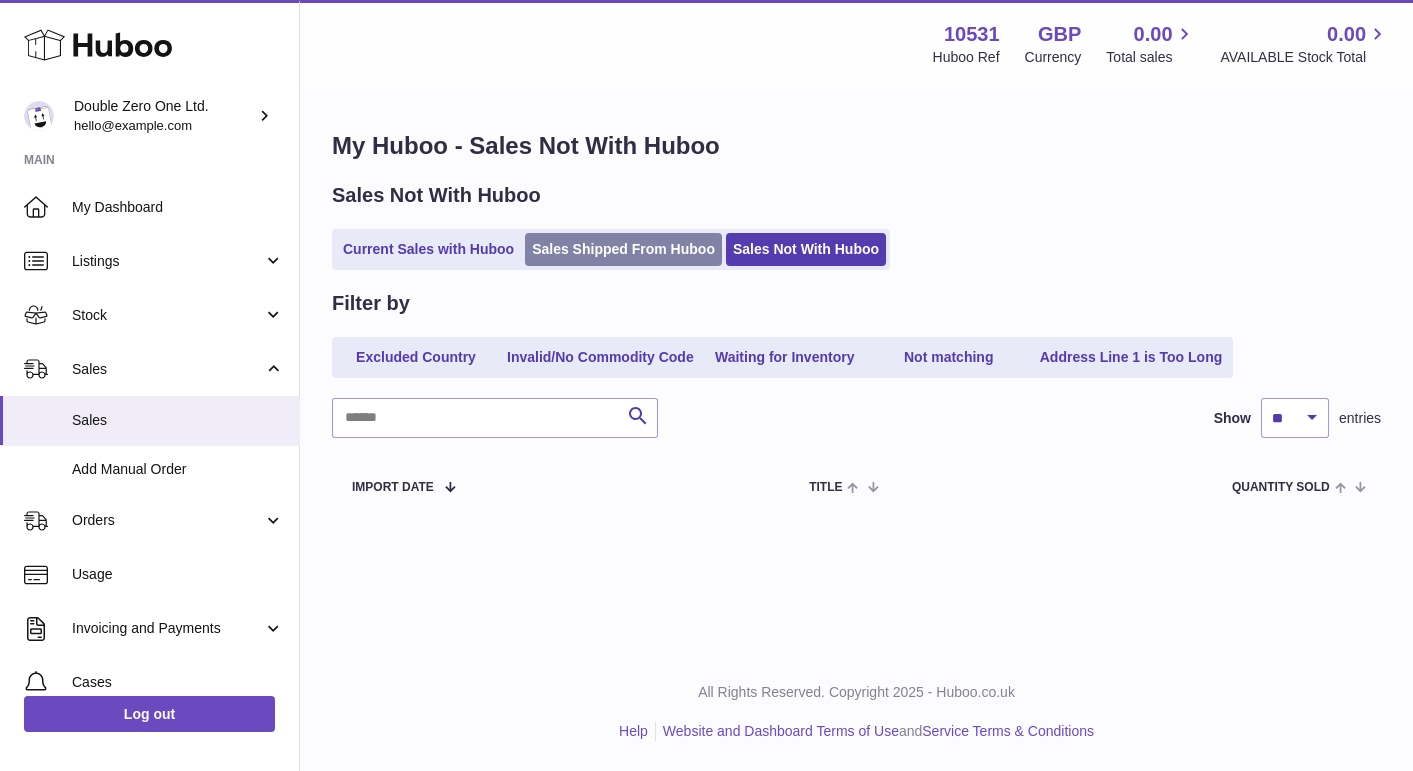 click on "Sales Shipped From Huboo" at bounding box center (623, 249) 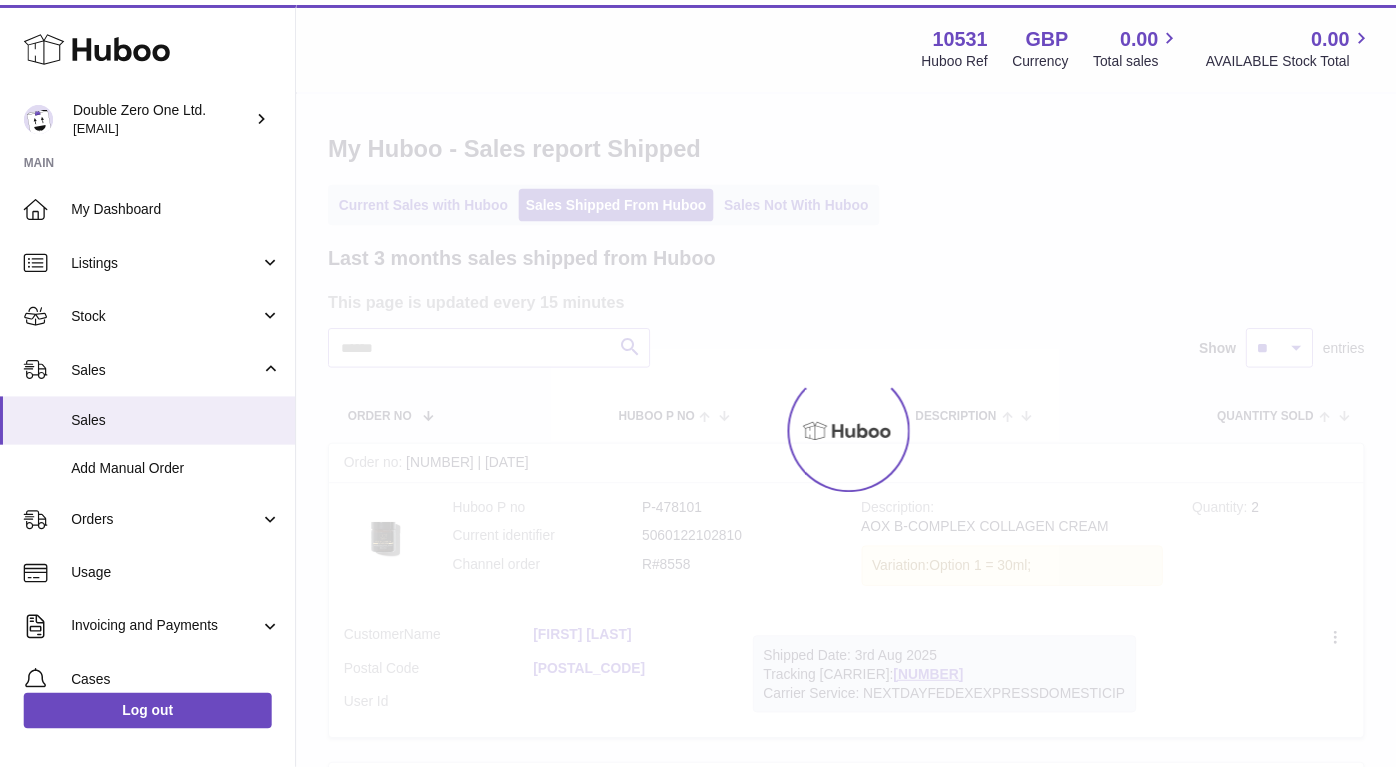 scroll, scrollTop: 0, scrollLeft: 0, axis: both 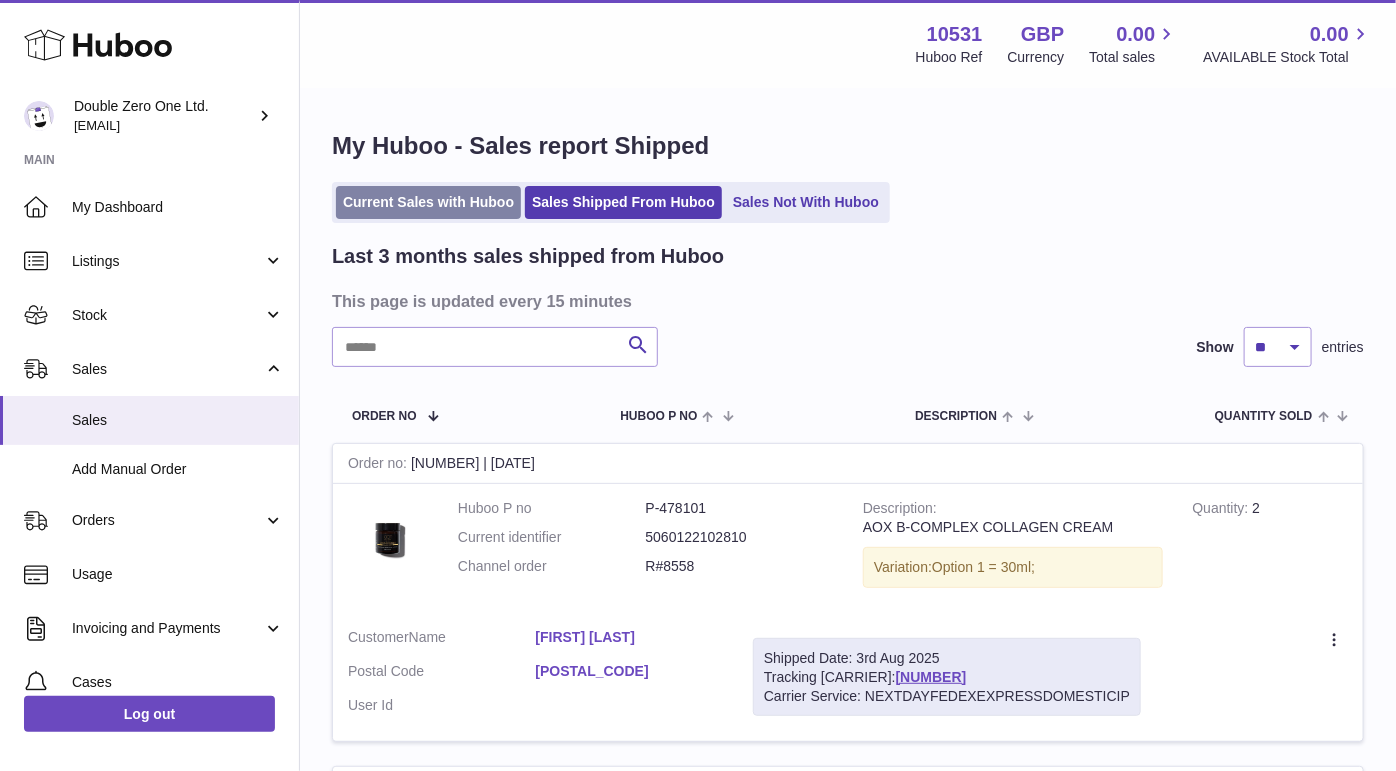 click on "Current Sales with Huboo" at bounding box center [428, 202] 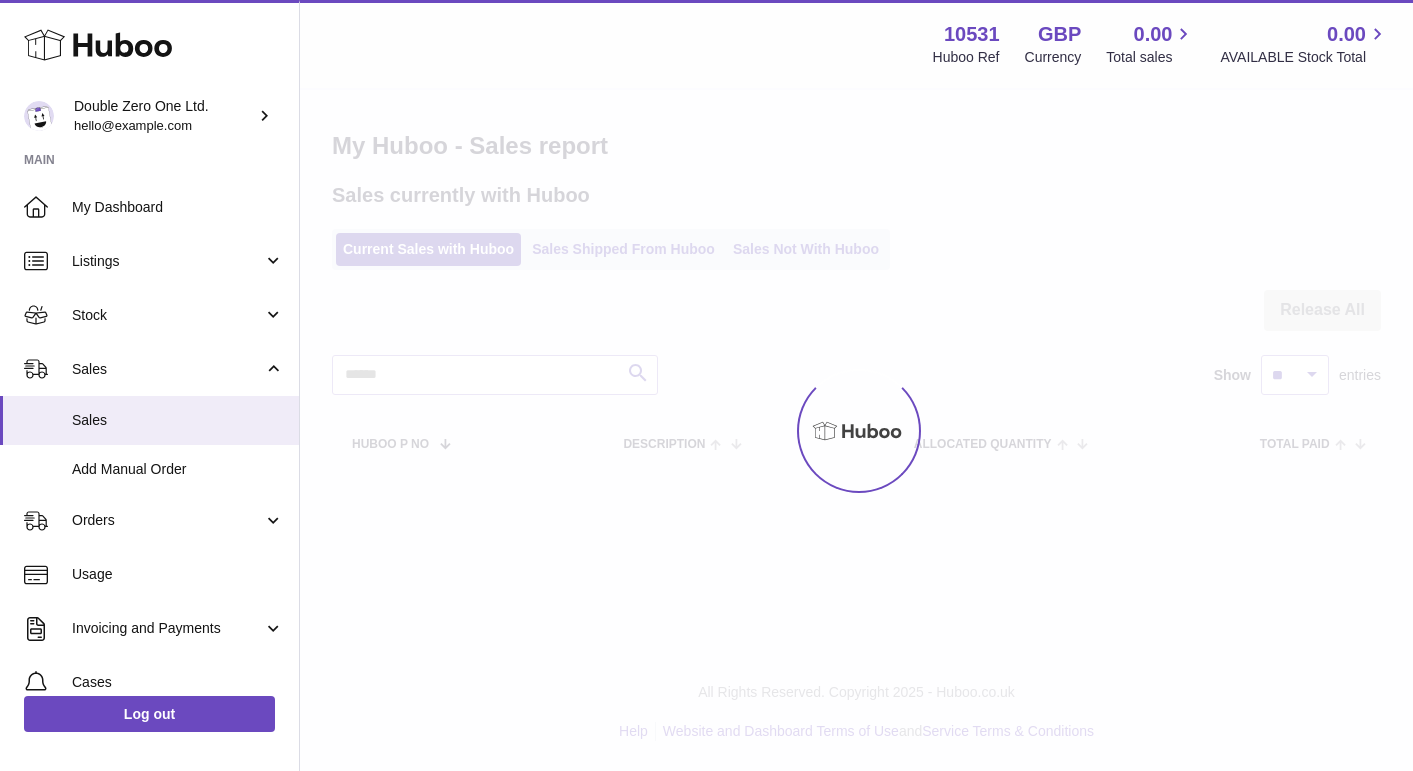 scroll, scrollTop: 0, scrollLeft: 0, axis: both 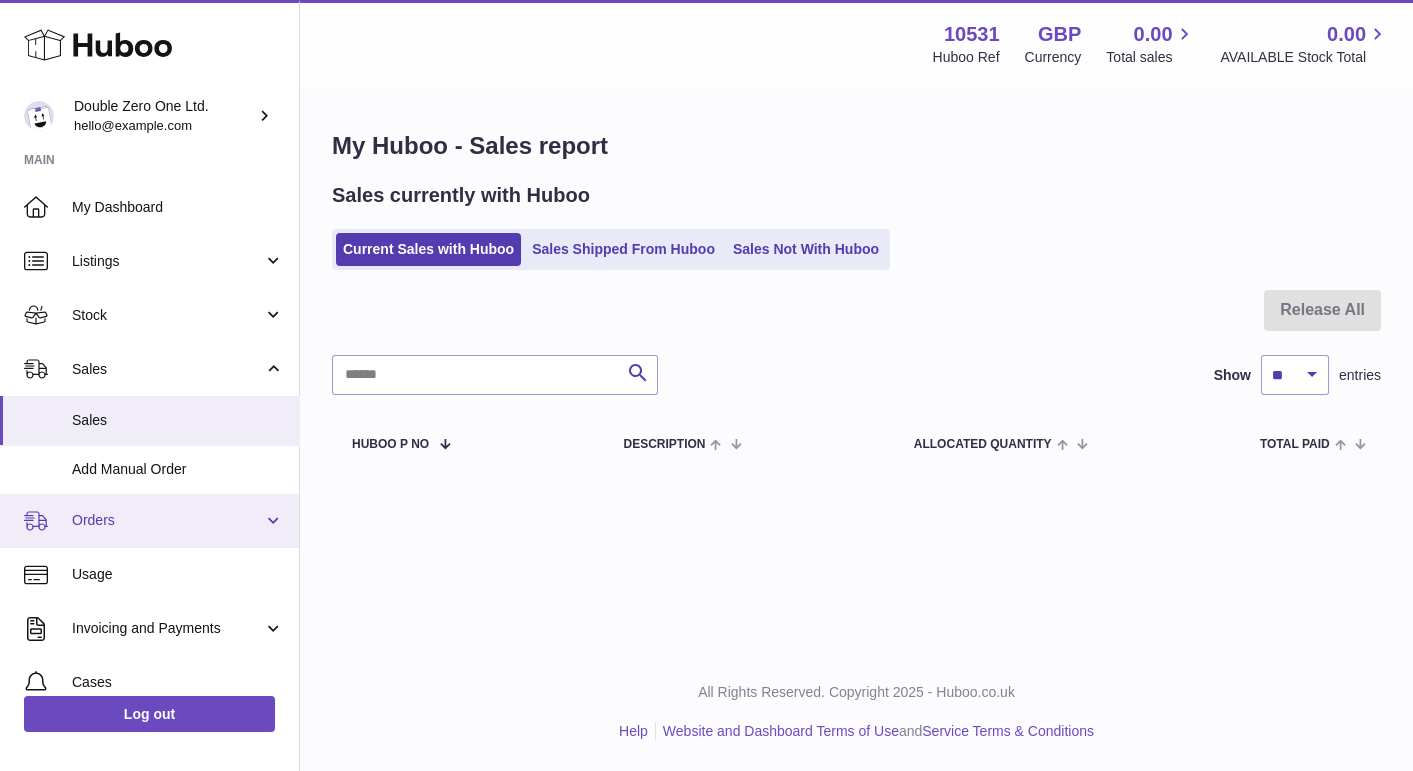 click on "Orders" at bounding box center [167, 520] 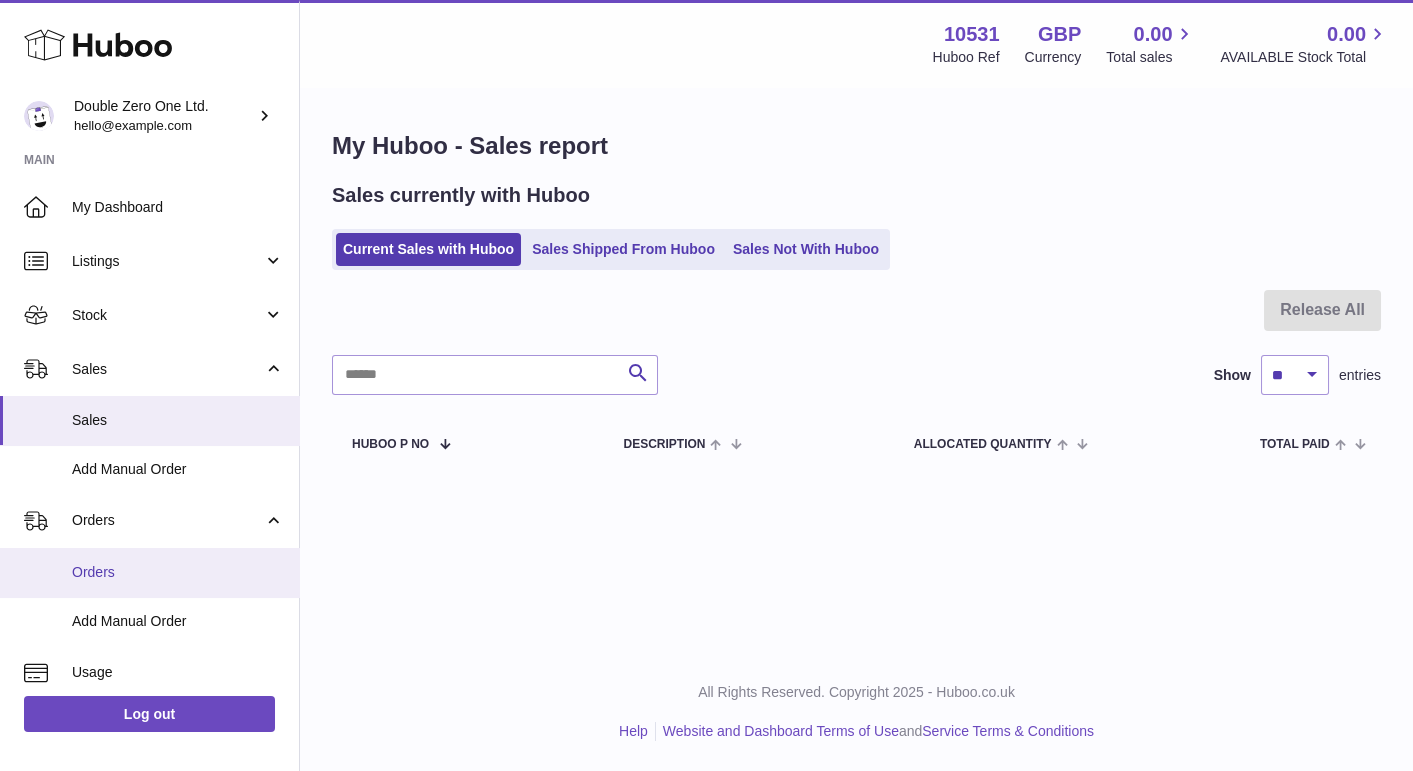 click on "Orders" at bounding box center [149, 572] 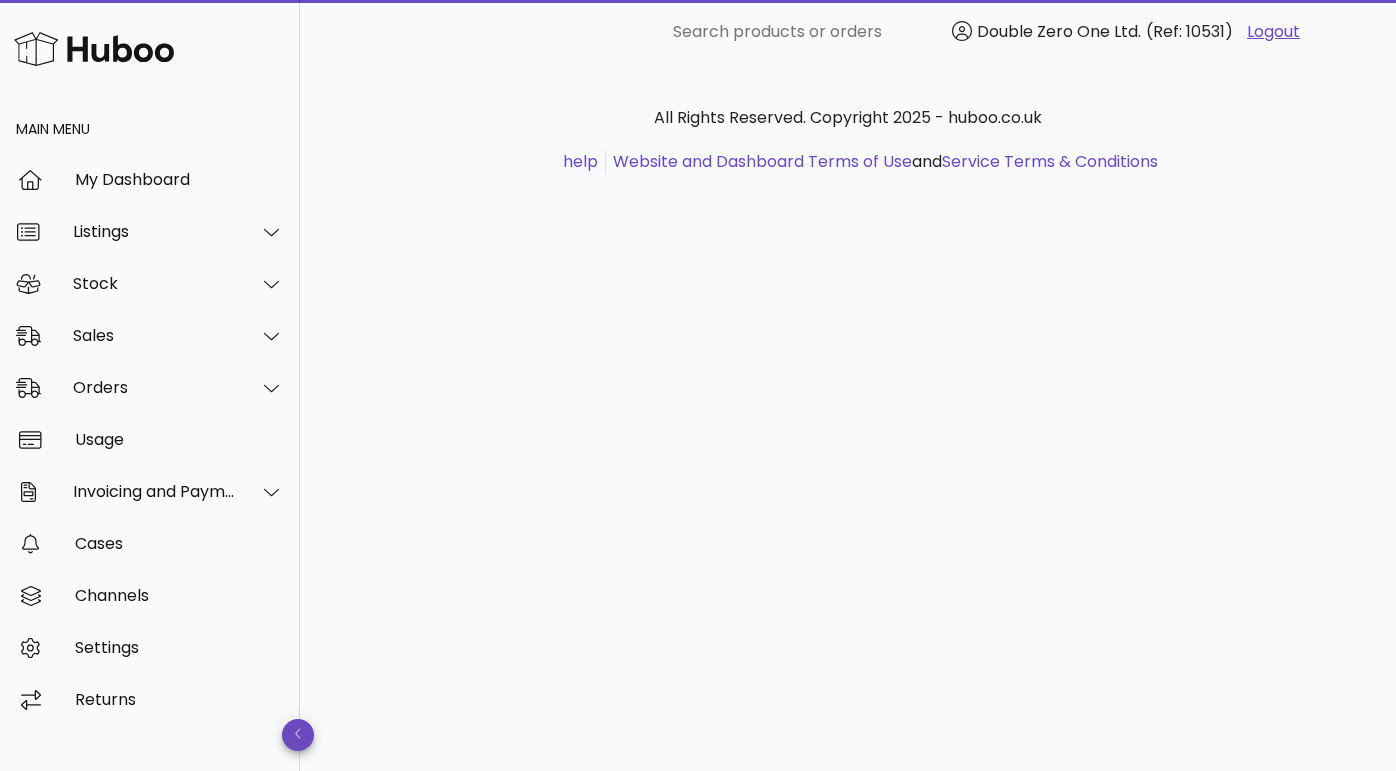 scroll, scrollTop: 0, scrollLeft: 0, axis: both 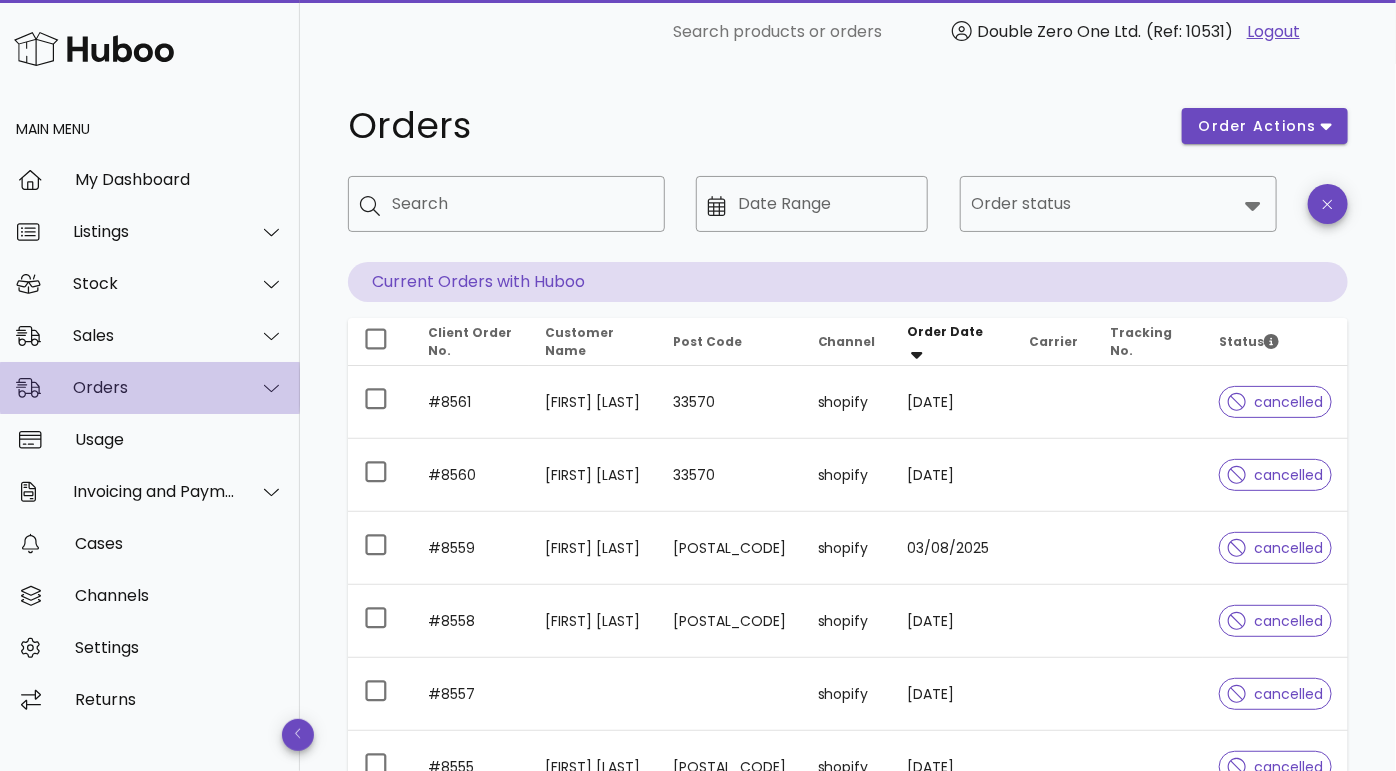 click on "Orders" at bounding box center [154, 387] 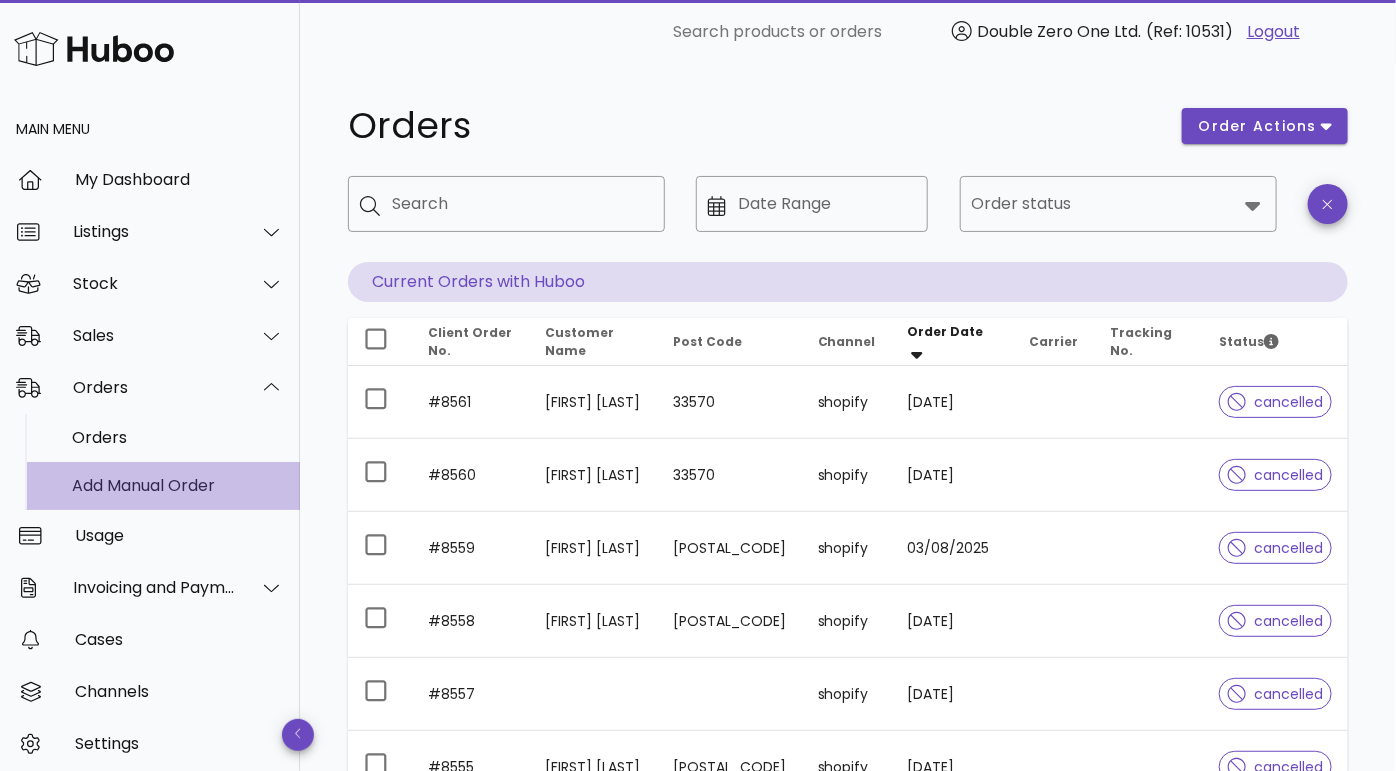 click on "Add Manual Order" at bounding box center [178, 485] 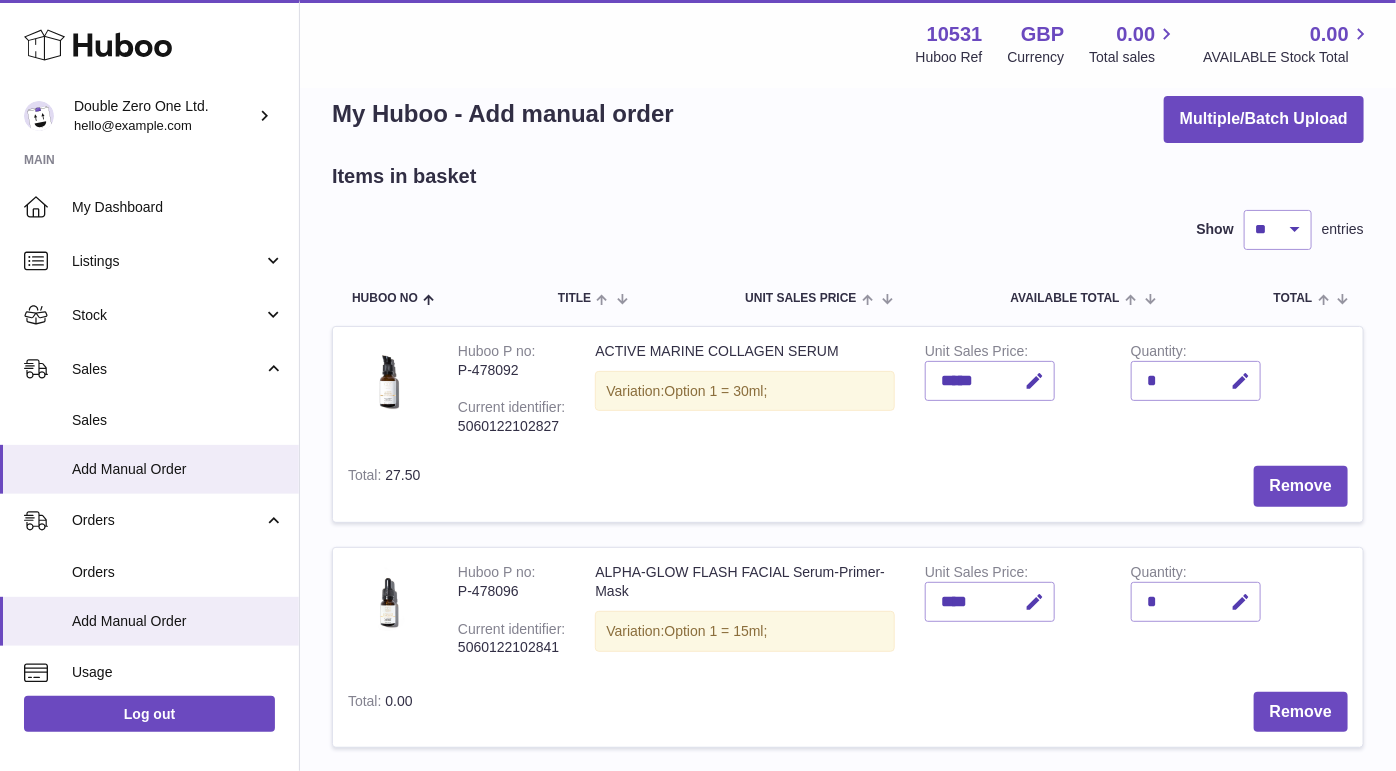 scroll, scrollTop: 44, scrollLeft: 0, axis: vertical 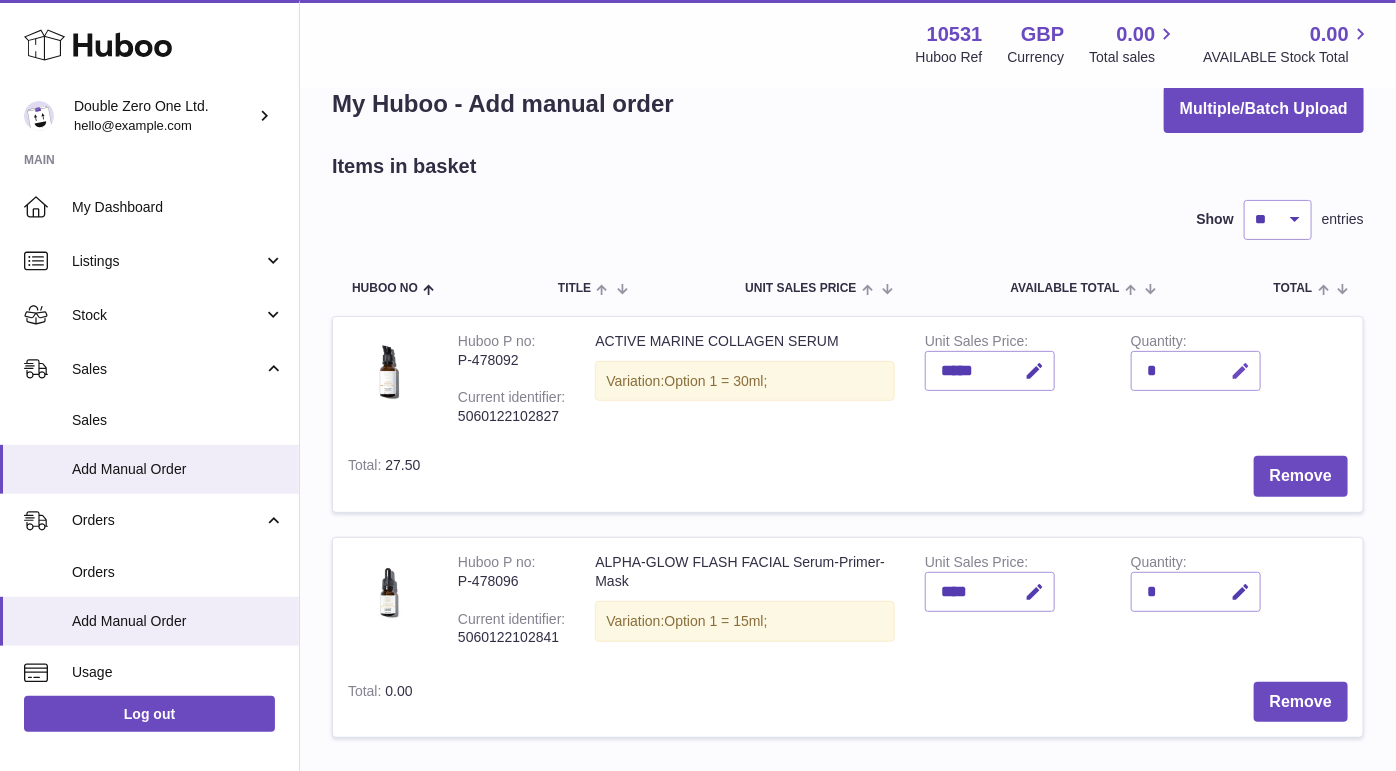 click at bounding box center (1240, 371) 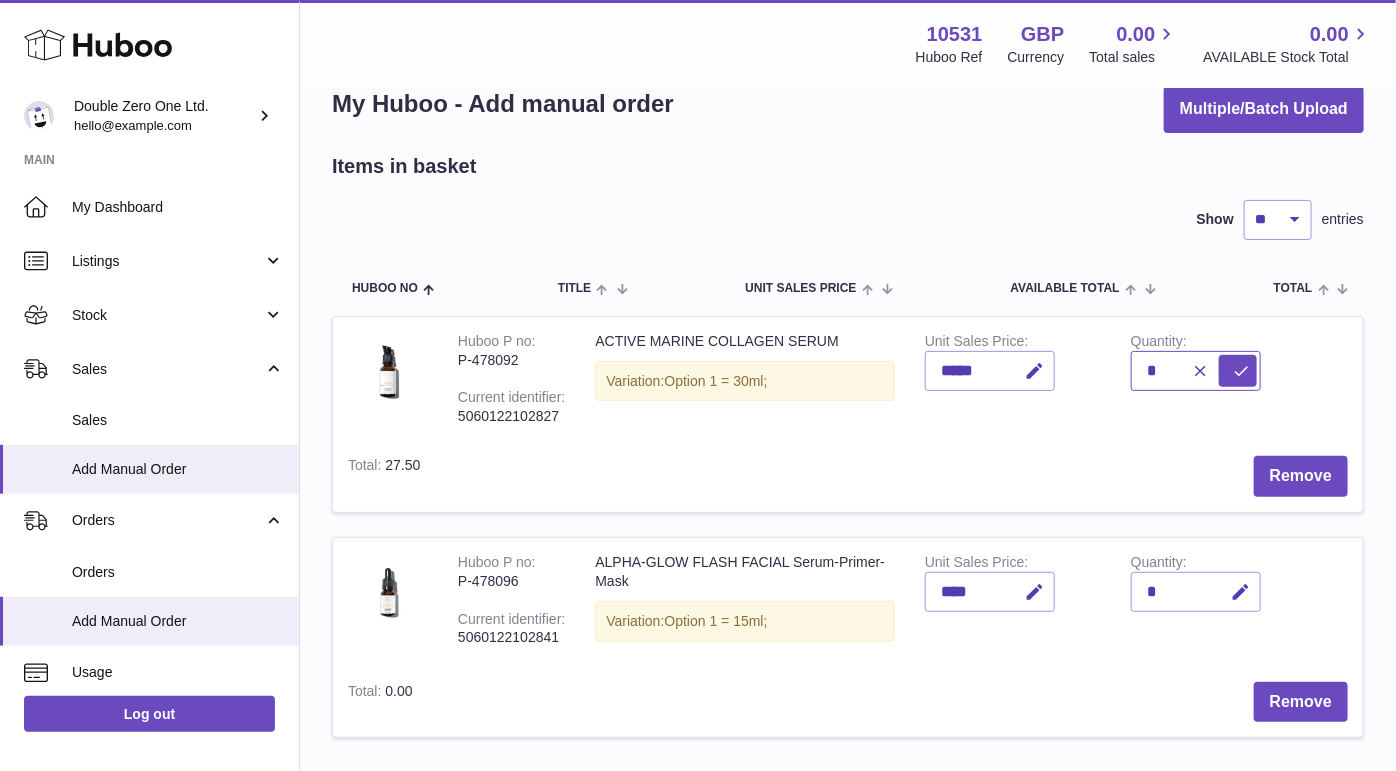 click on "*" at bounding box center [1196, 371] 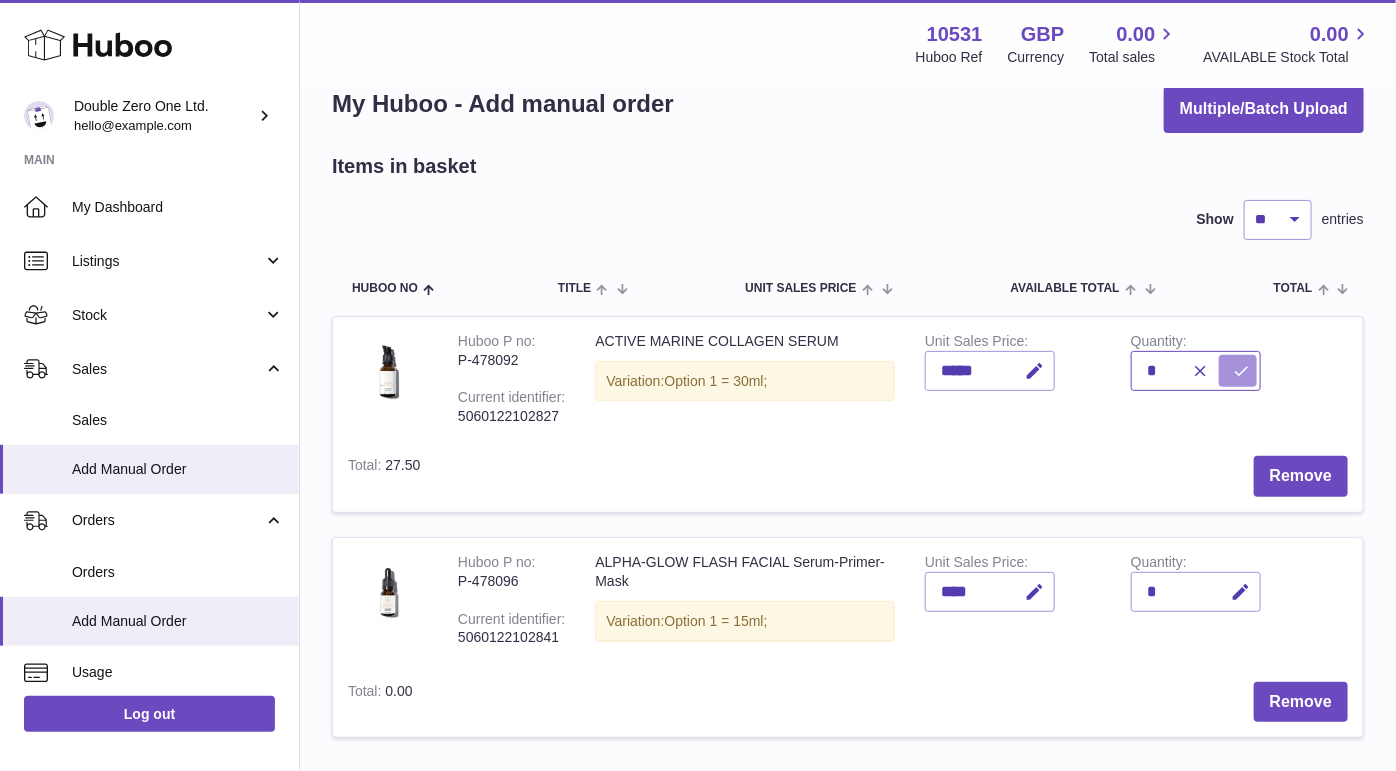 type on "*" 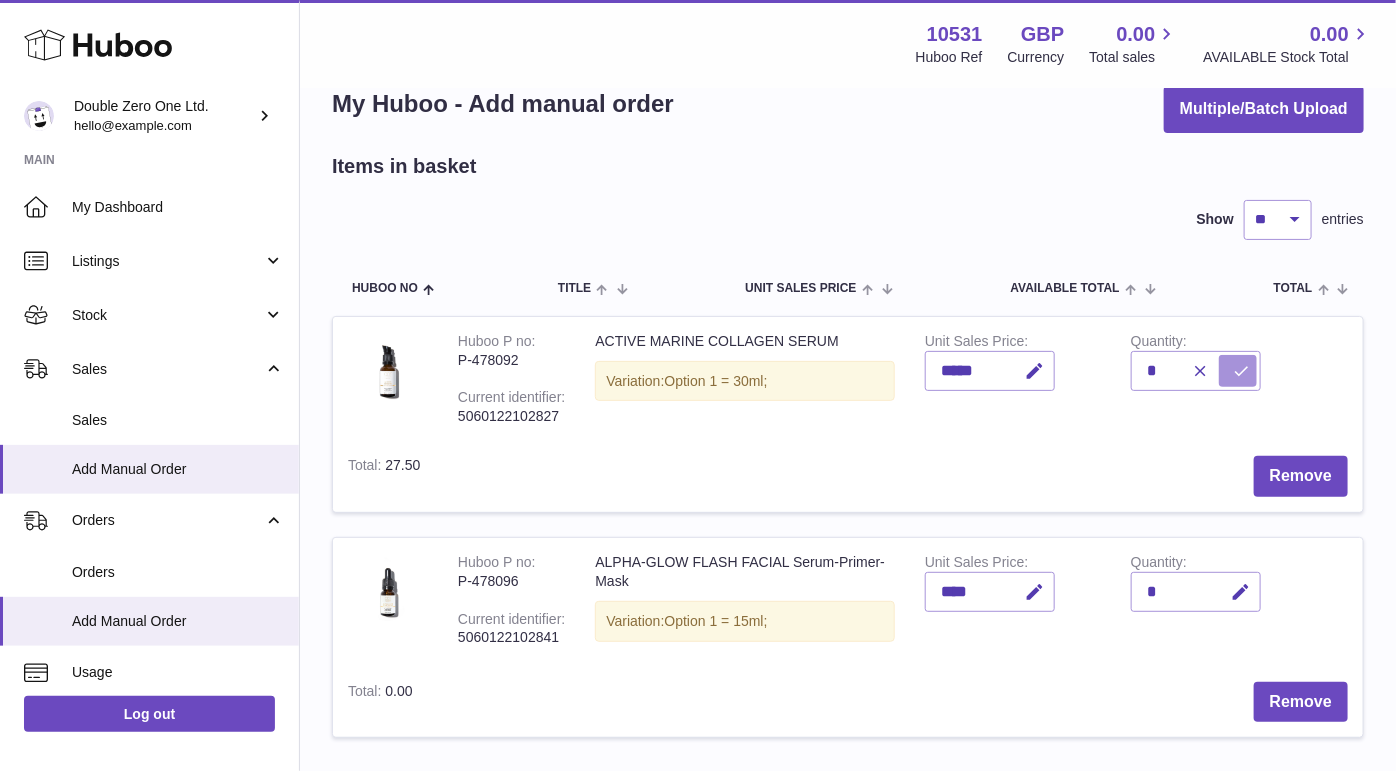 click at bounding box center [1241, 371] 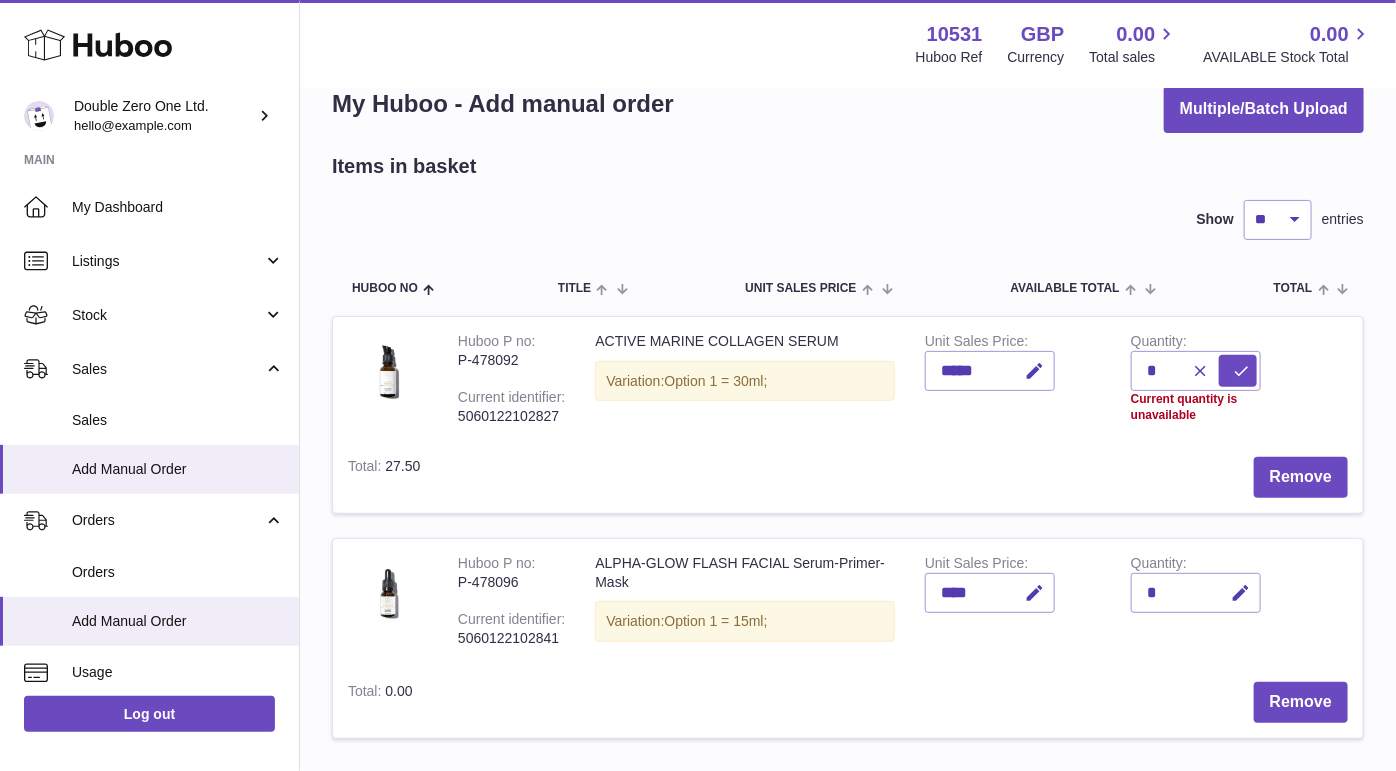 click on "Quantity
*
Current quantity is unavailable" at bounding box center [1219, 379] 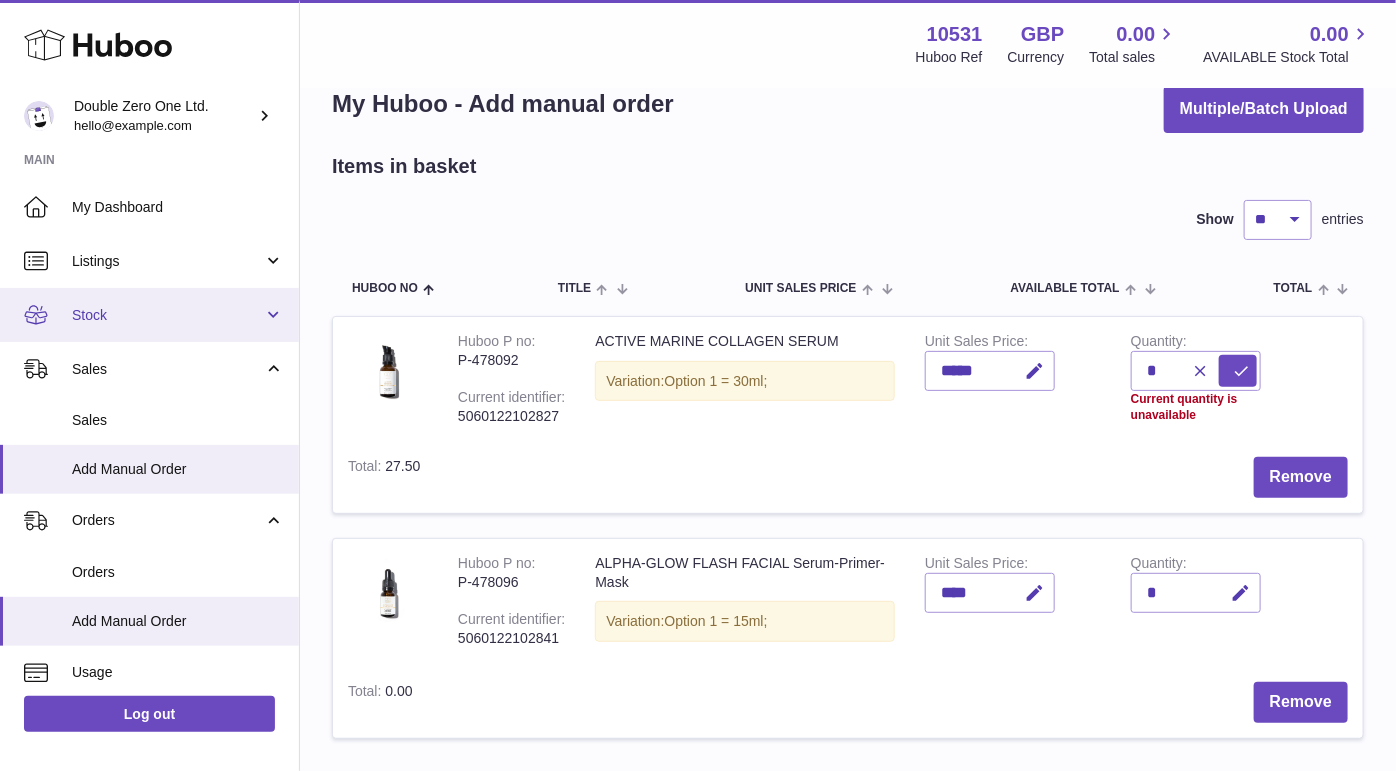click on "Stock" at bounding box center (167, 315) 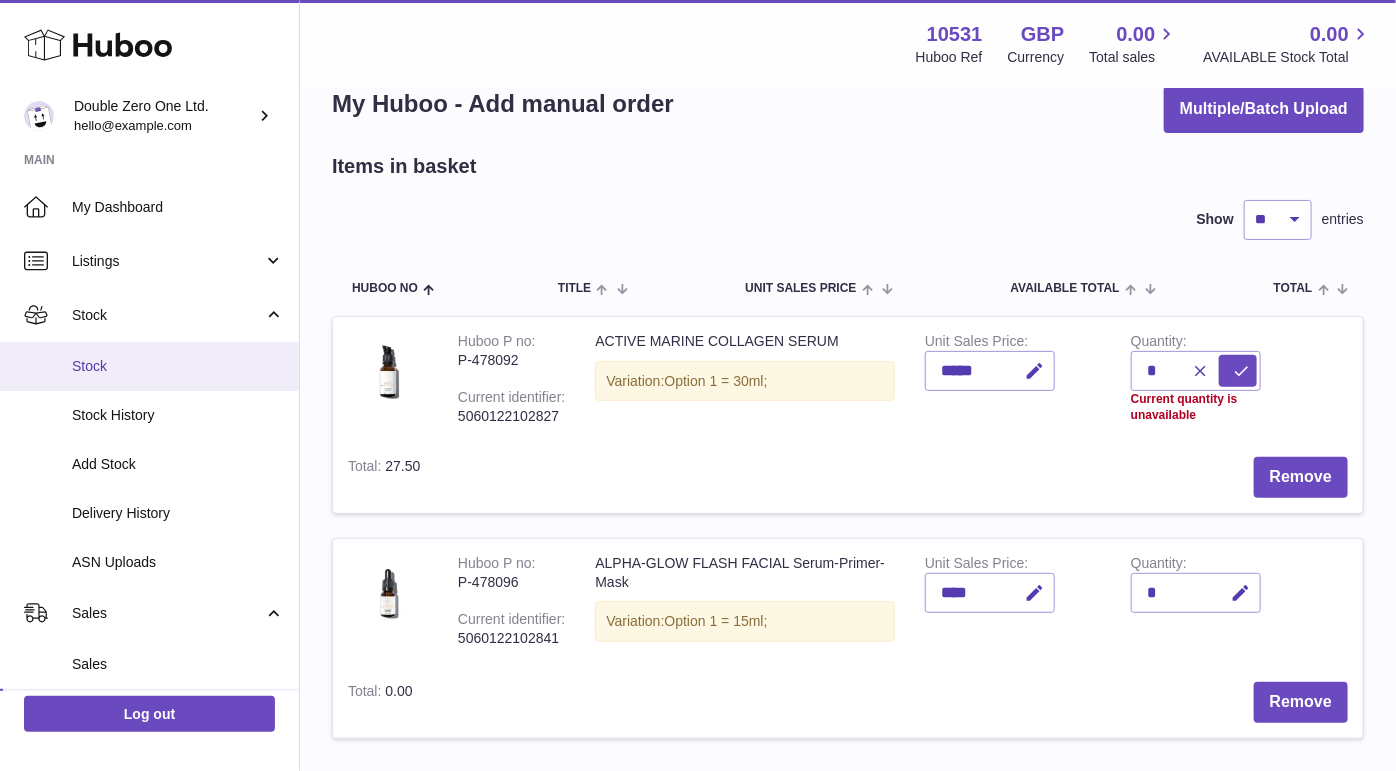 click on "Stock" at bounding box center (178, 366) 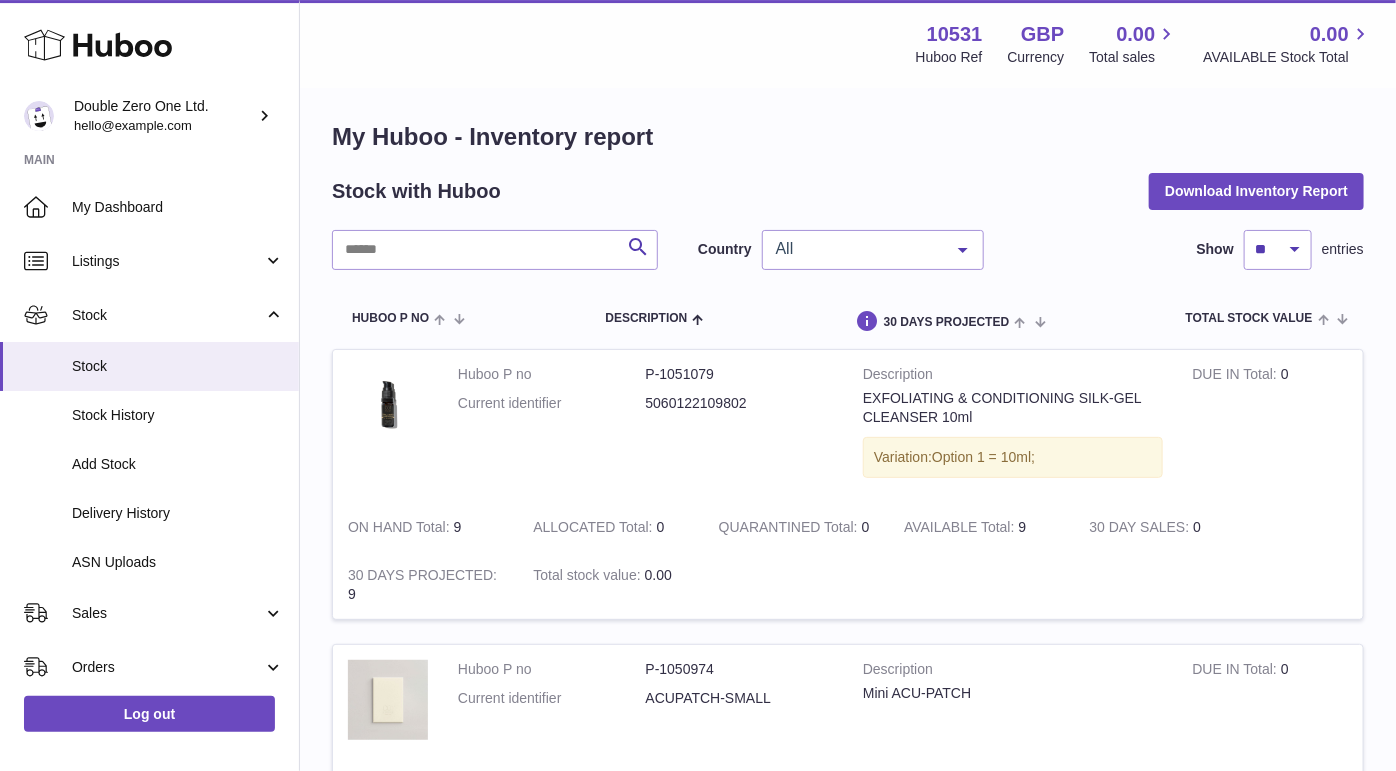 scroll, scrollTop: 16, scrollLeft: 0, axis: vertical 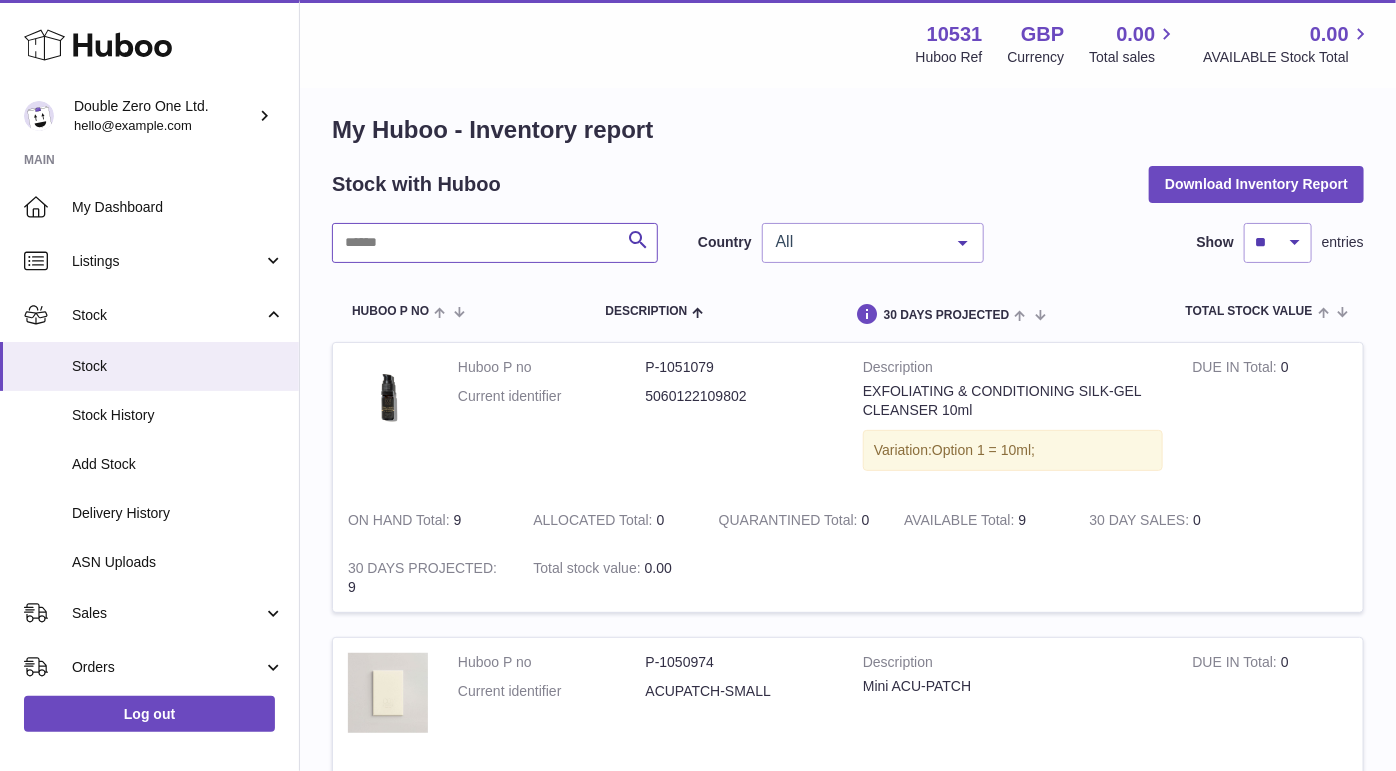 click at bounding box center [495, 243] 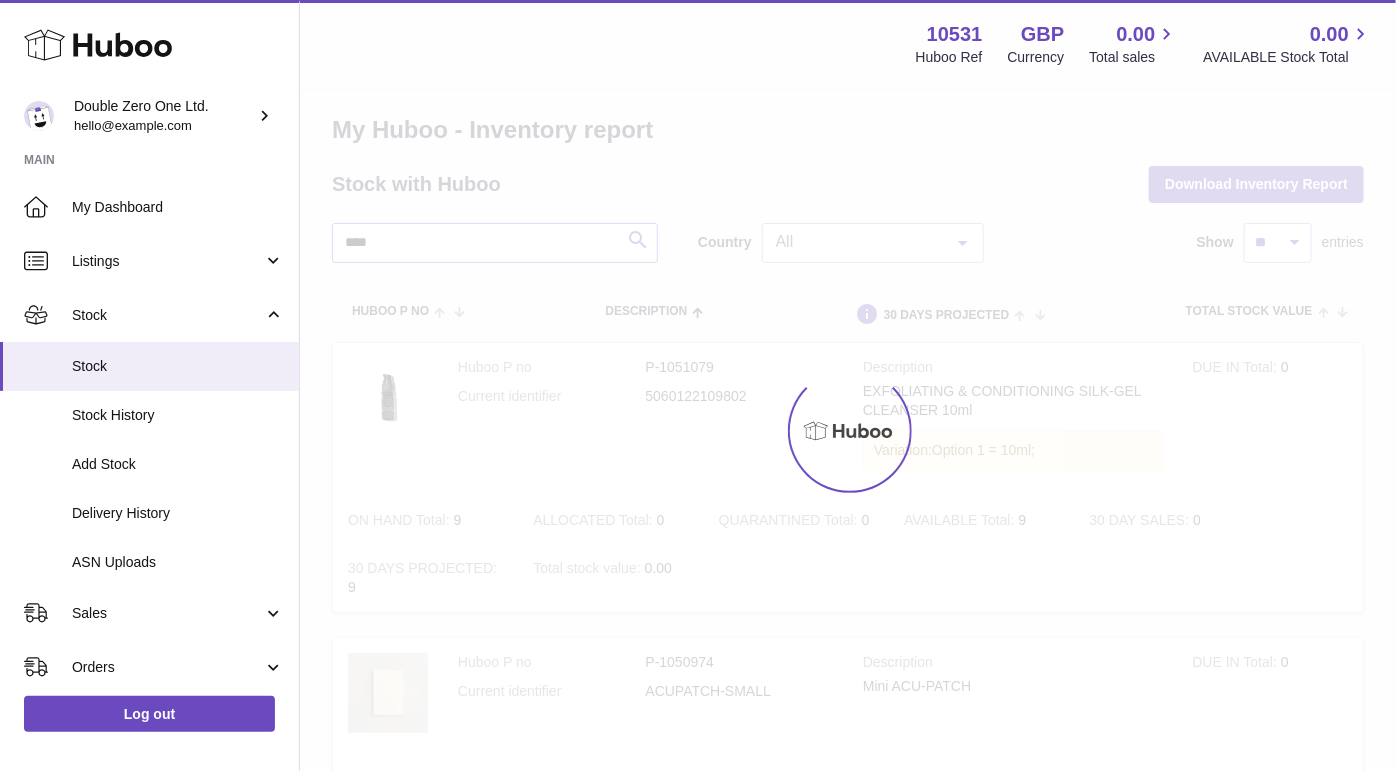 scroll, scrollTop: 0, scrollLeft: 0, axis: both 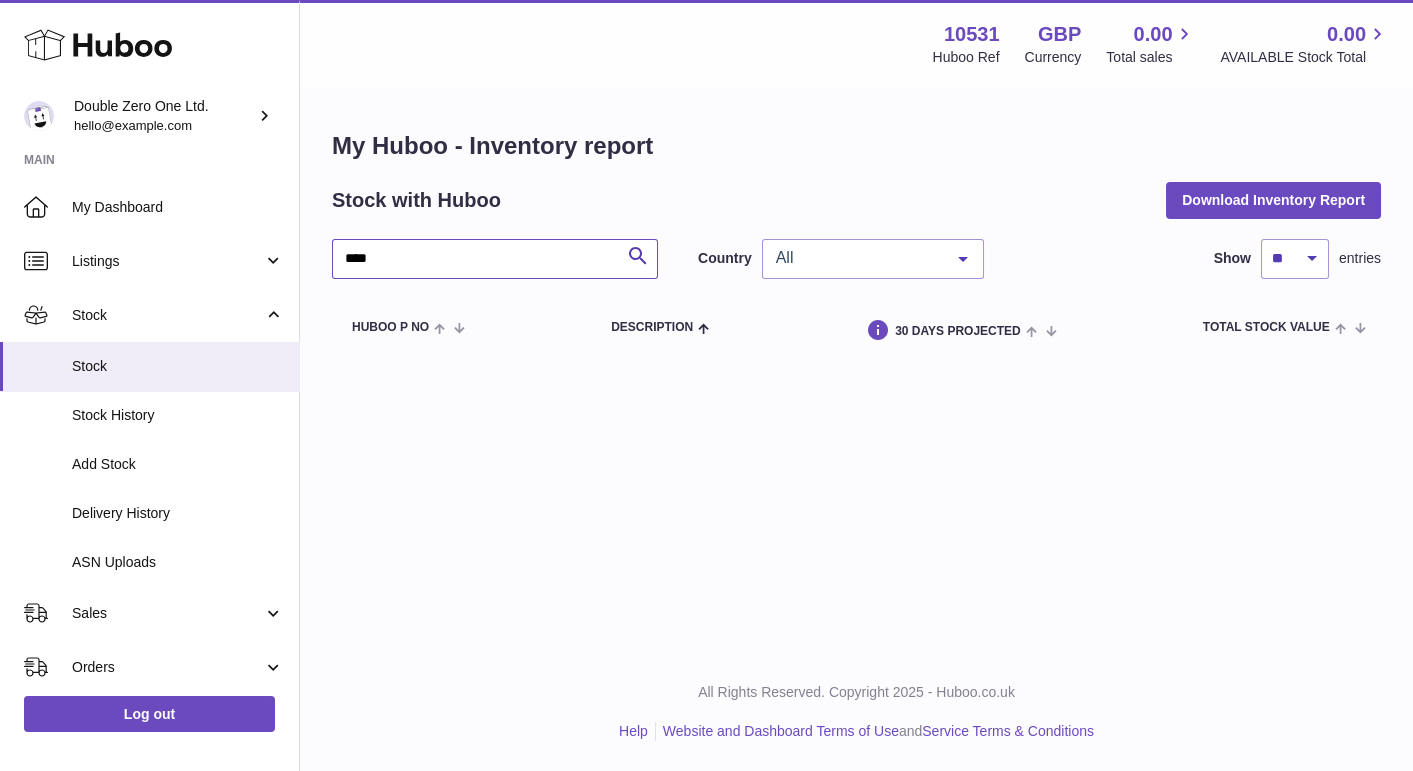 click on "****" at bounding box center (495, 259) 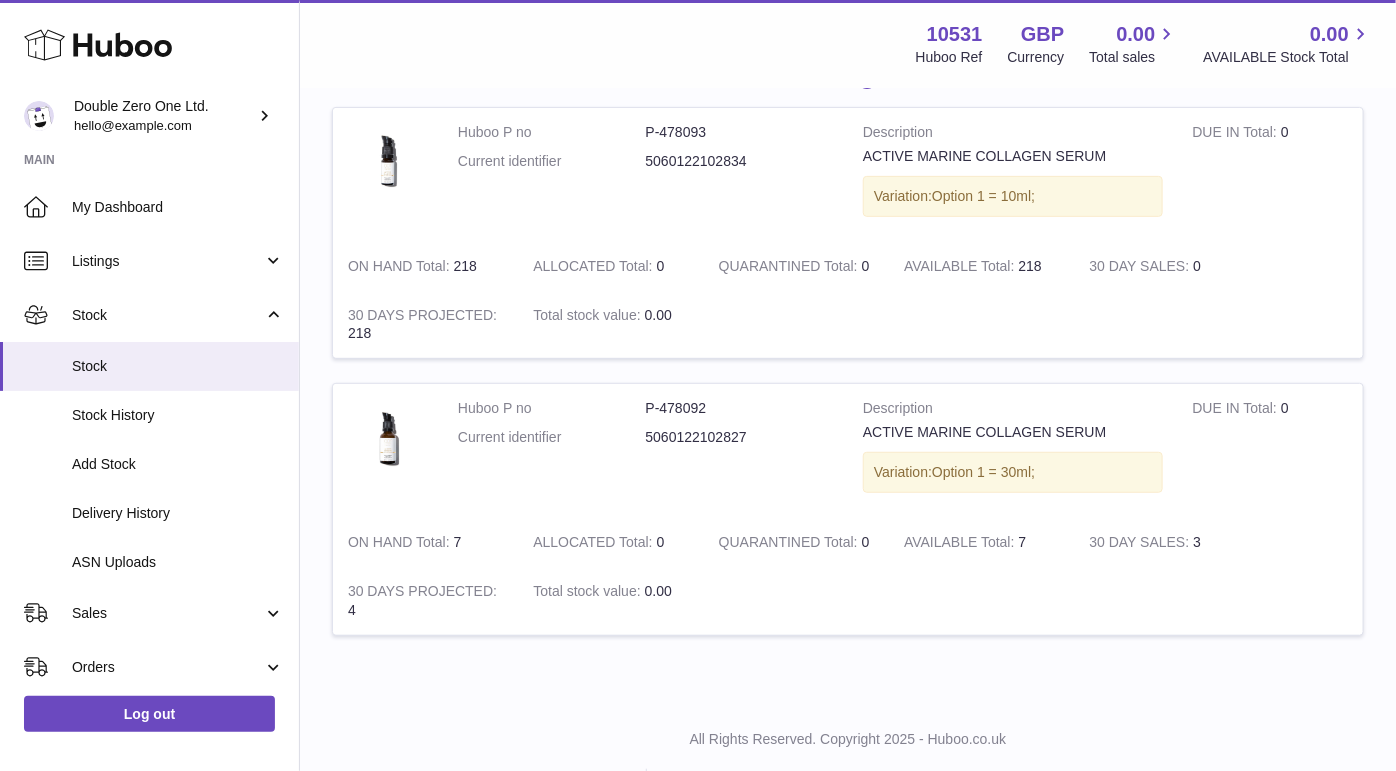 scroll, scrollTop: 256, scrollLeft: 0, axis: vertical 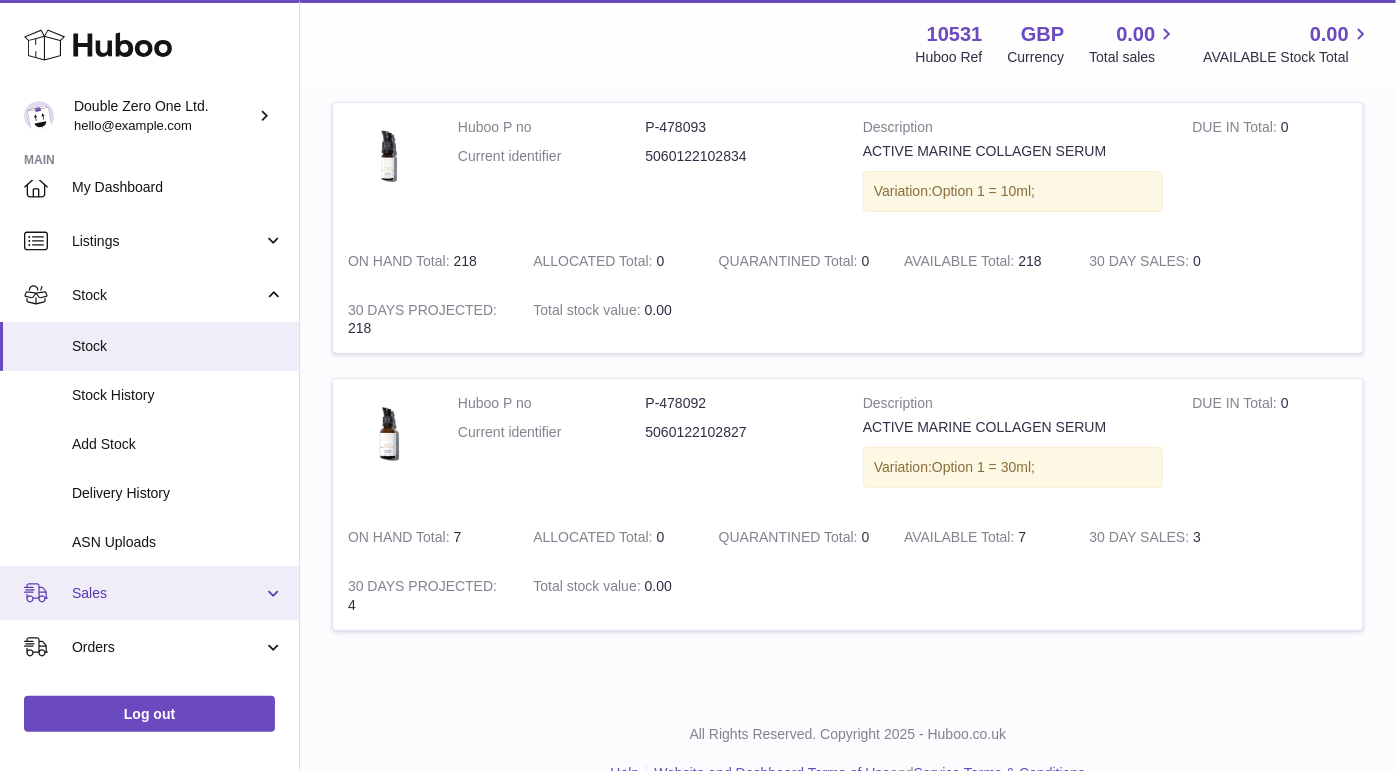 type on "**********" 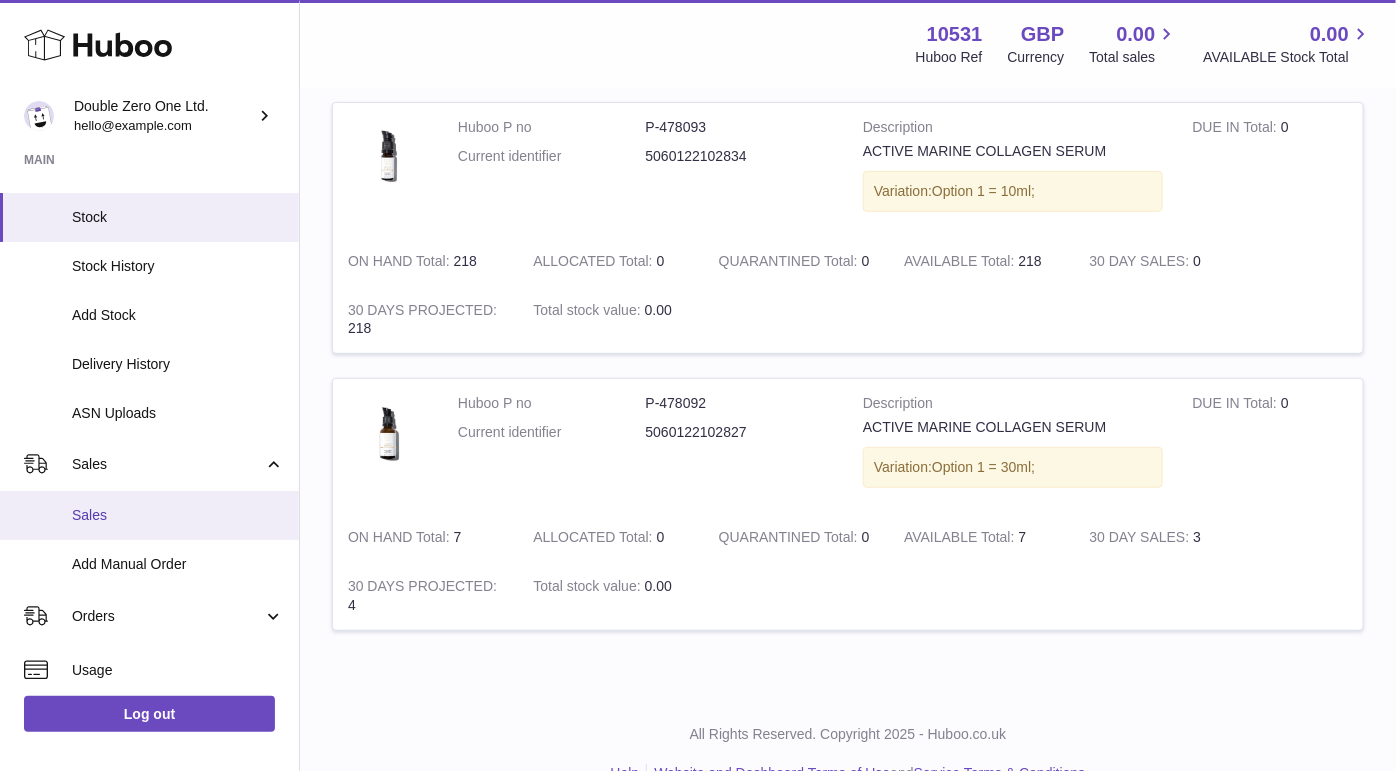 scroll, scrollTop: 177, scrollLeft: 0, axis: vertical 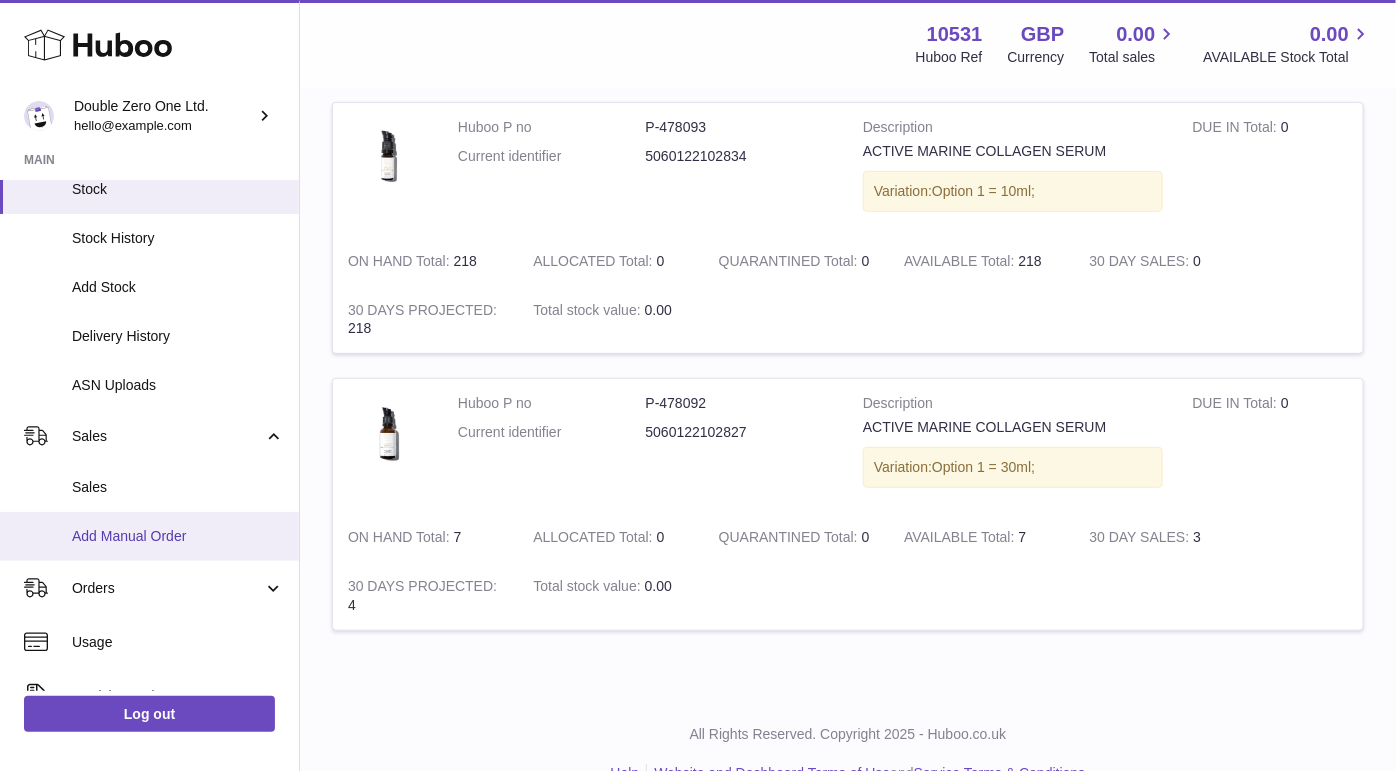 click on "Add Manual Order" at bounding box center (178, 536) 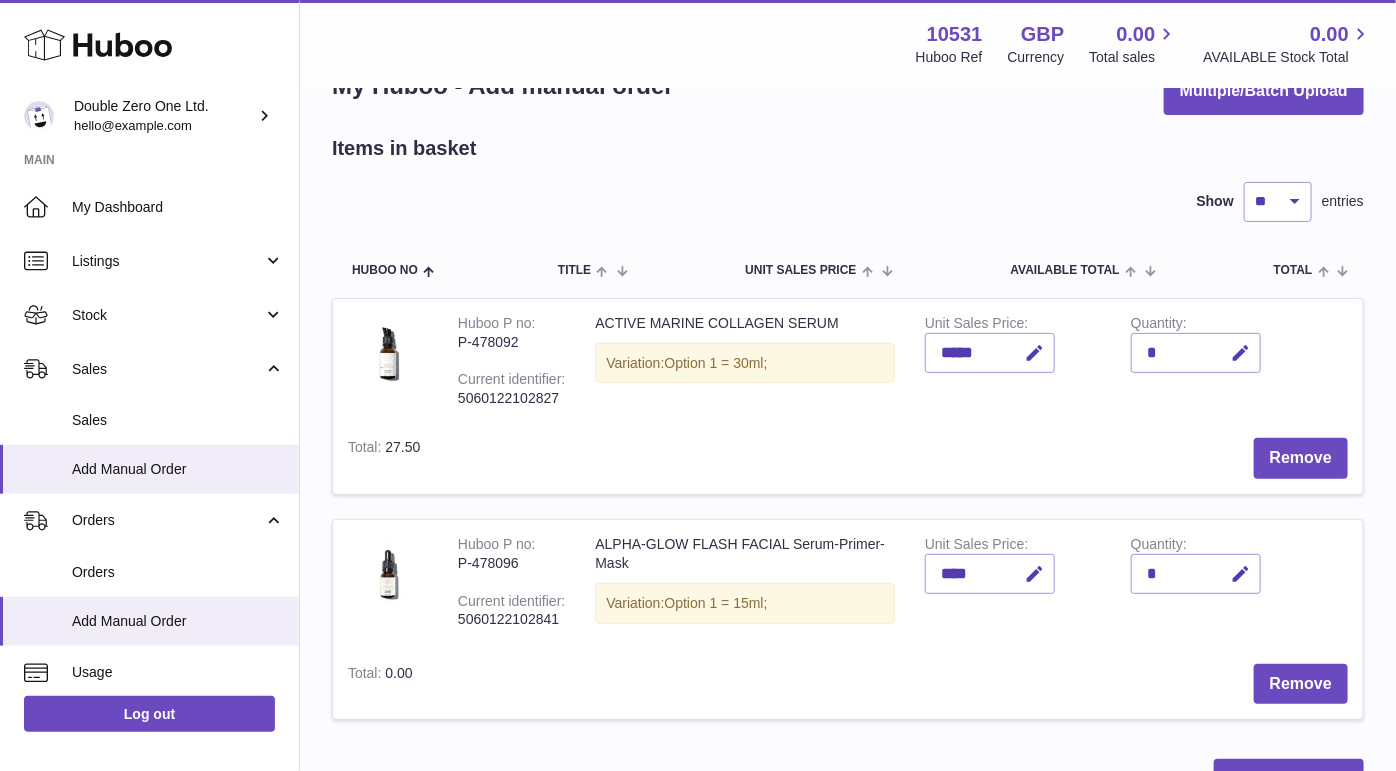 scroll, scrollTop: 90, scrollLeft: 0, axis: vertical 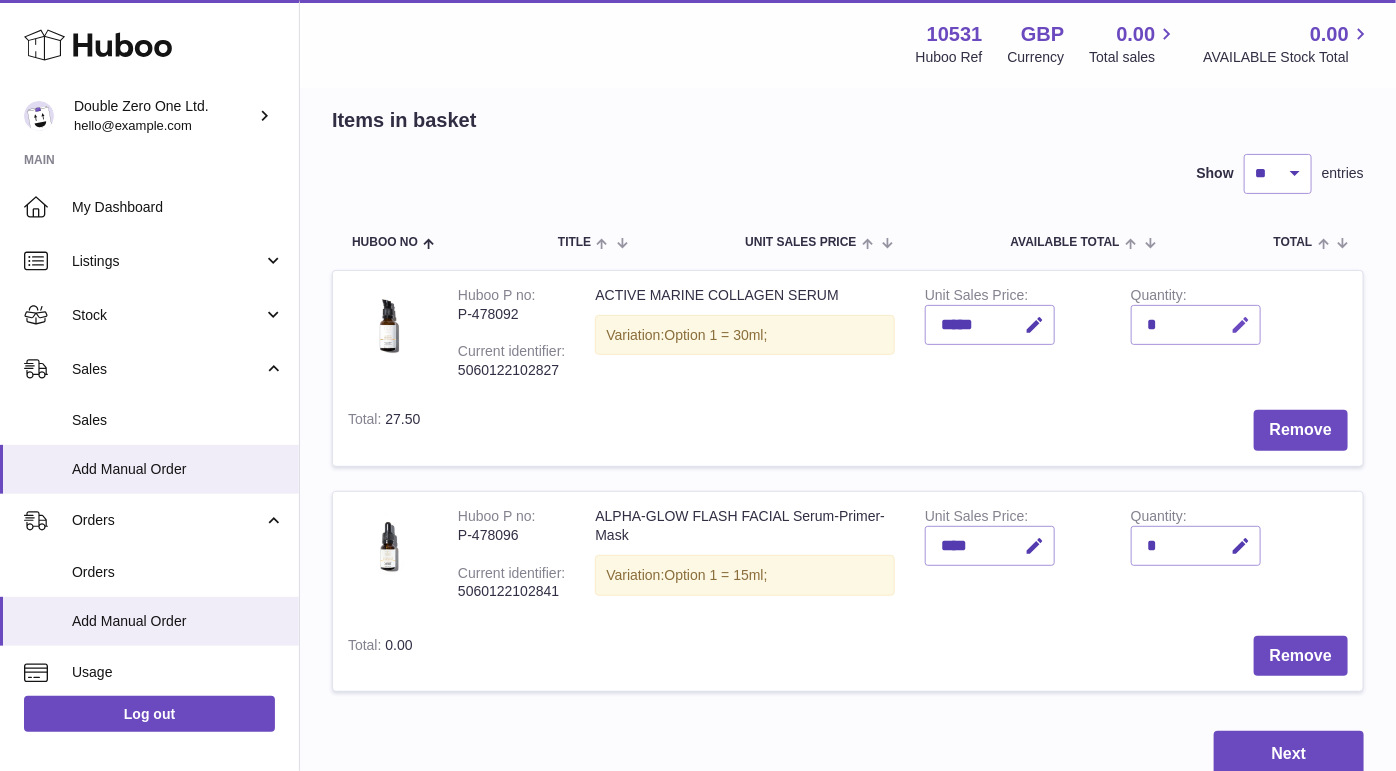 click at bounding box center (1240, 325) 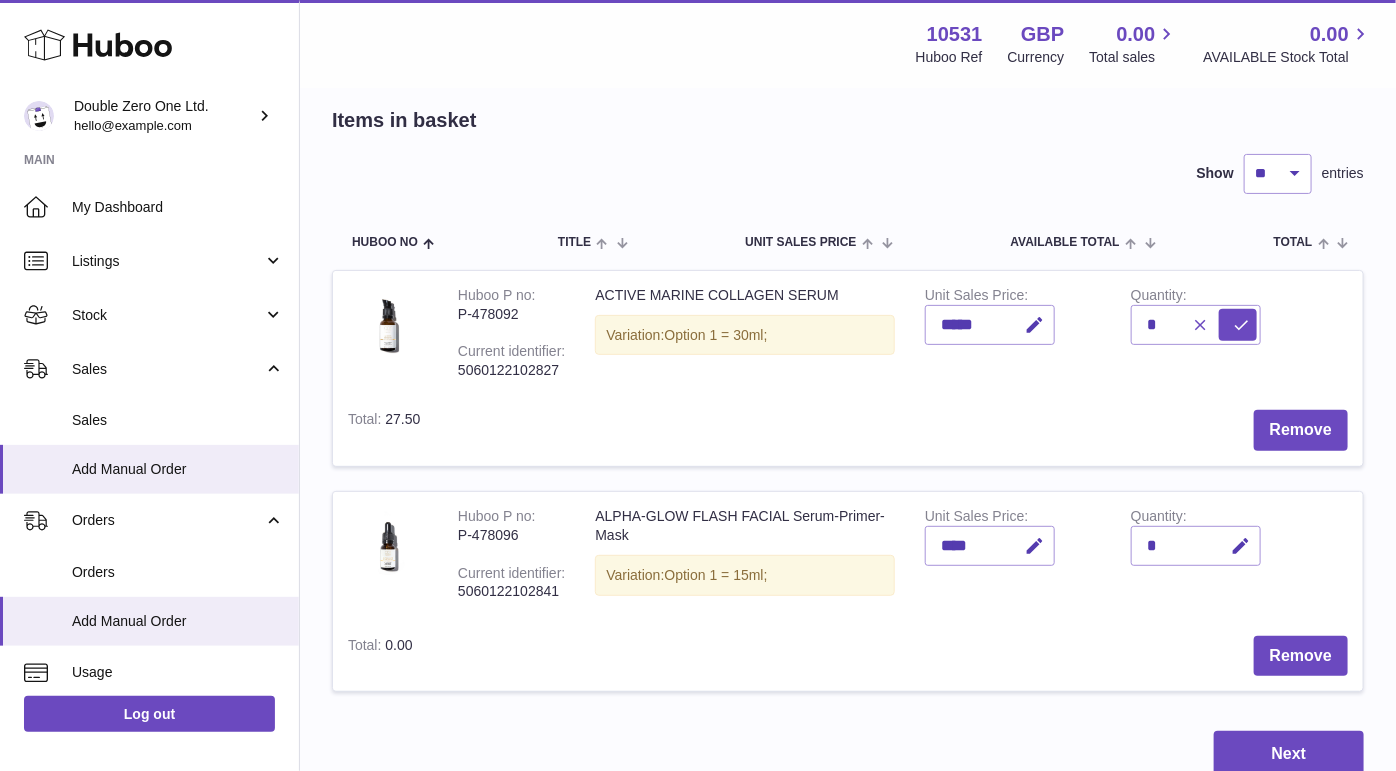 click at bounding box center [1197, 325] 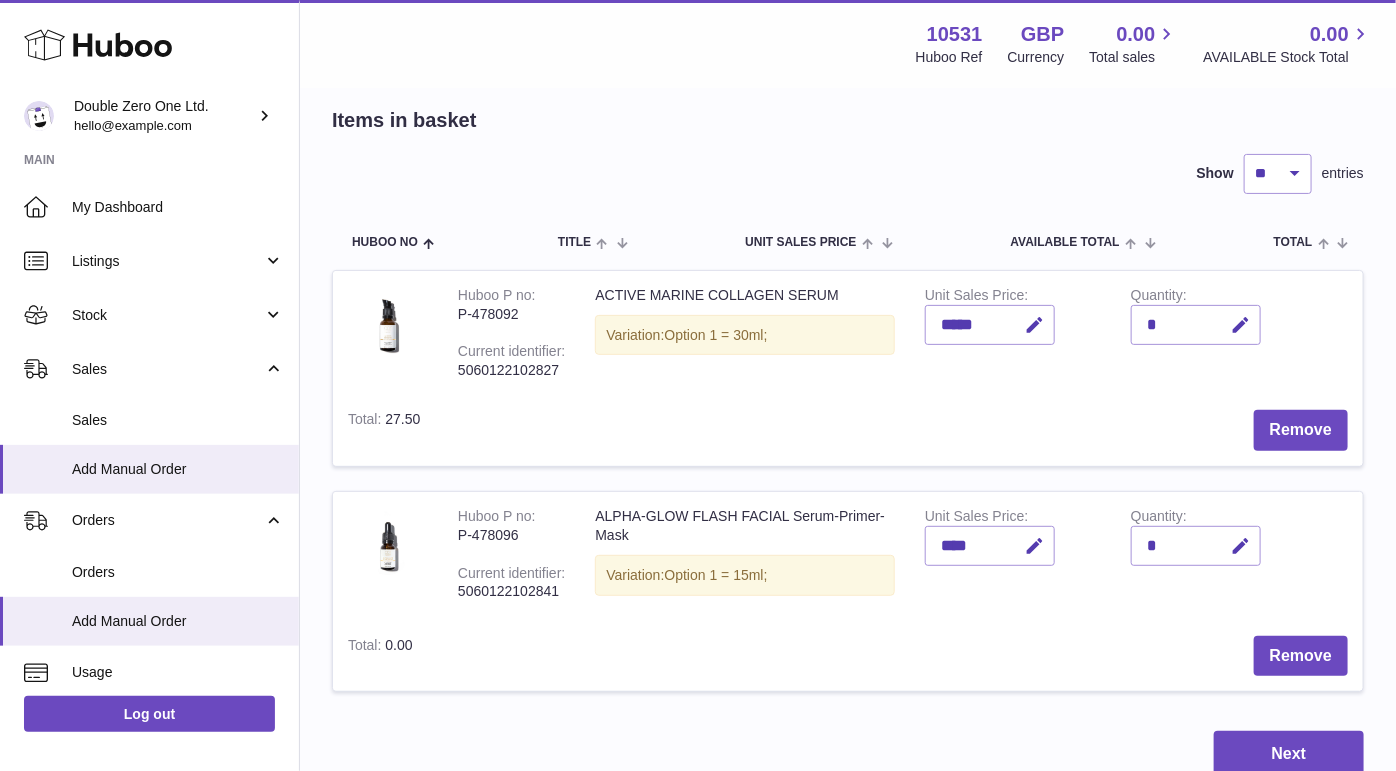 click on "*" at bounding box center [1196, 325] 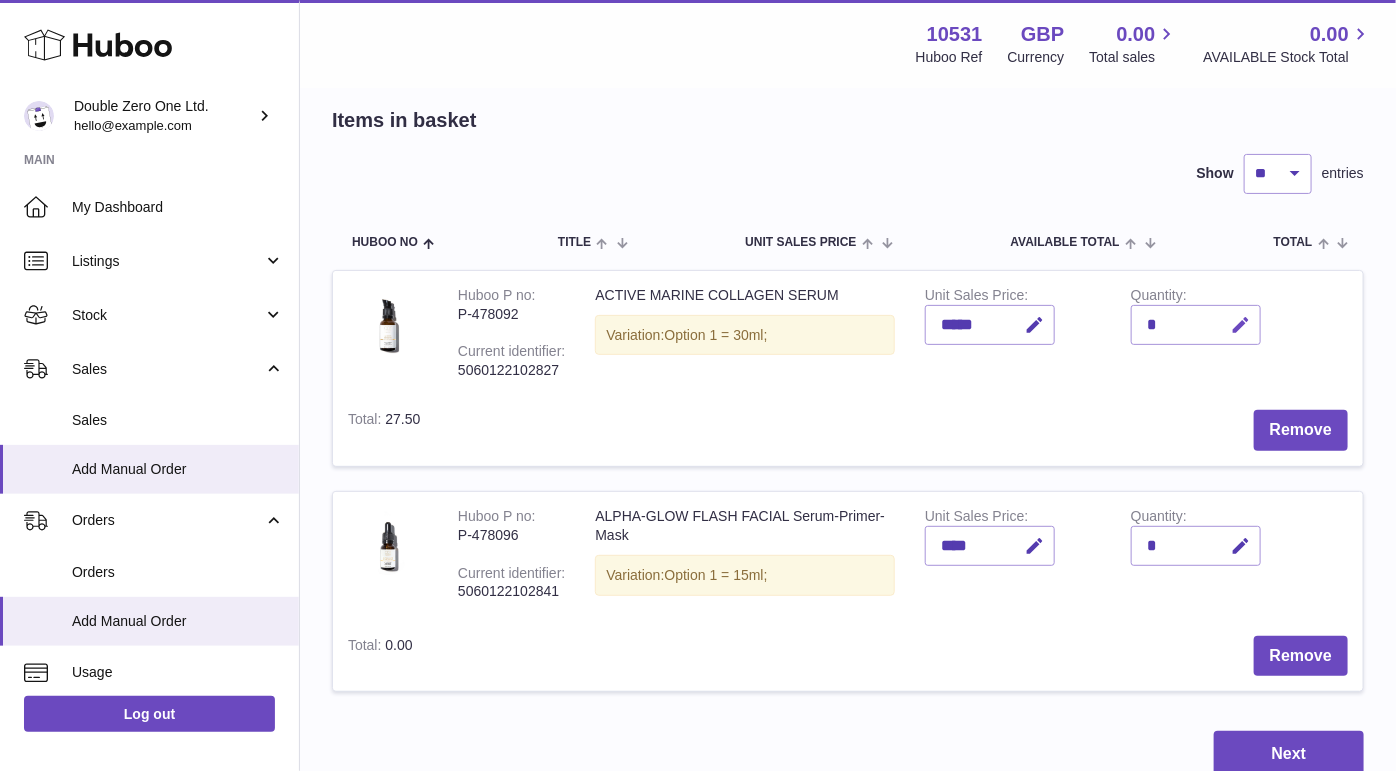 click at bounding box center (1240, 325) 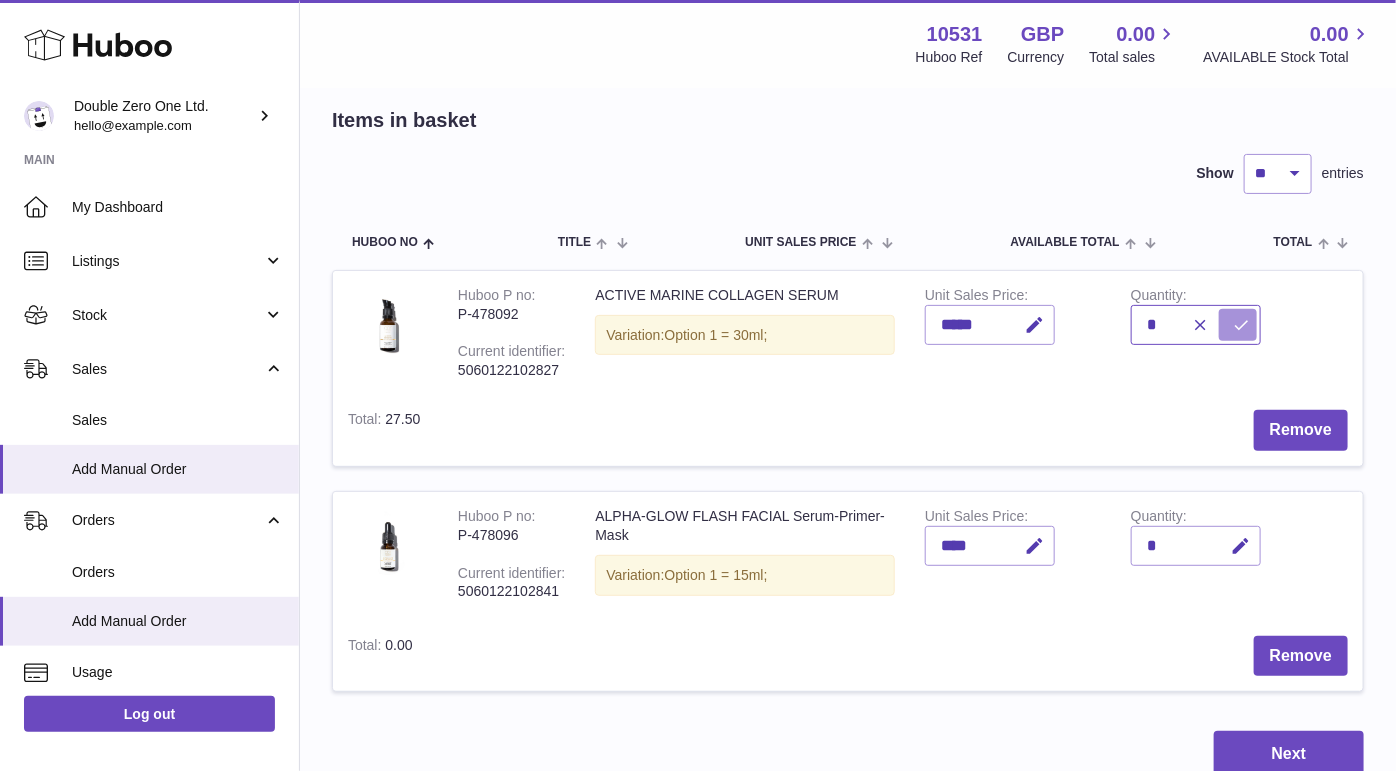 type on "*" 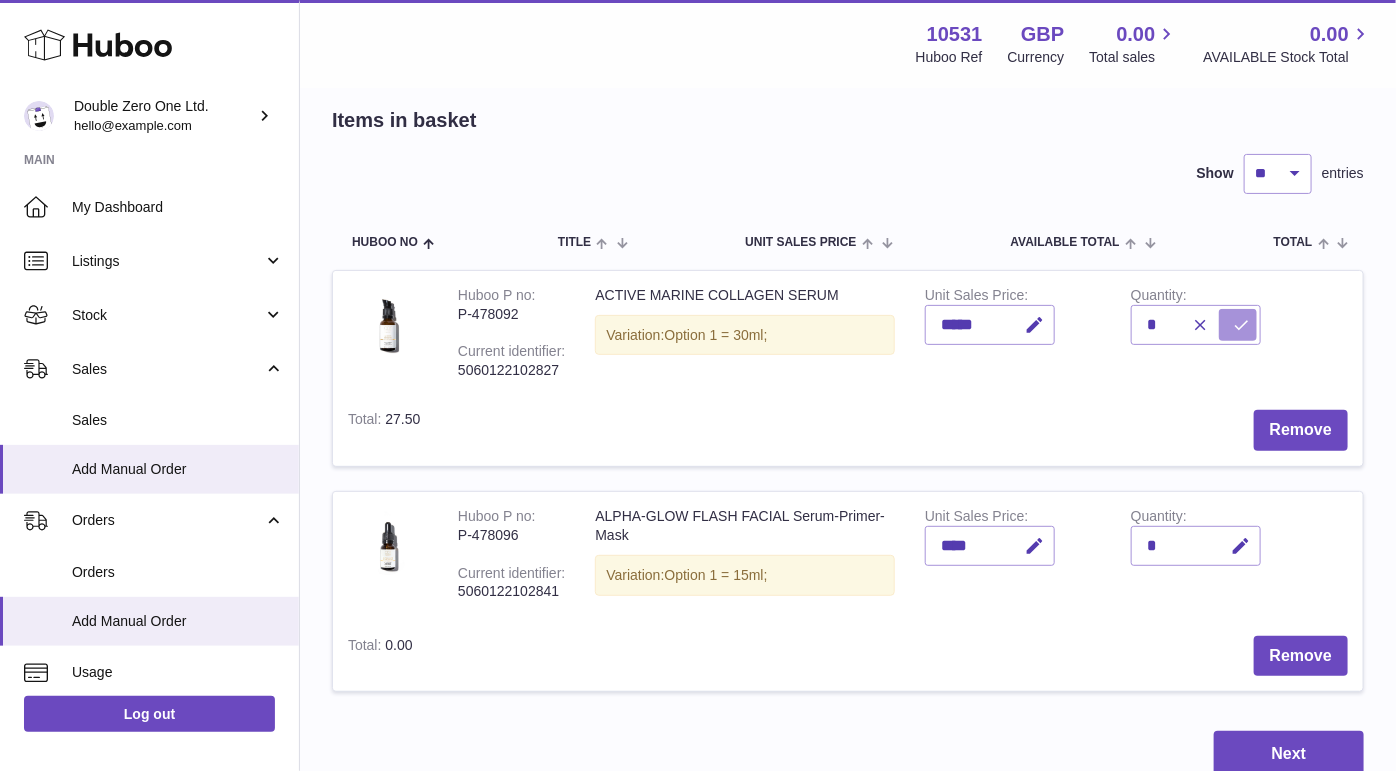 click at bounding box center [1241, 325] 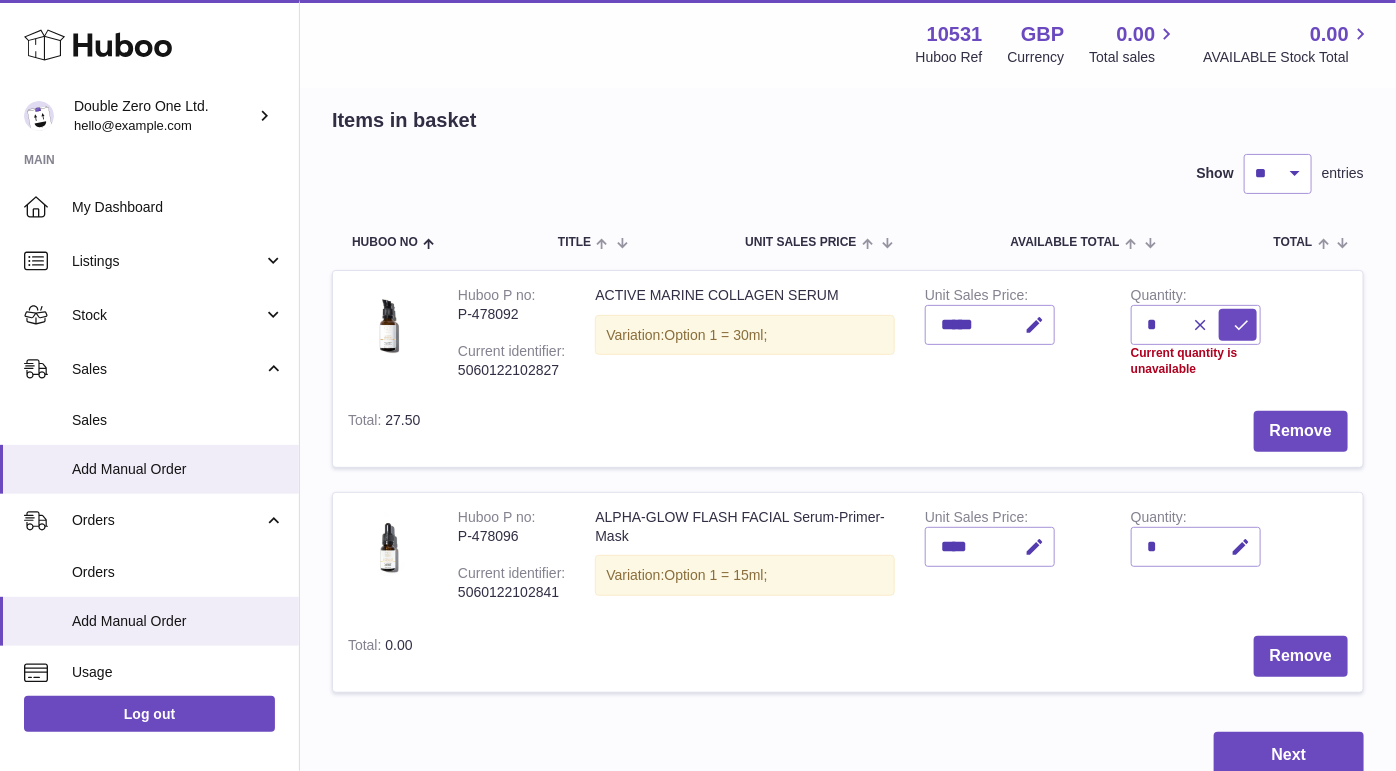 click on "Remove" at bounding box center [899, 431] 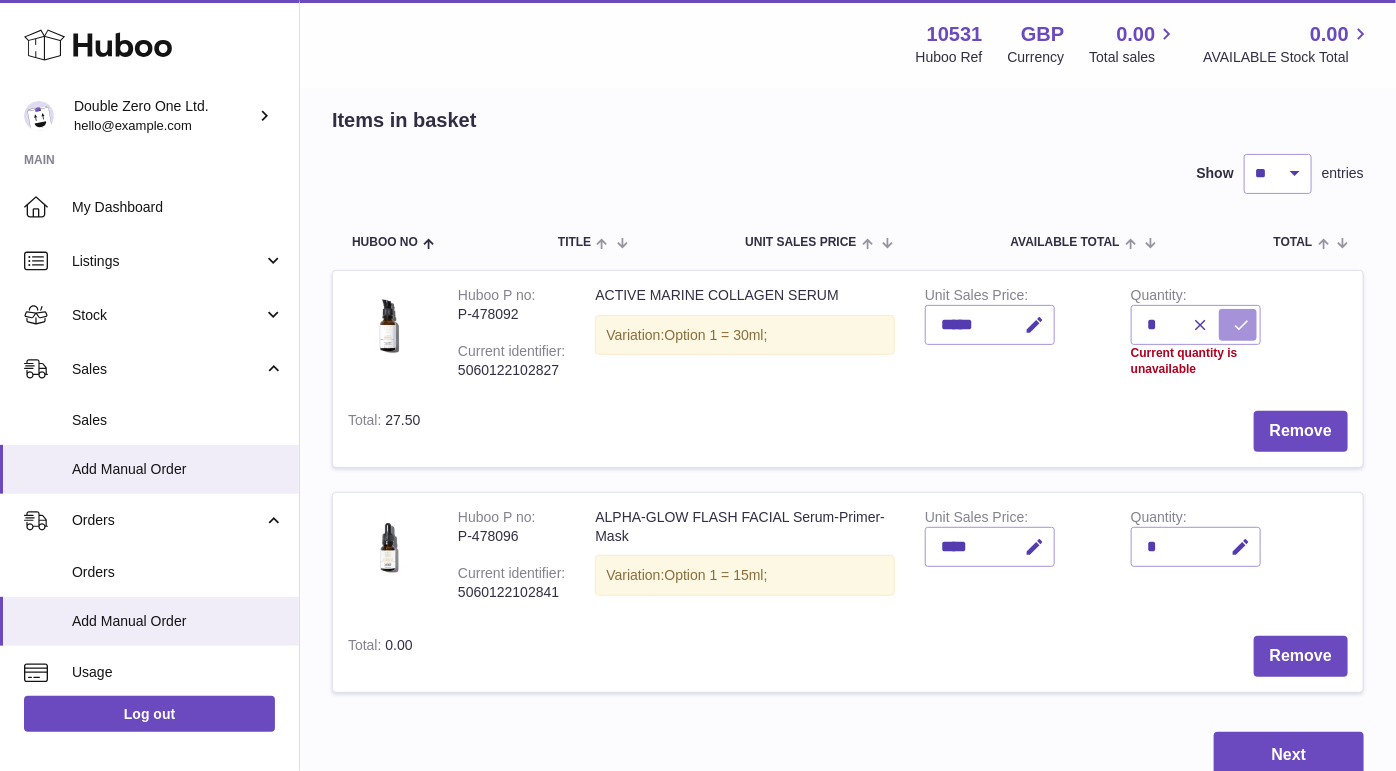 click at bounding box center [1241, 325] 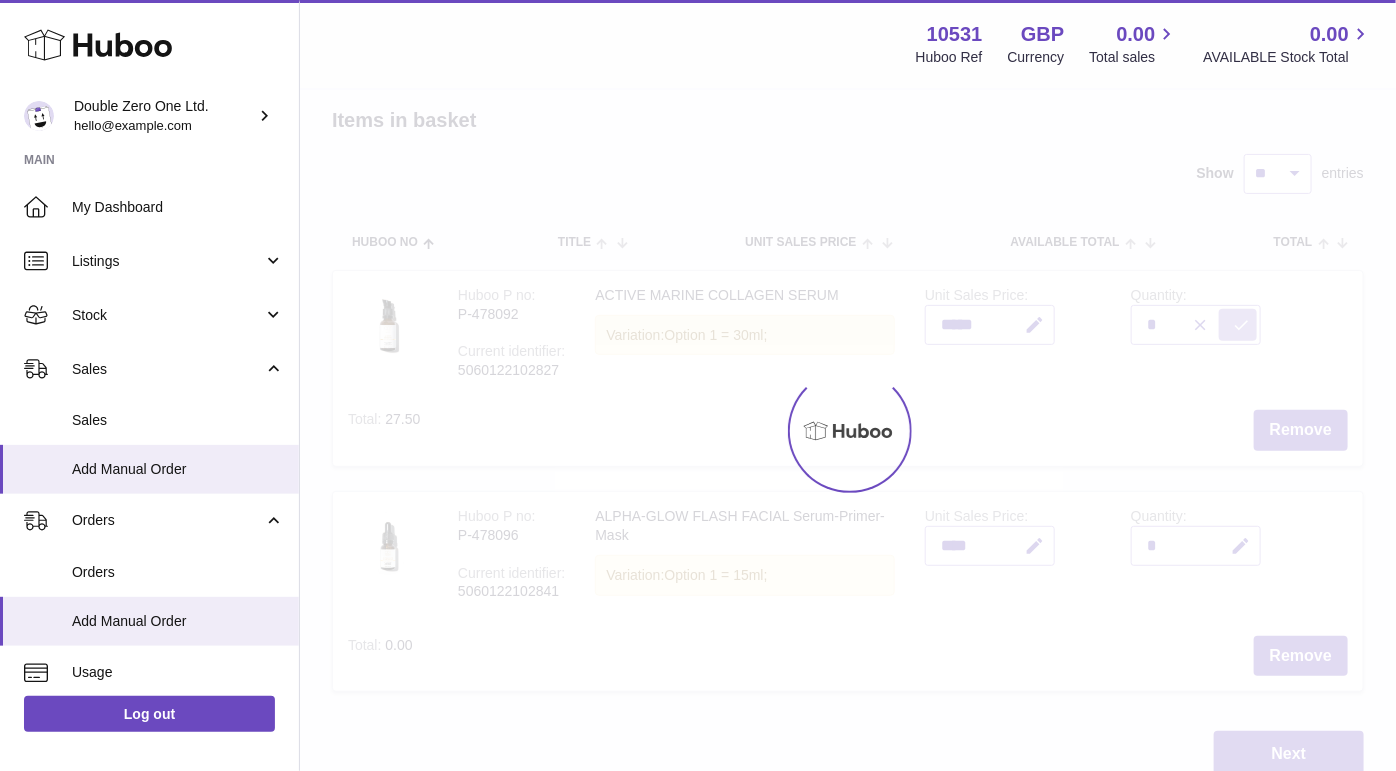 click at bounding box center [848, 430] 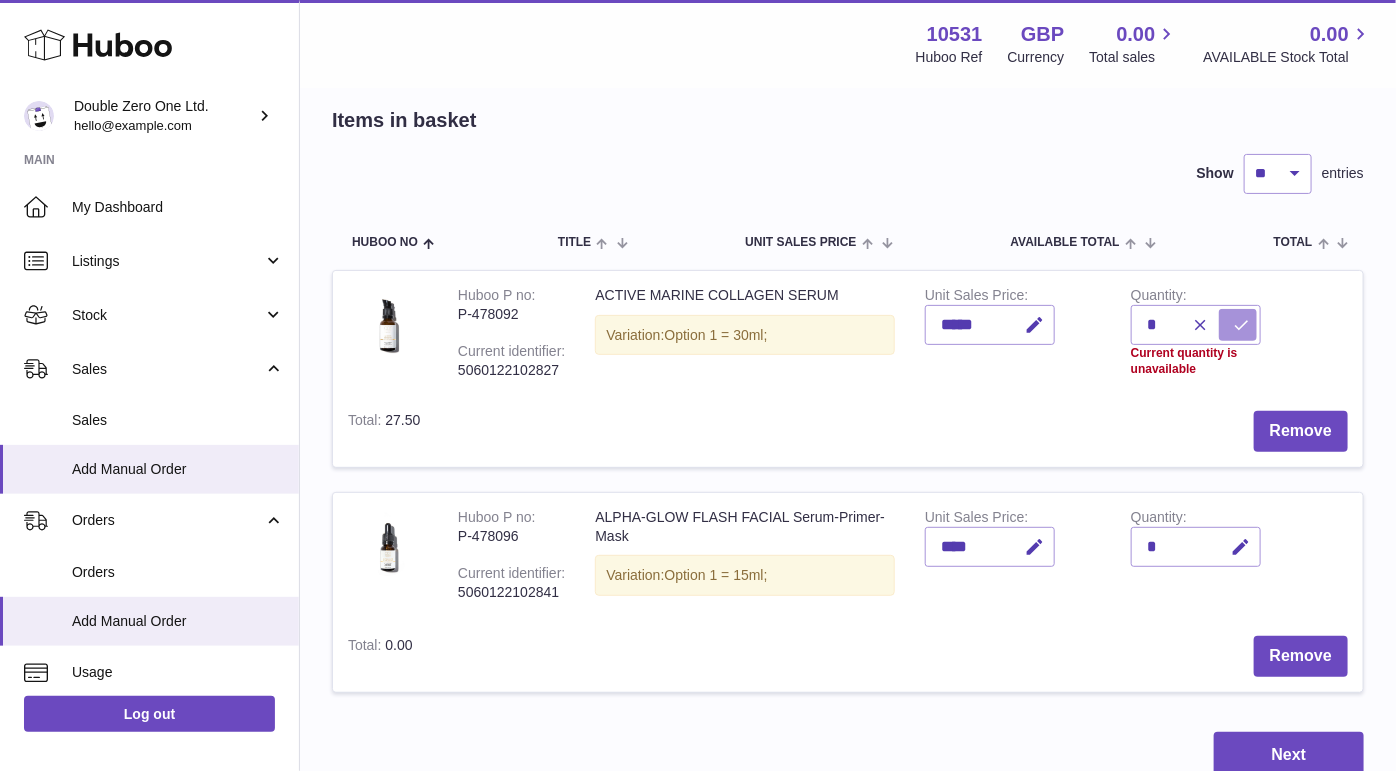 click at bounding box center [1241, 325] 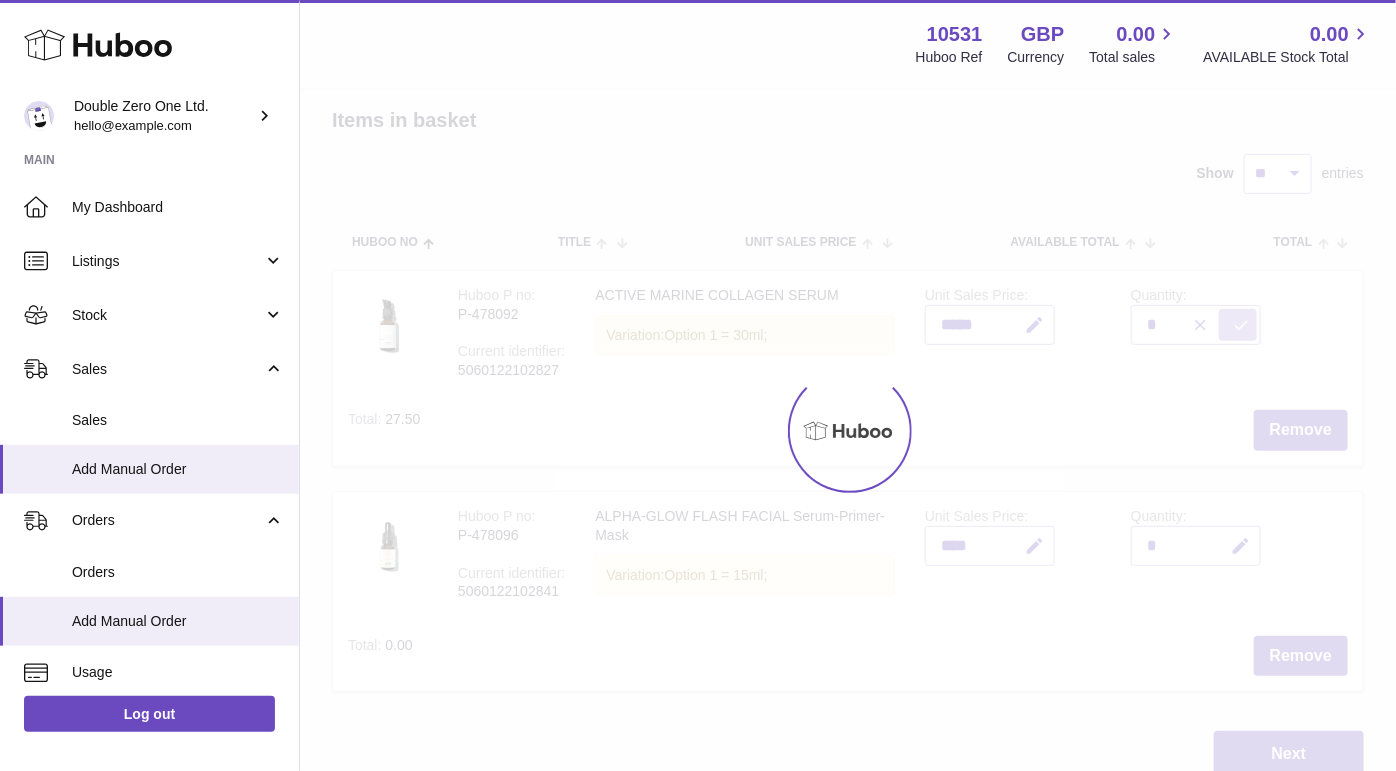 click at bounding box center [848, 430] 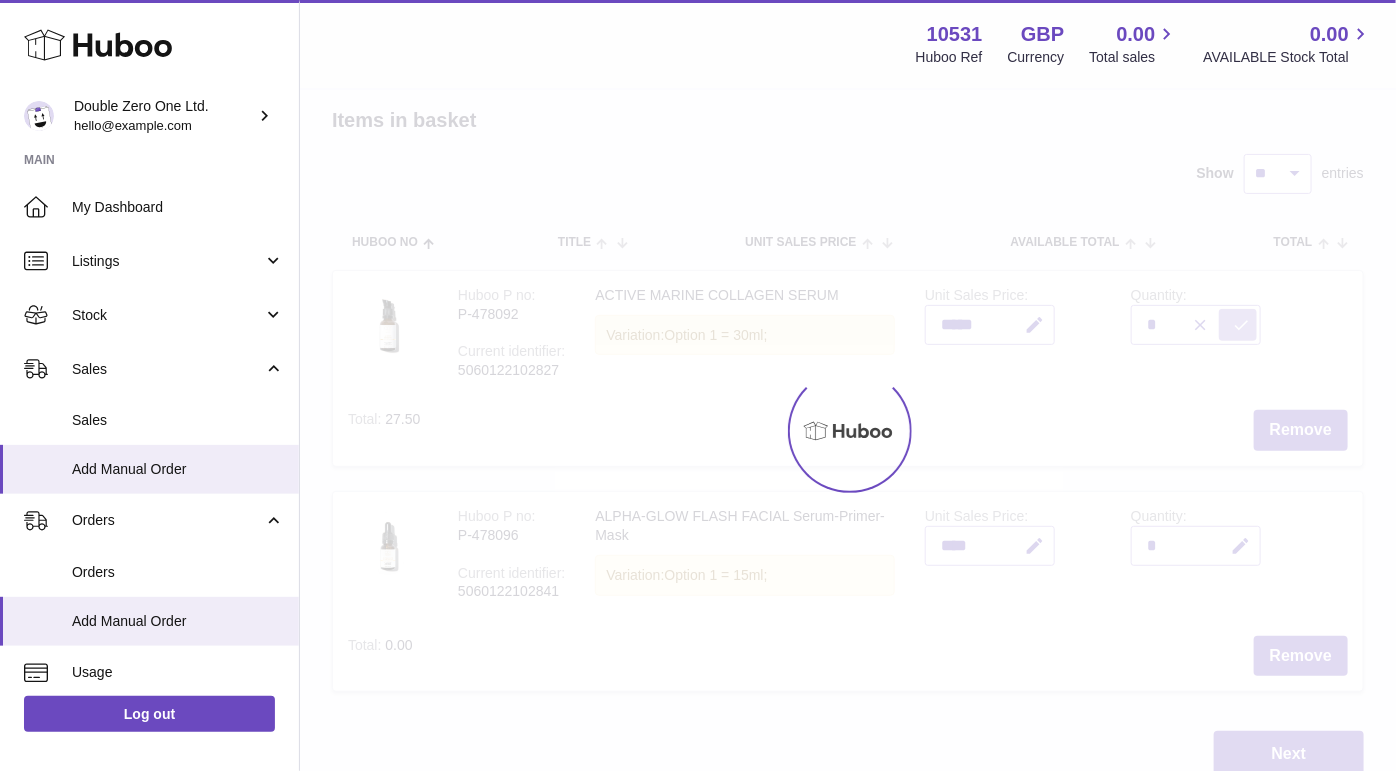 click at bounding box center [1241, 325] 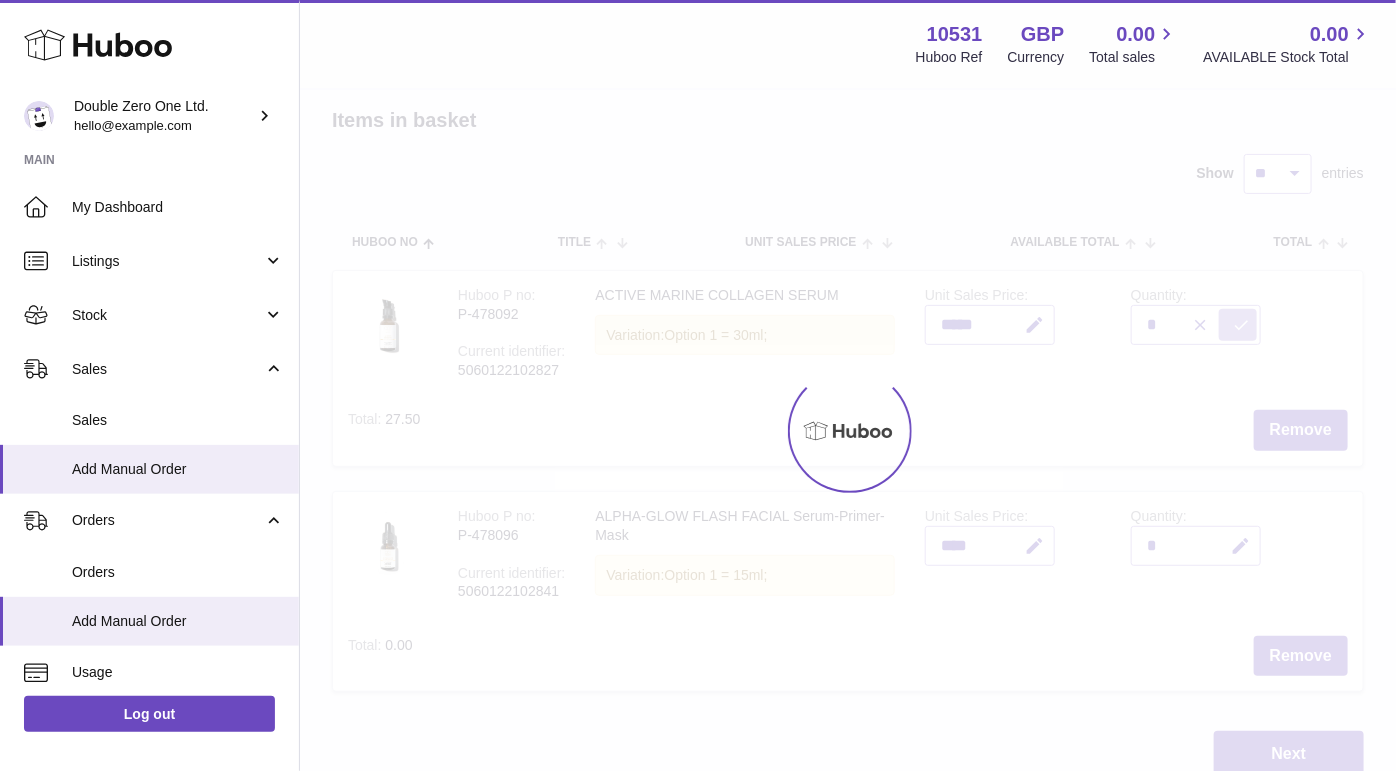 click at bounding box center [848, 430] 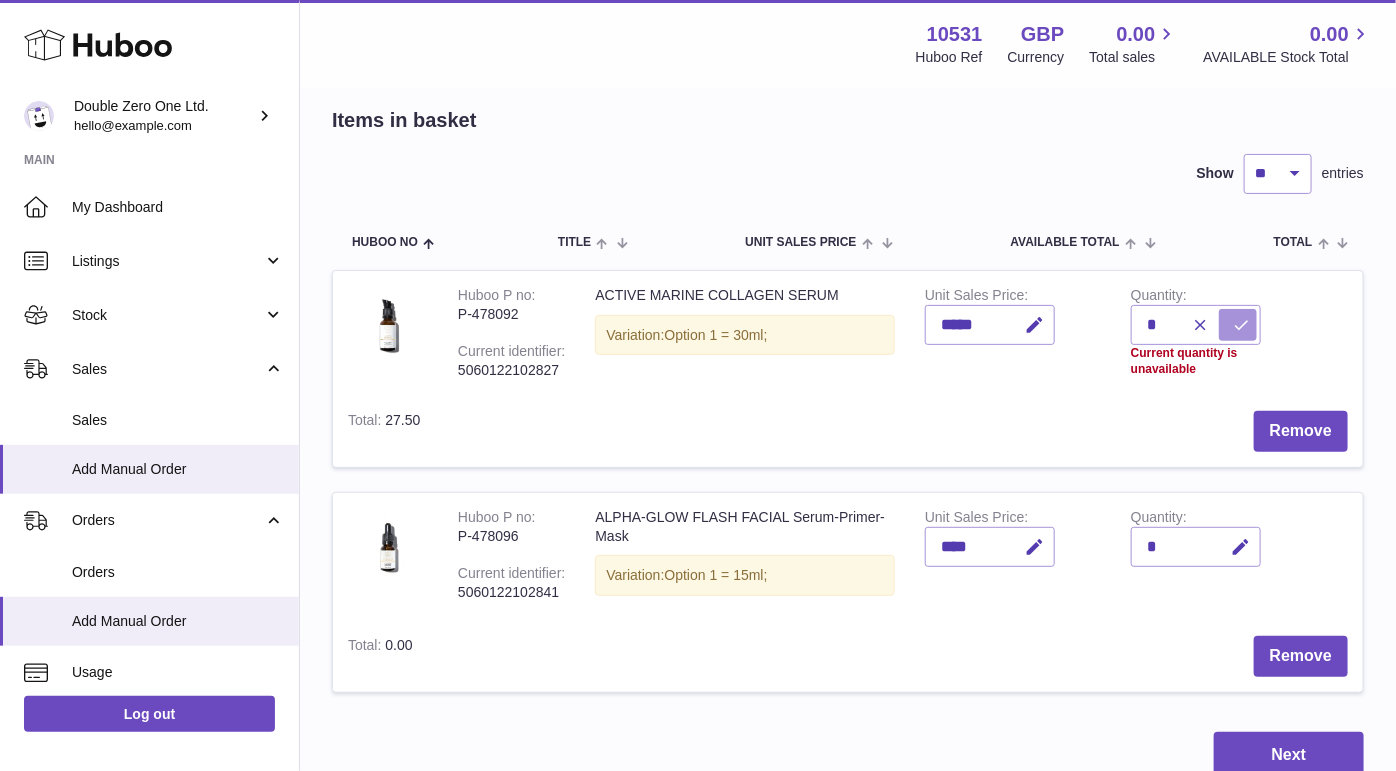 click at bounding box center [1241, 325] 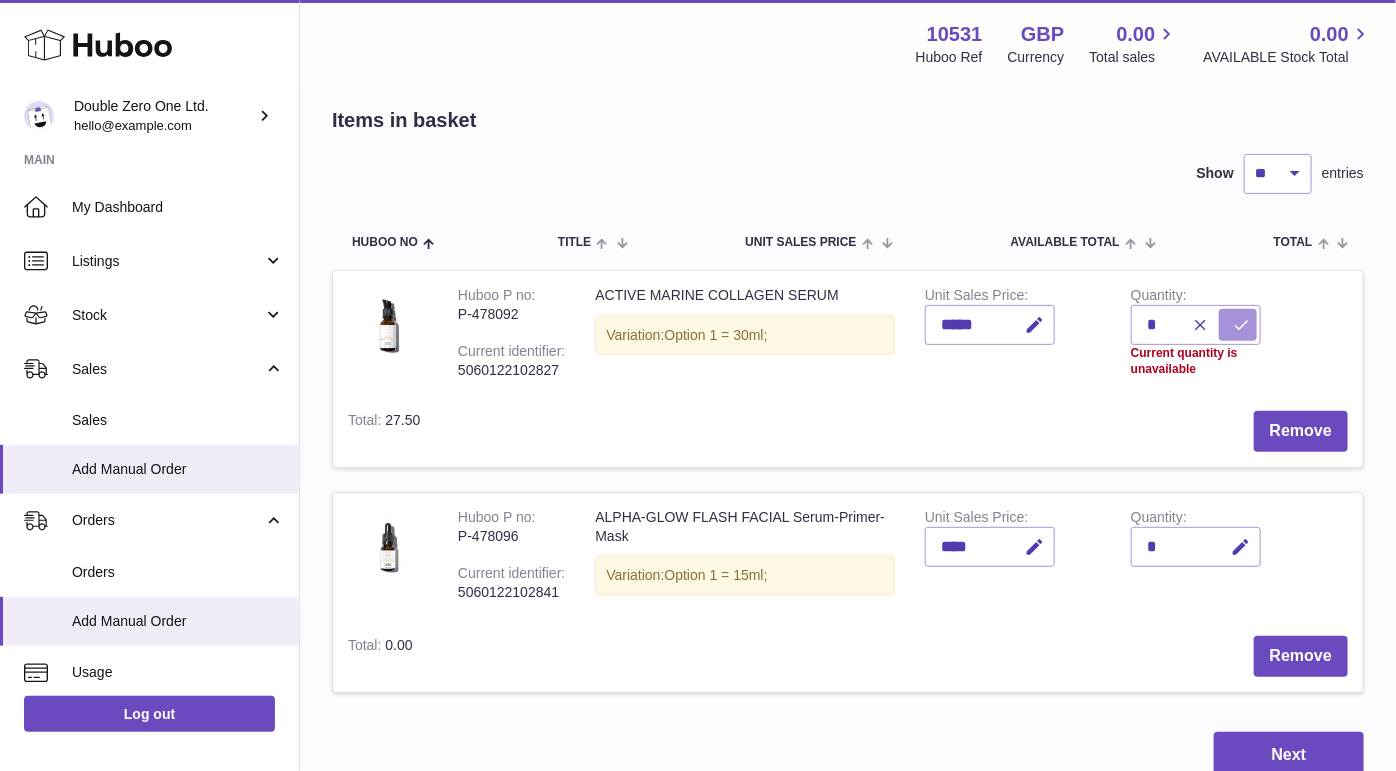 click at bounding box center [0, 385] 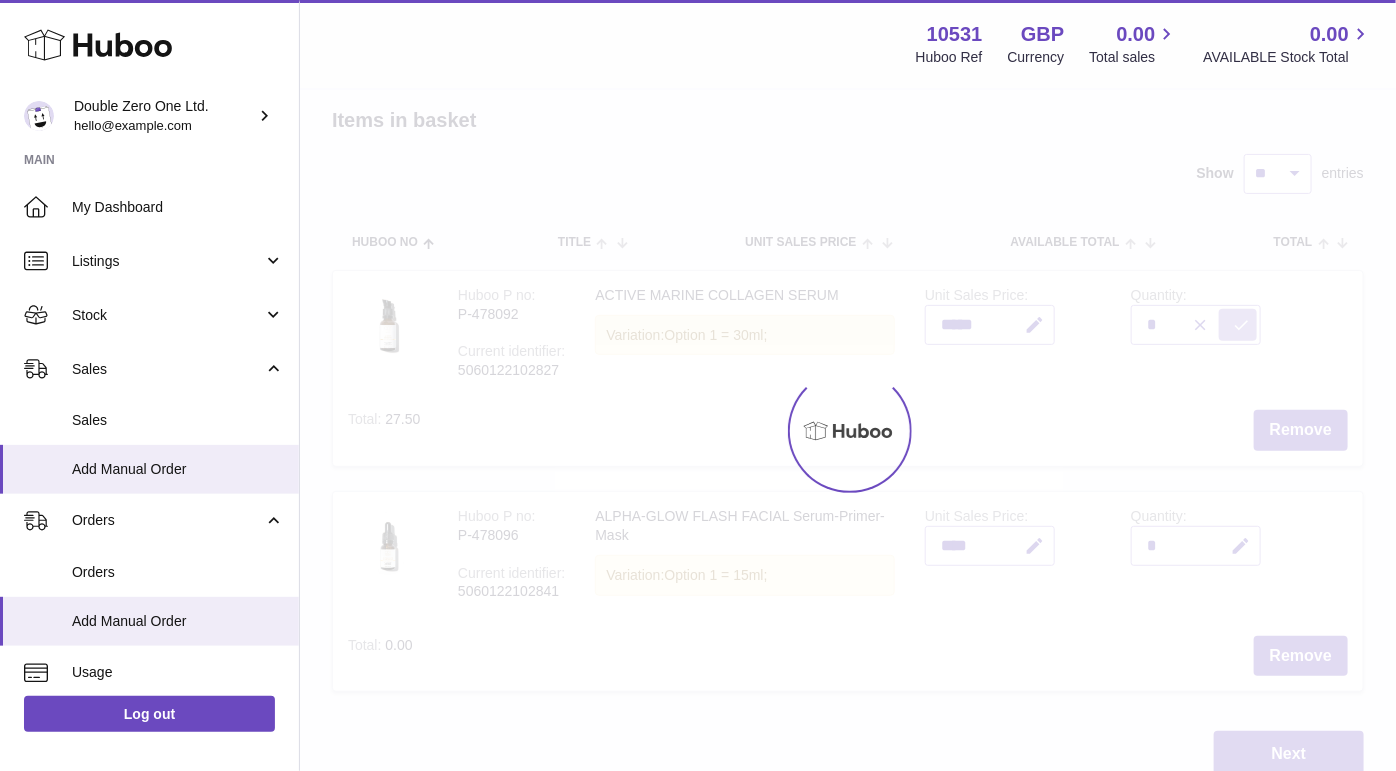 click at bounding box center (848, 430) 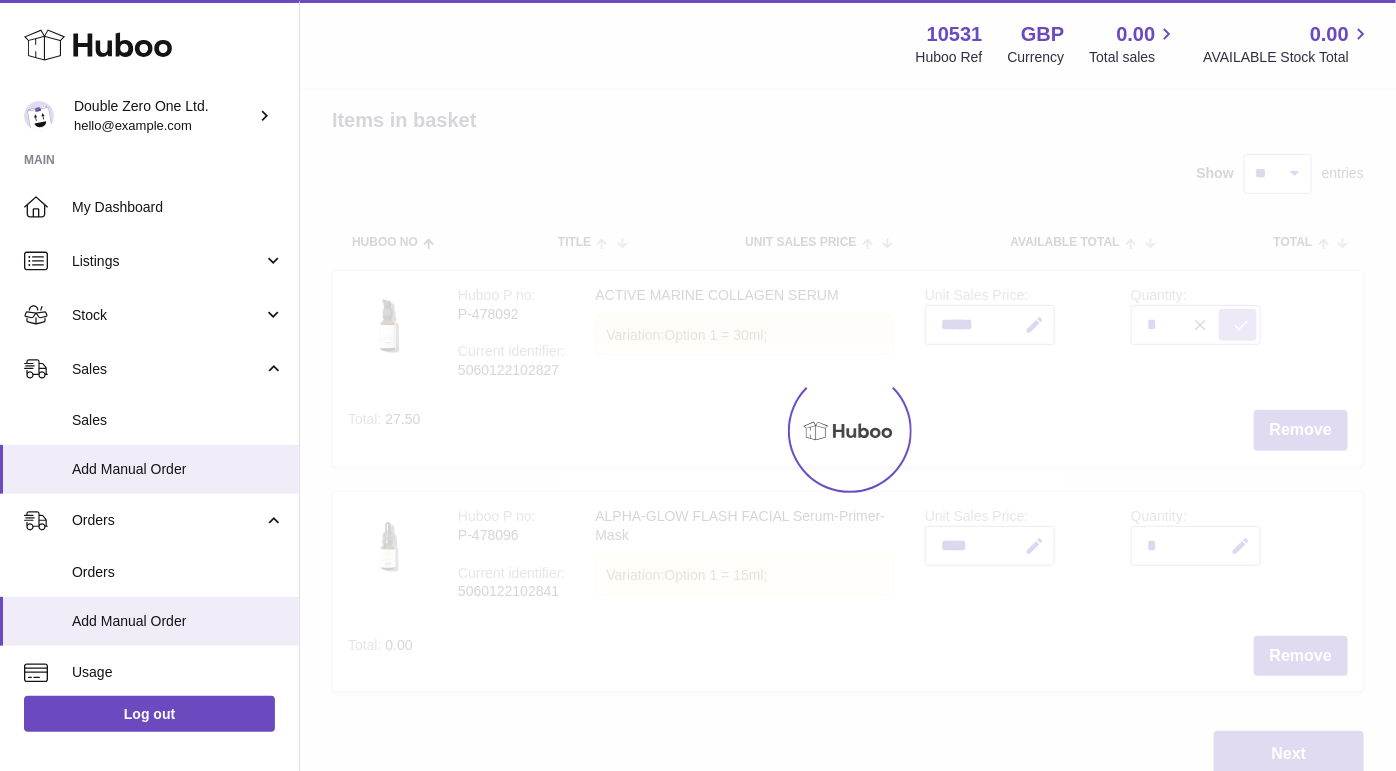 click at bounding box center [1241, 325] 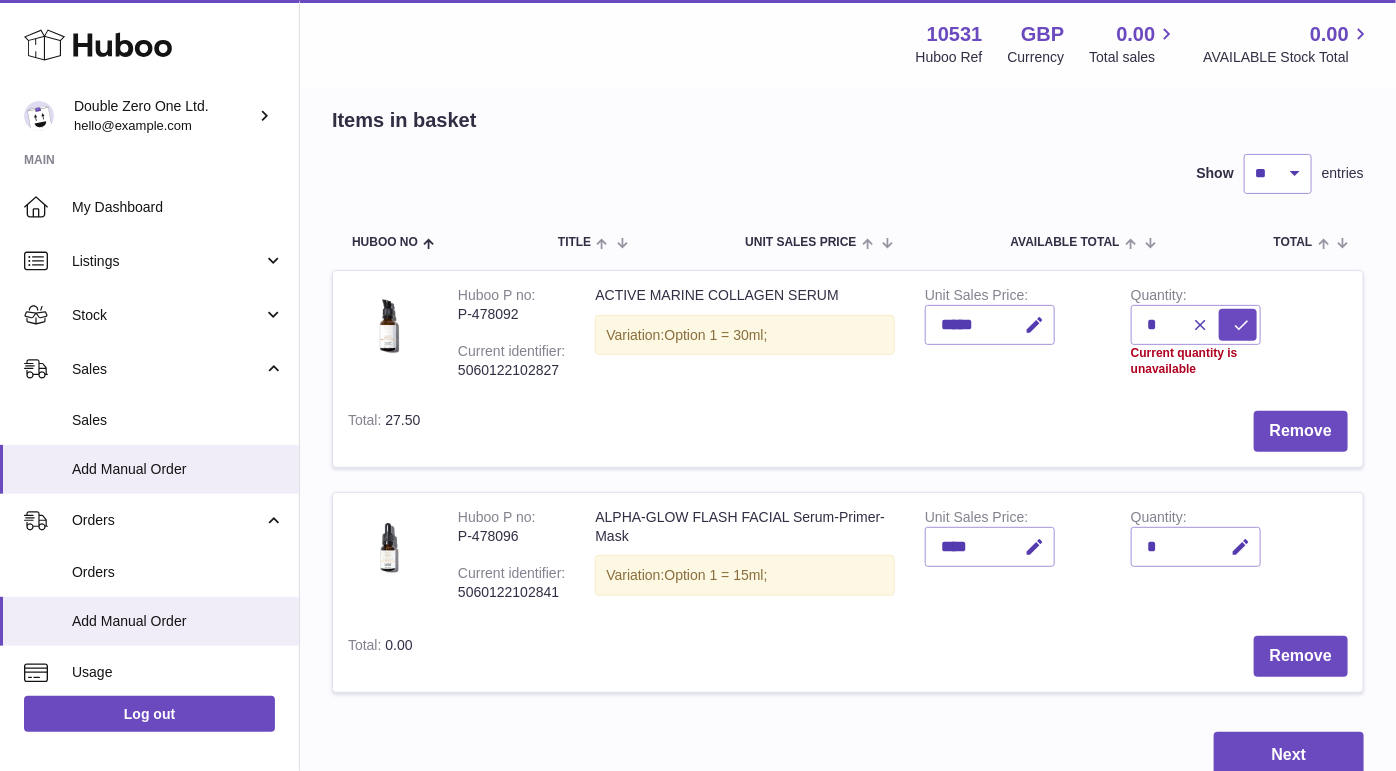 click on "Remove" at bounding box center [899, 431] 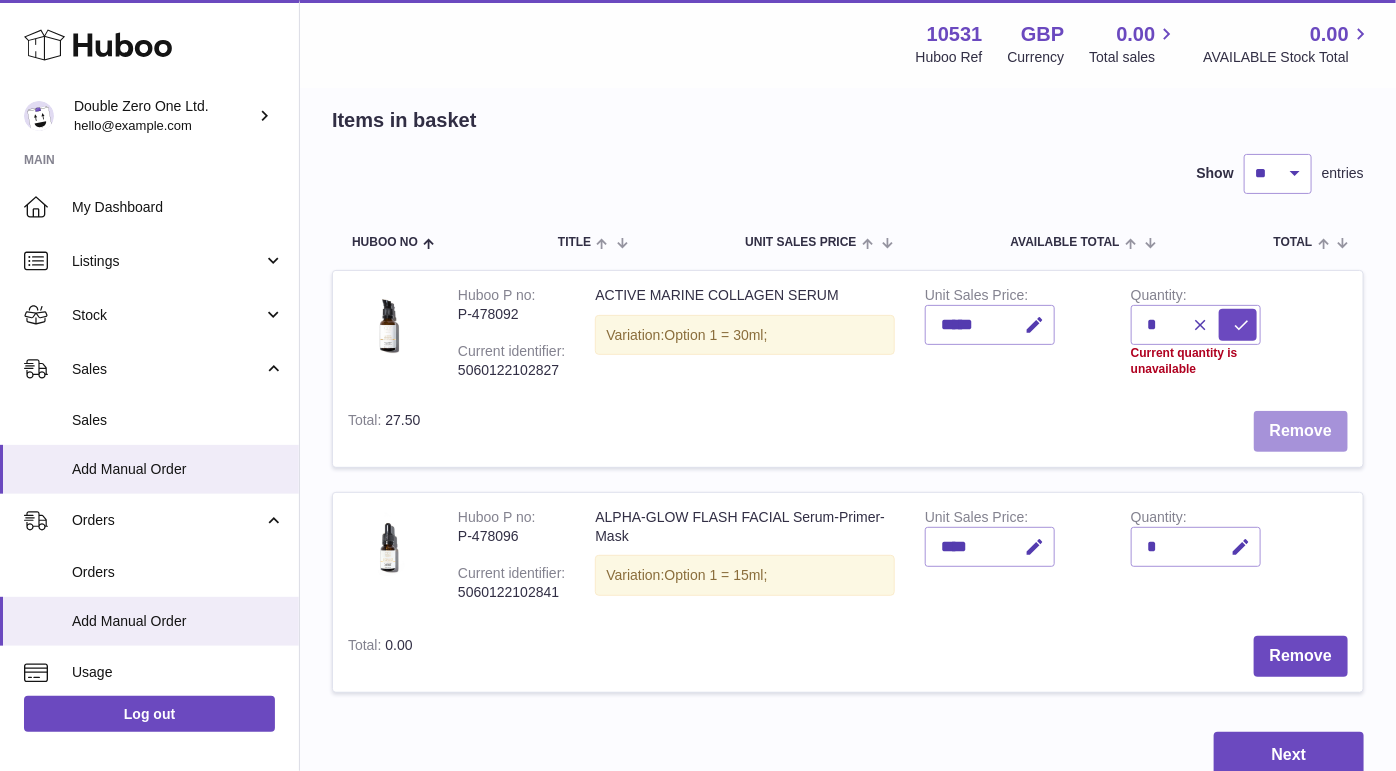 click on "Remove" at bounding box center (1301, 431) 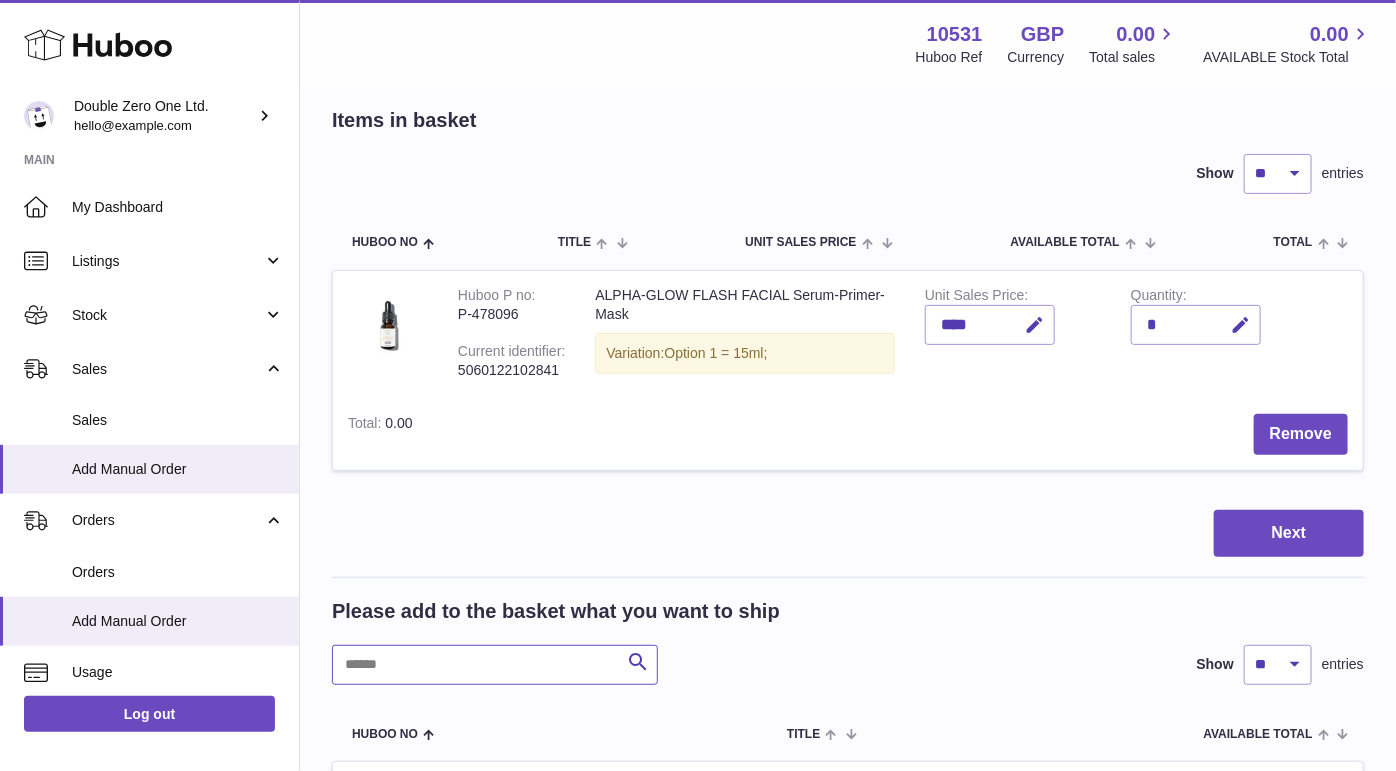 click at bounding box center (495, 665) 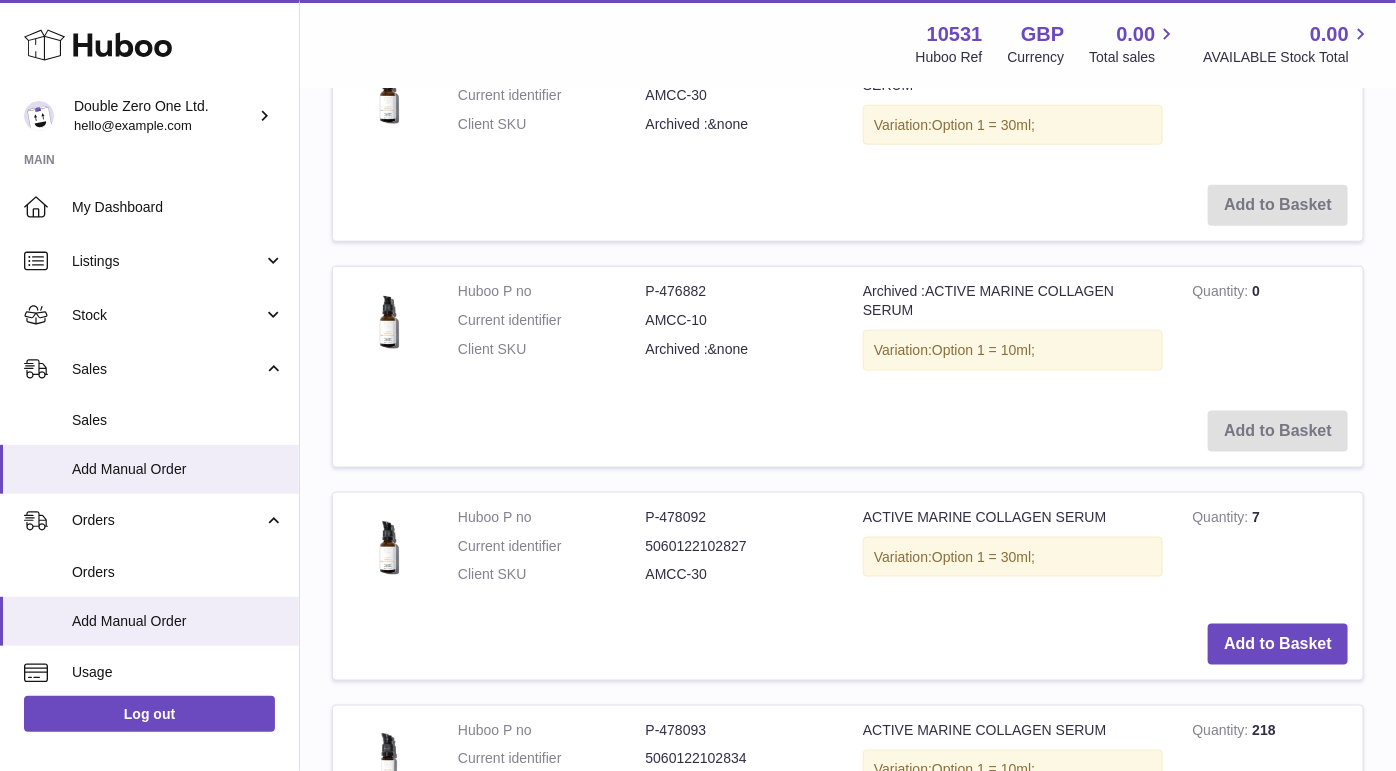 scroll, scrollTop: 822, scrollLeft: 0, axis: vertical 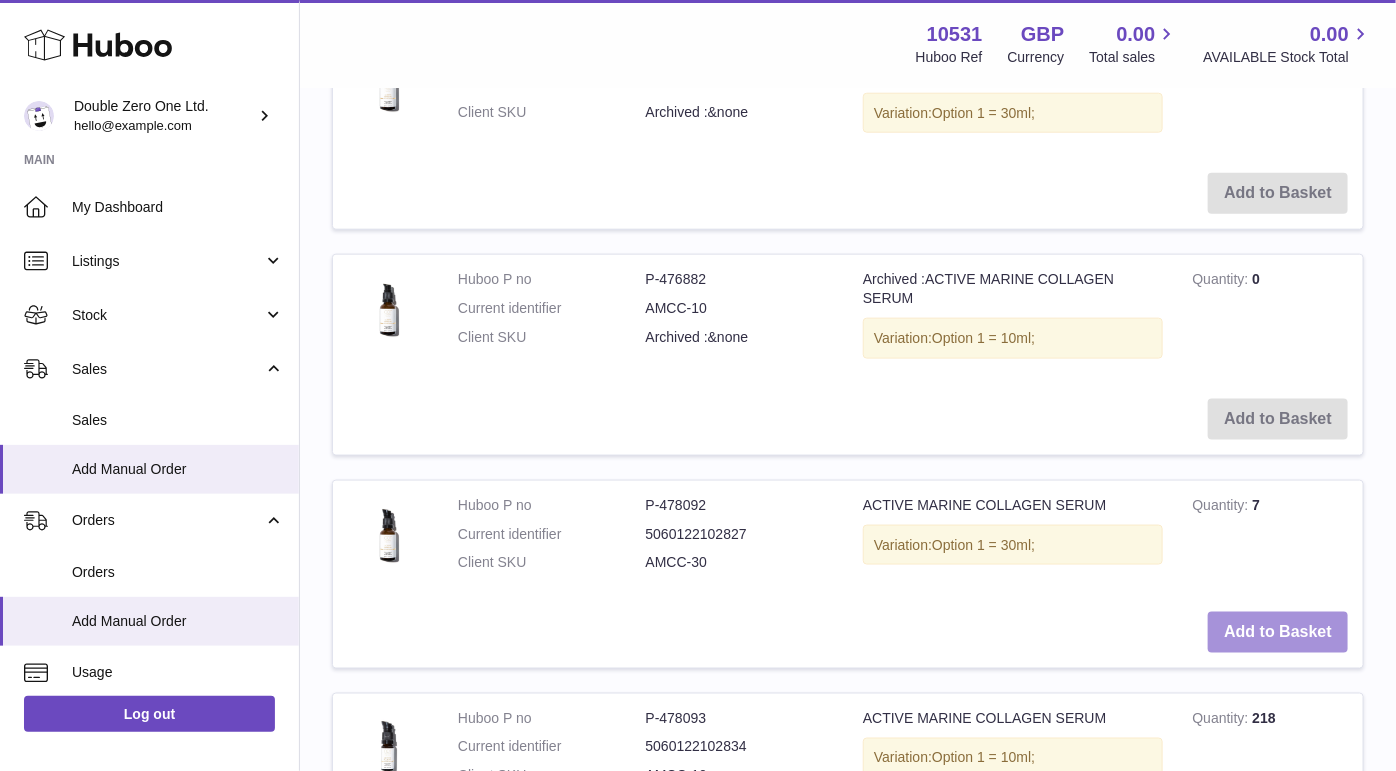 type on "******" 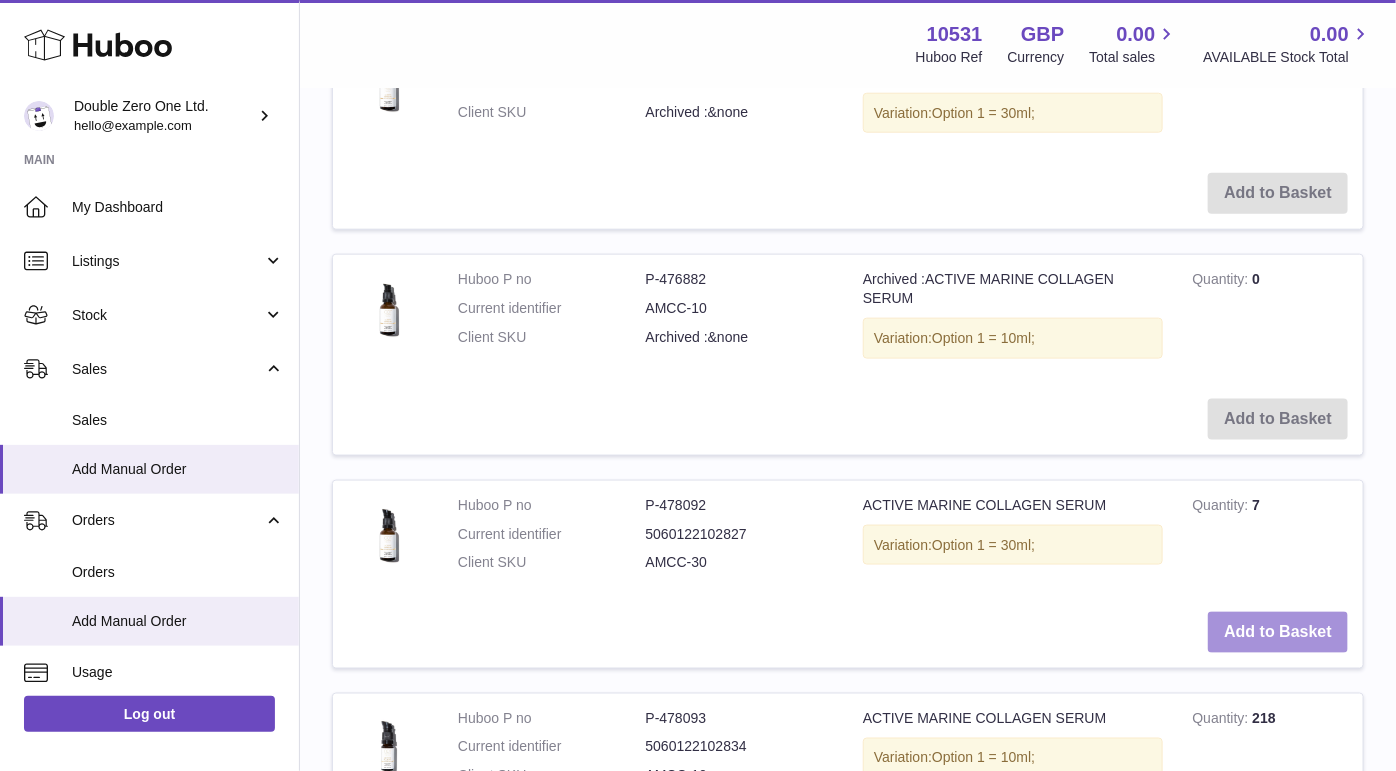 click on "Add to Basket" at bounding box center [1278, 632] 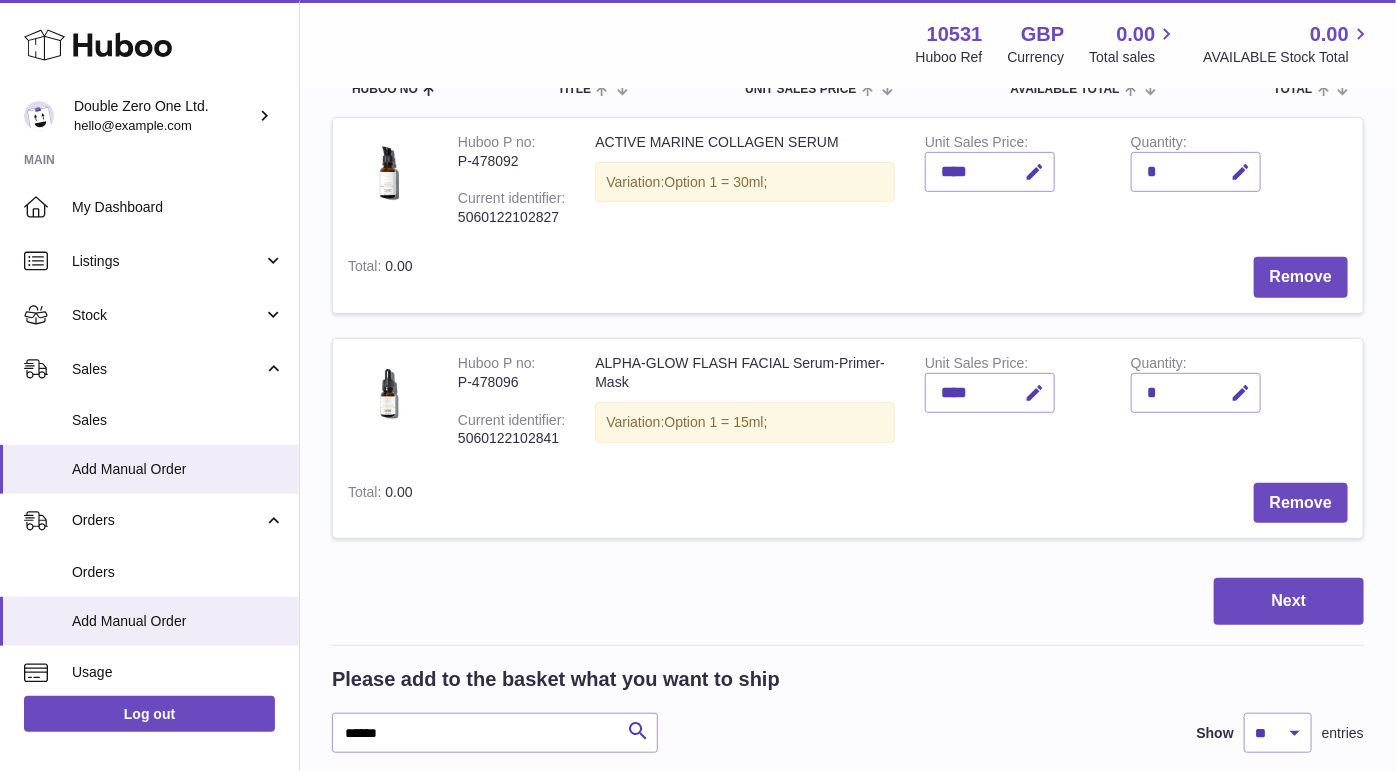 scroll, scrollTop: 189, scrollLeft: 0, axis: vertical 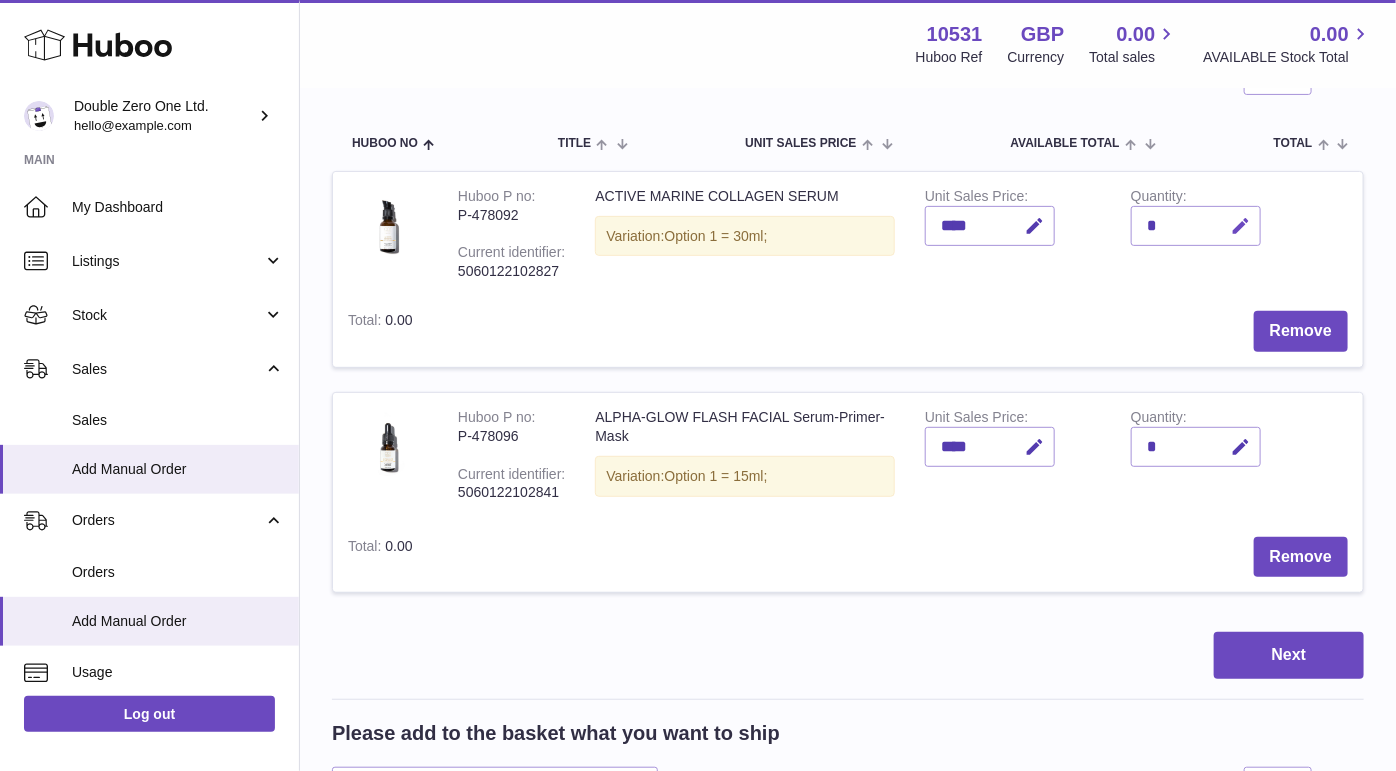 click at bounding box center [1240, 226] 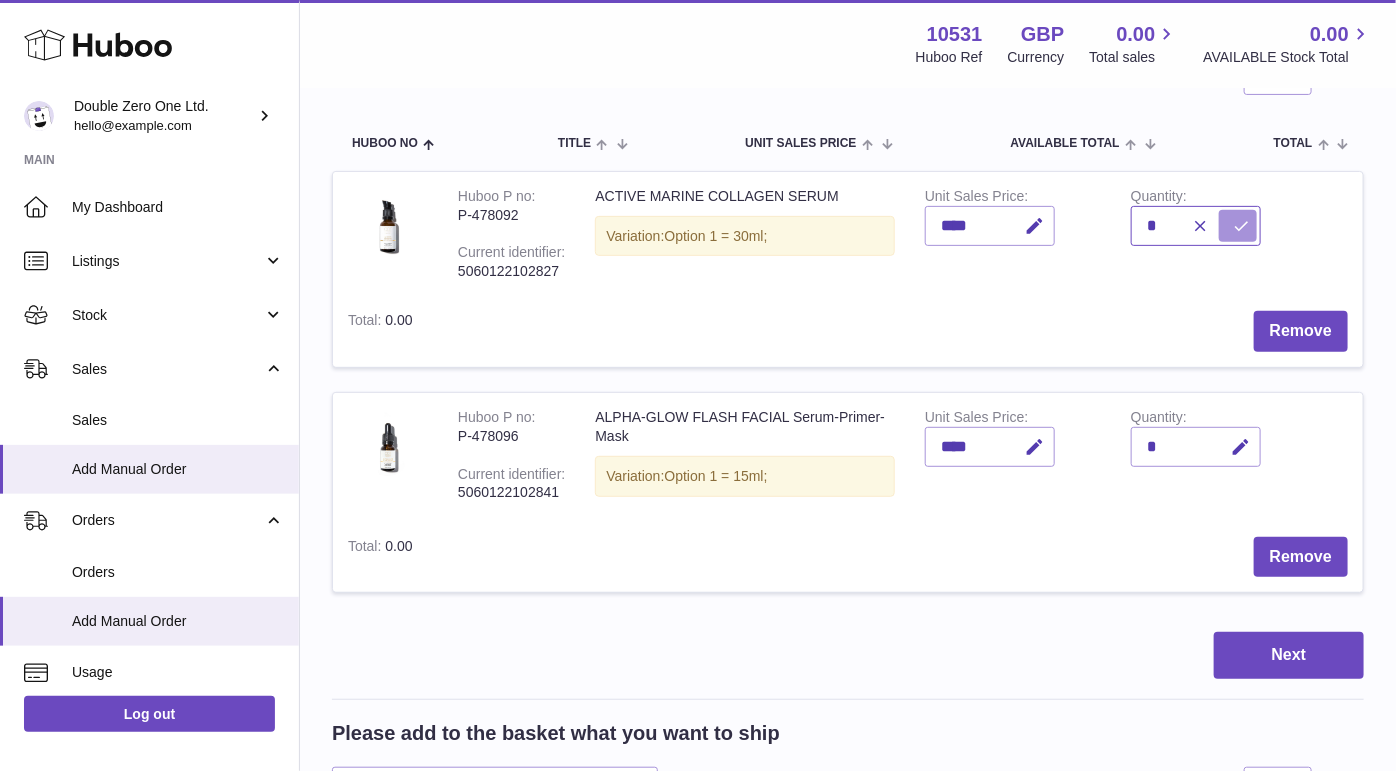 type on "*" 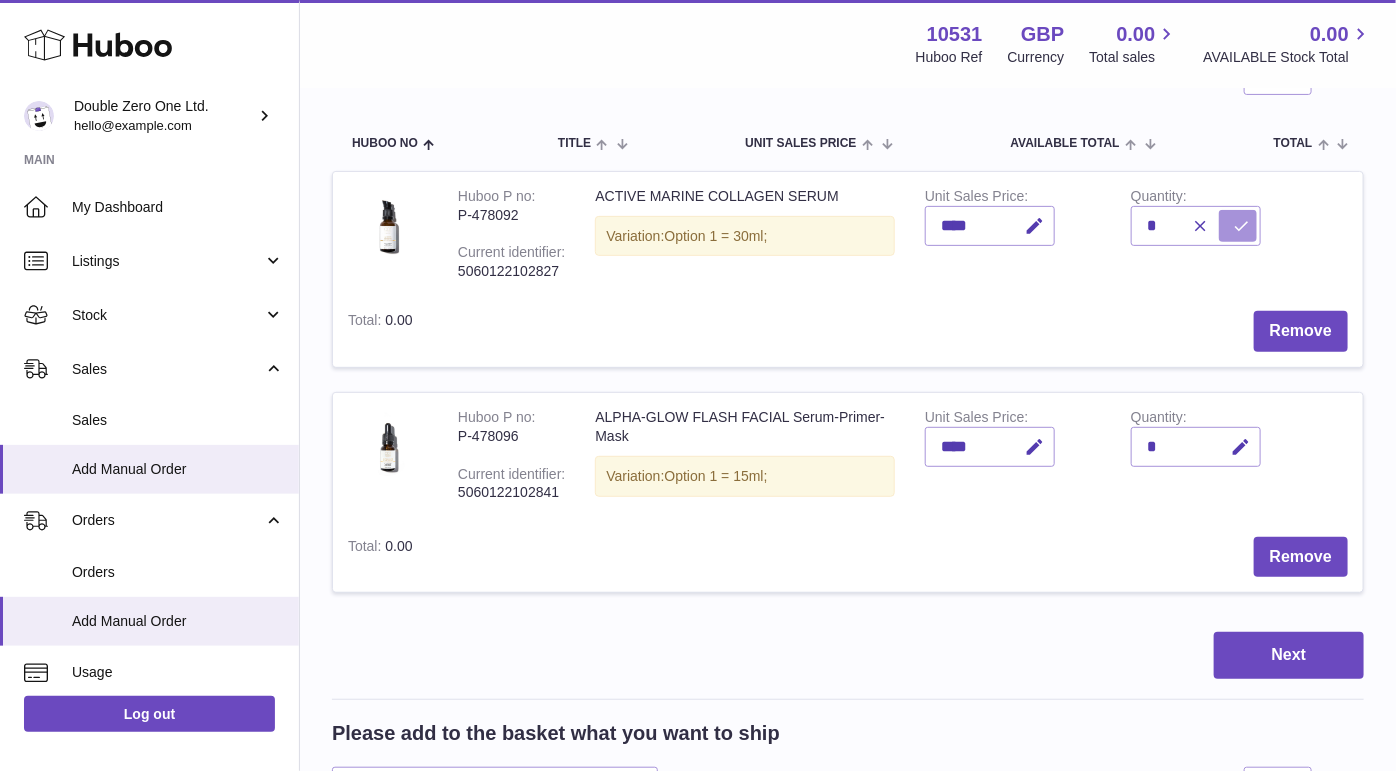 click at bounding box center [1241, 226] 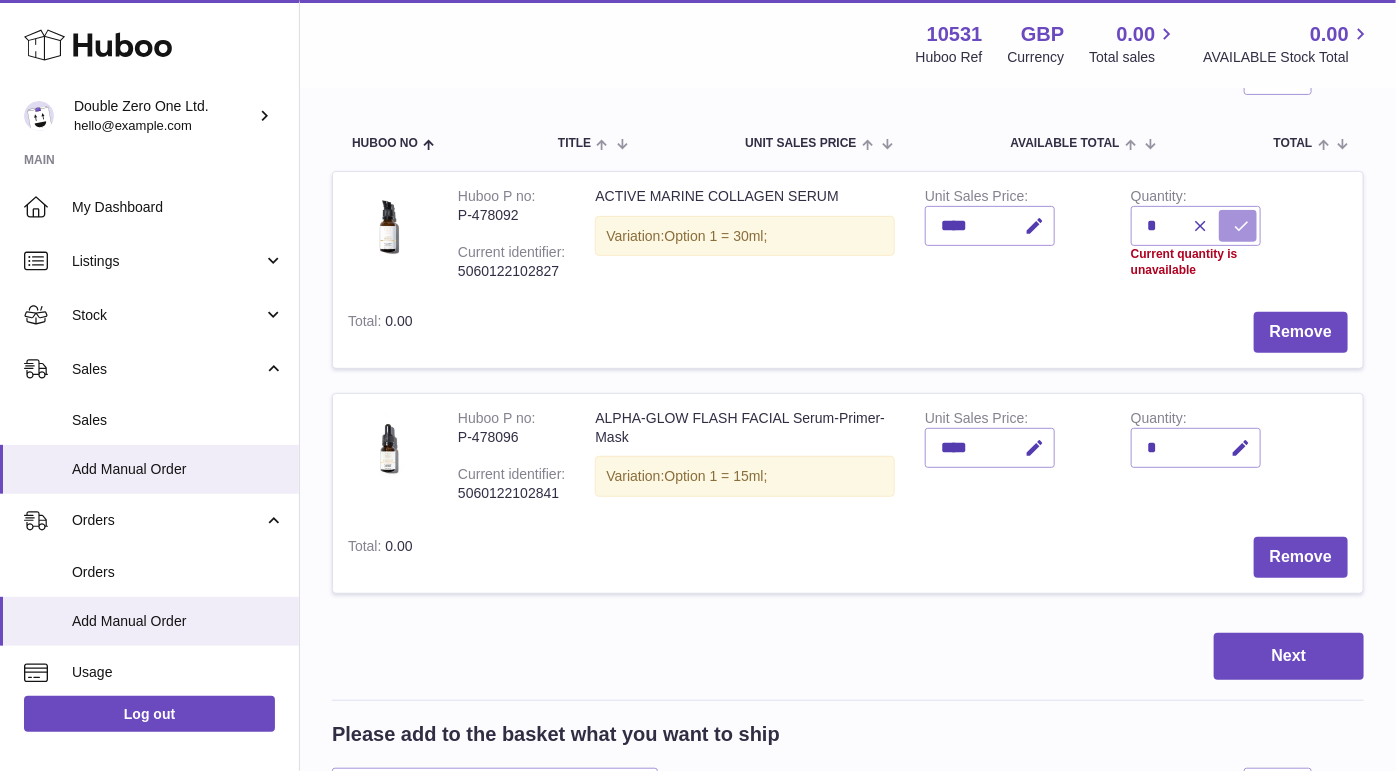 click at bounding box center [1241, 226] 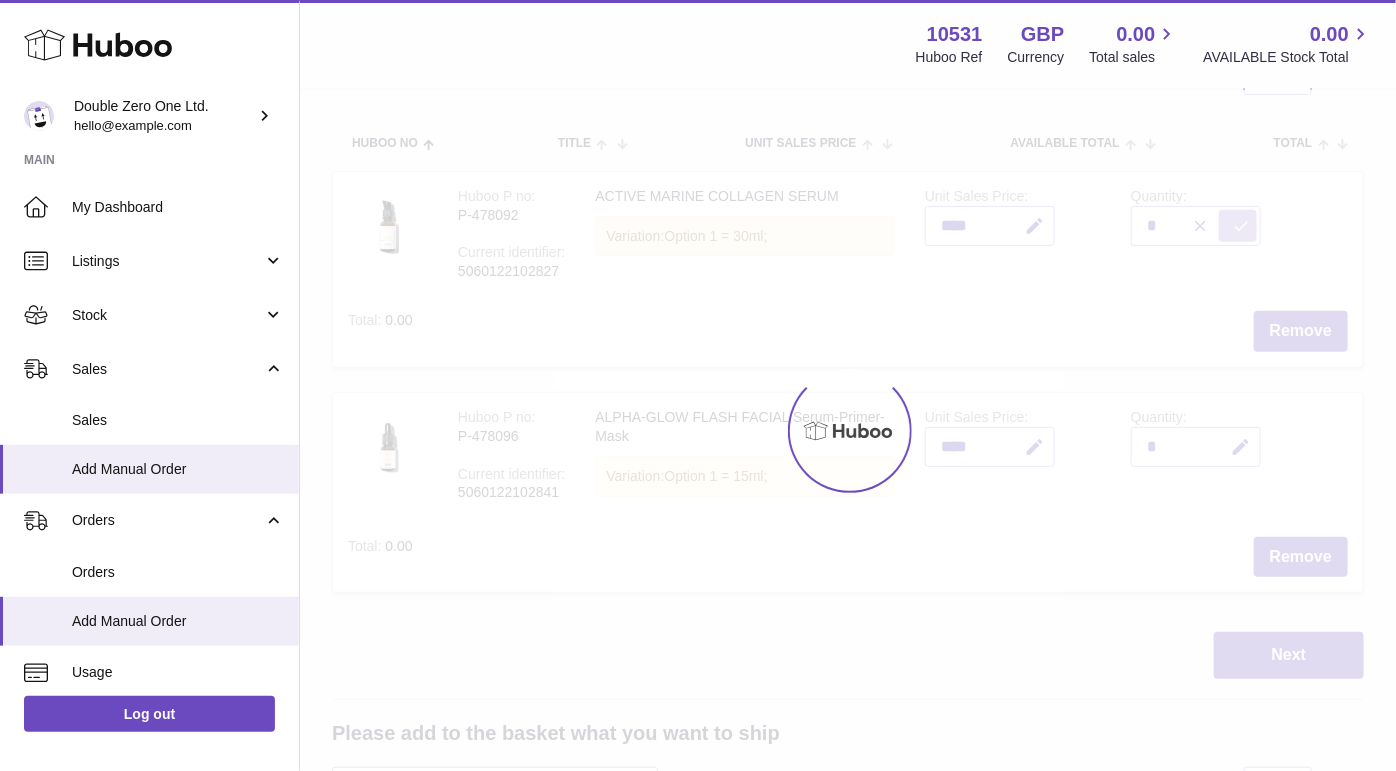 click at bounding box center [848, 430] 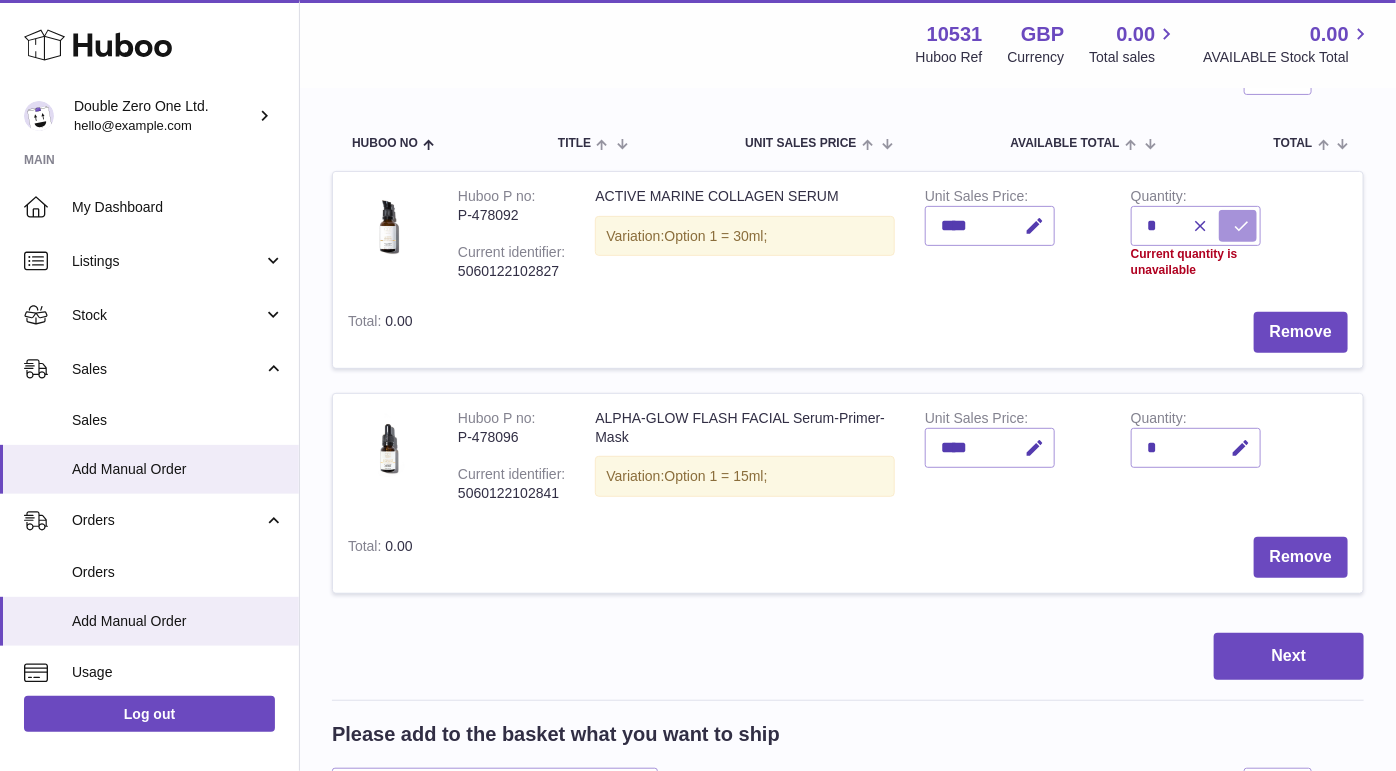 click at bounding box center [1241, 226] 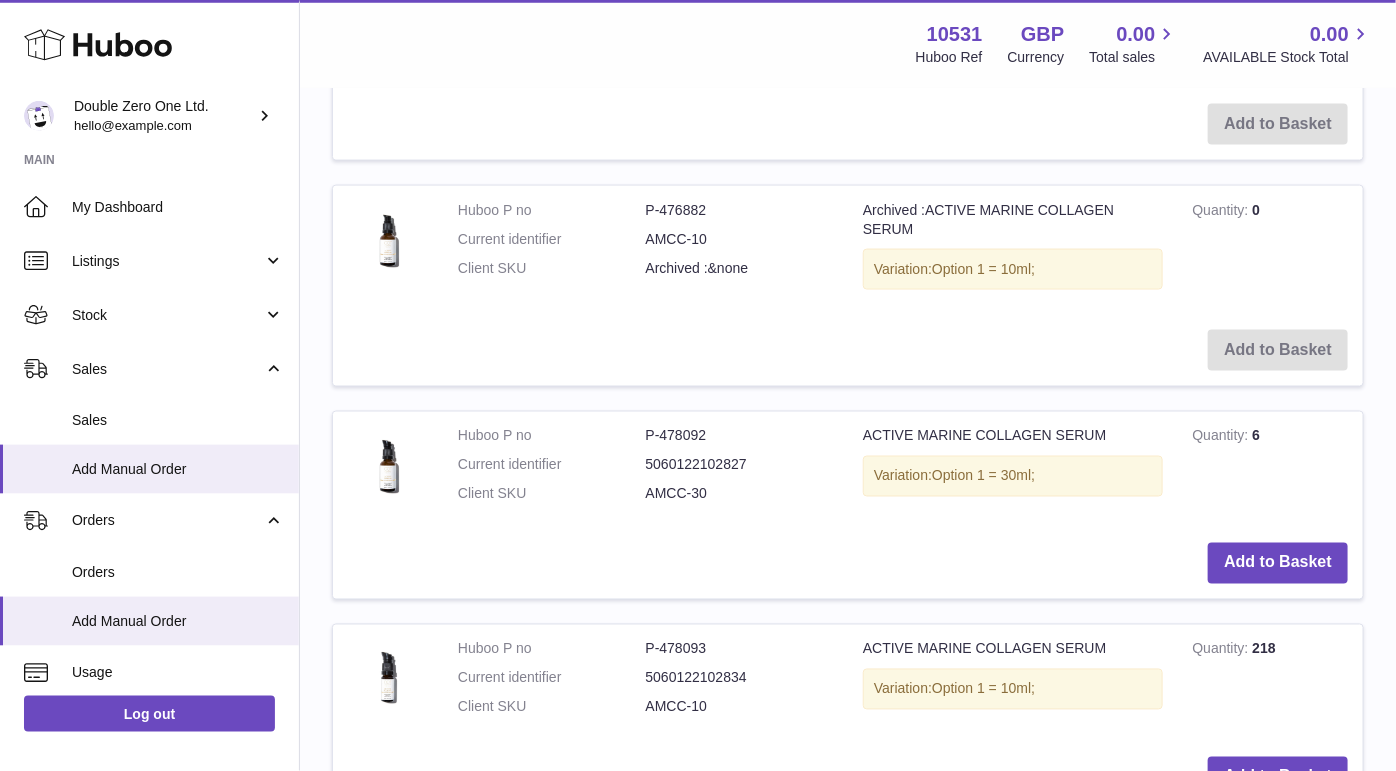 scroll, scrollTop: 1163, scrollLeft: 0, axis: vertical 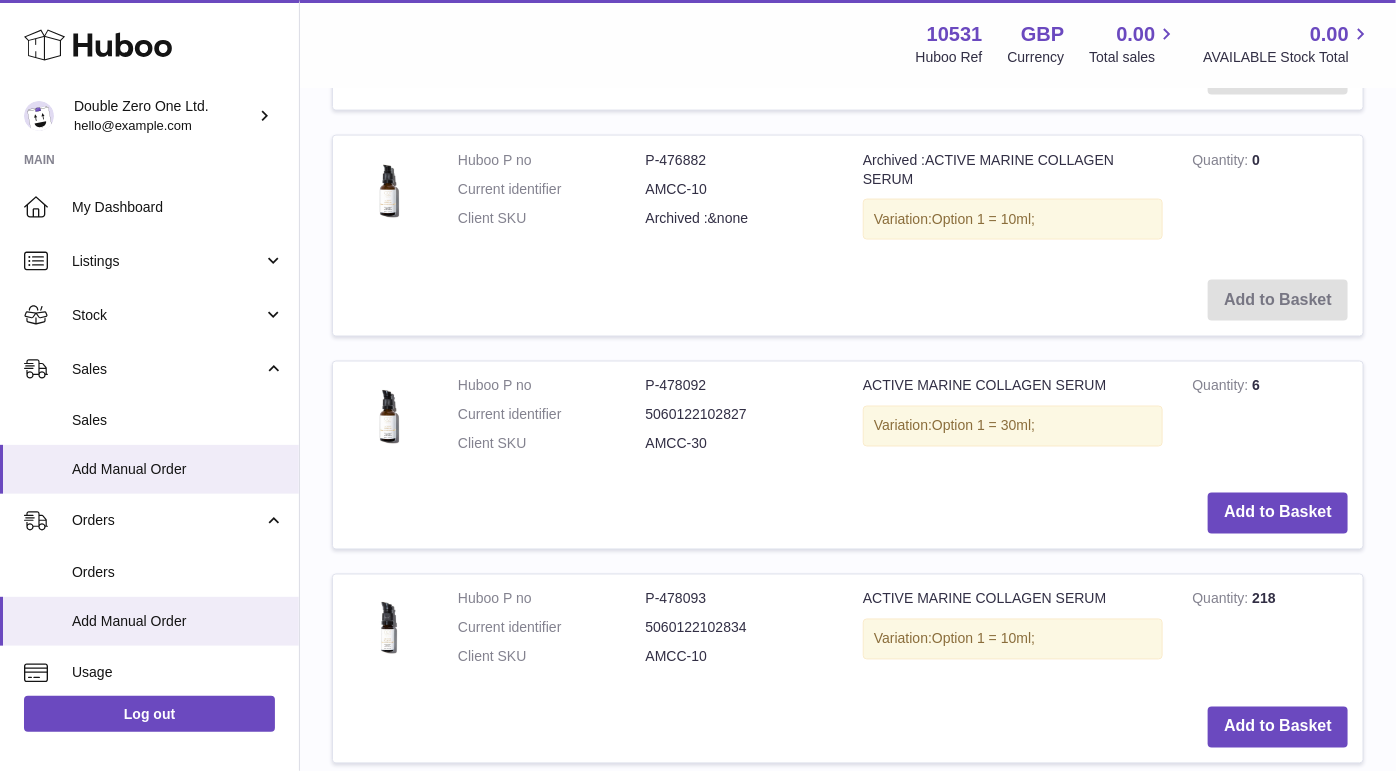 type 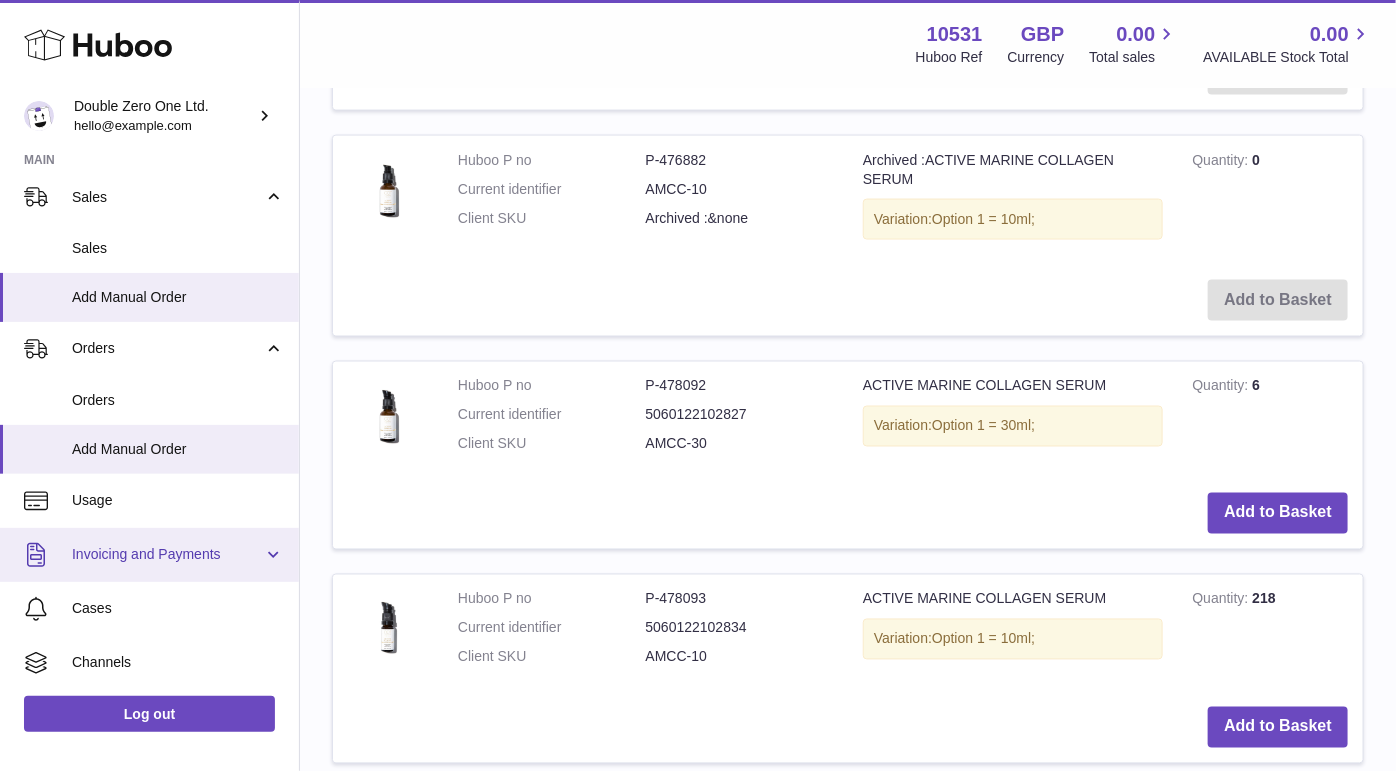 scroll, scrollTop: 185, scrollLeft: 0, axis: vertical 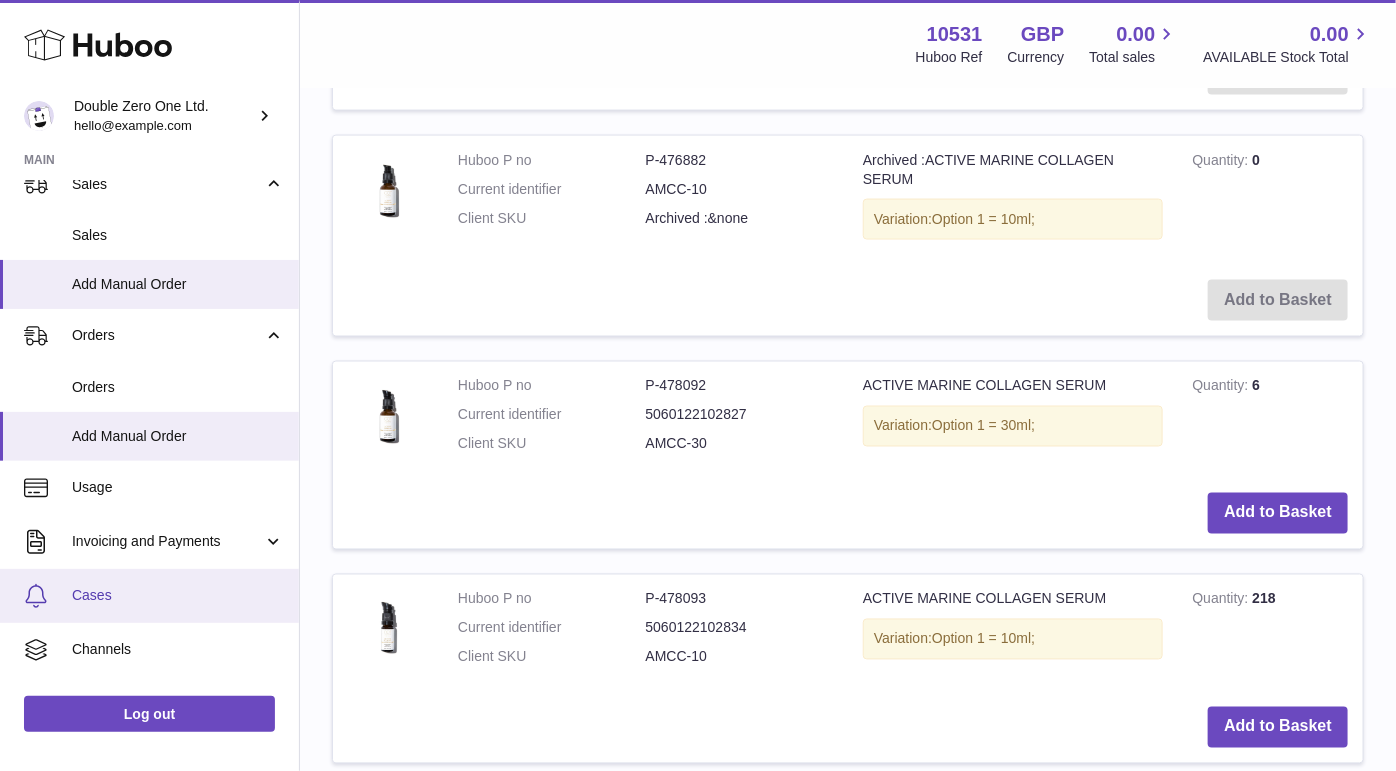 click on "Cases" at bounding box center [178, 595] 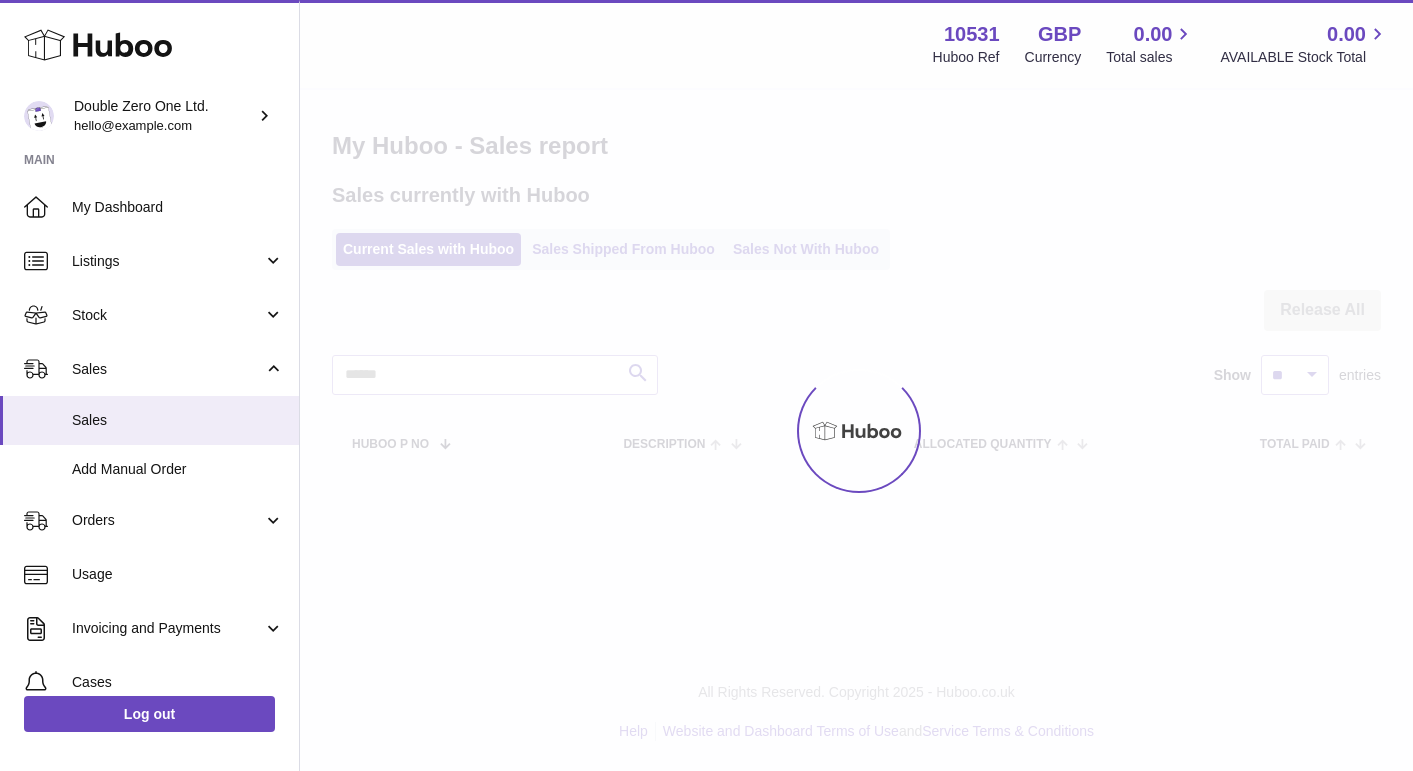 scroll, scrollTop: 0, scrollLeft: 0, axis: both 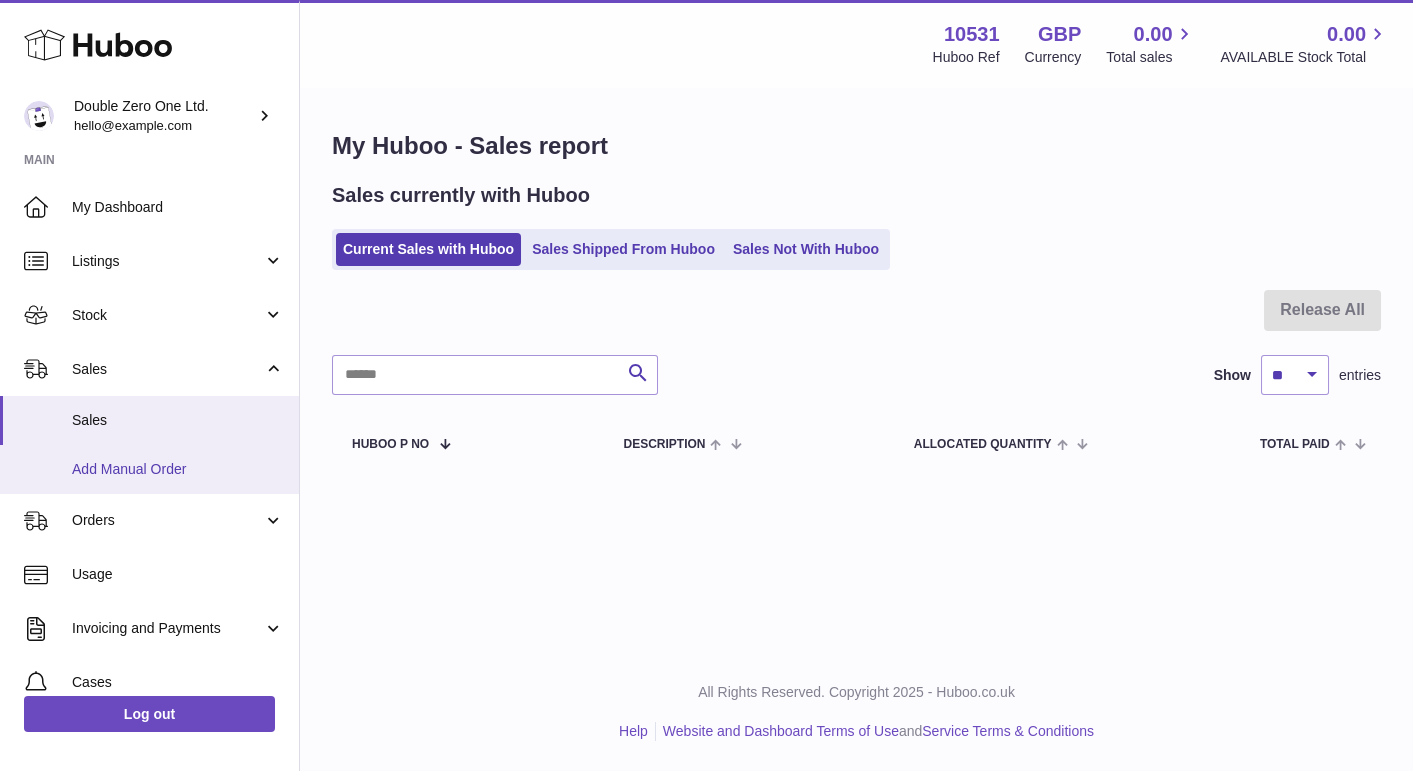 click on "Add Manual Order" at bounding box center [178, 469] 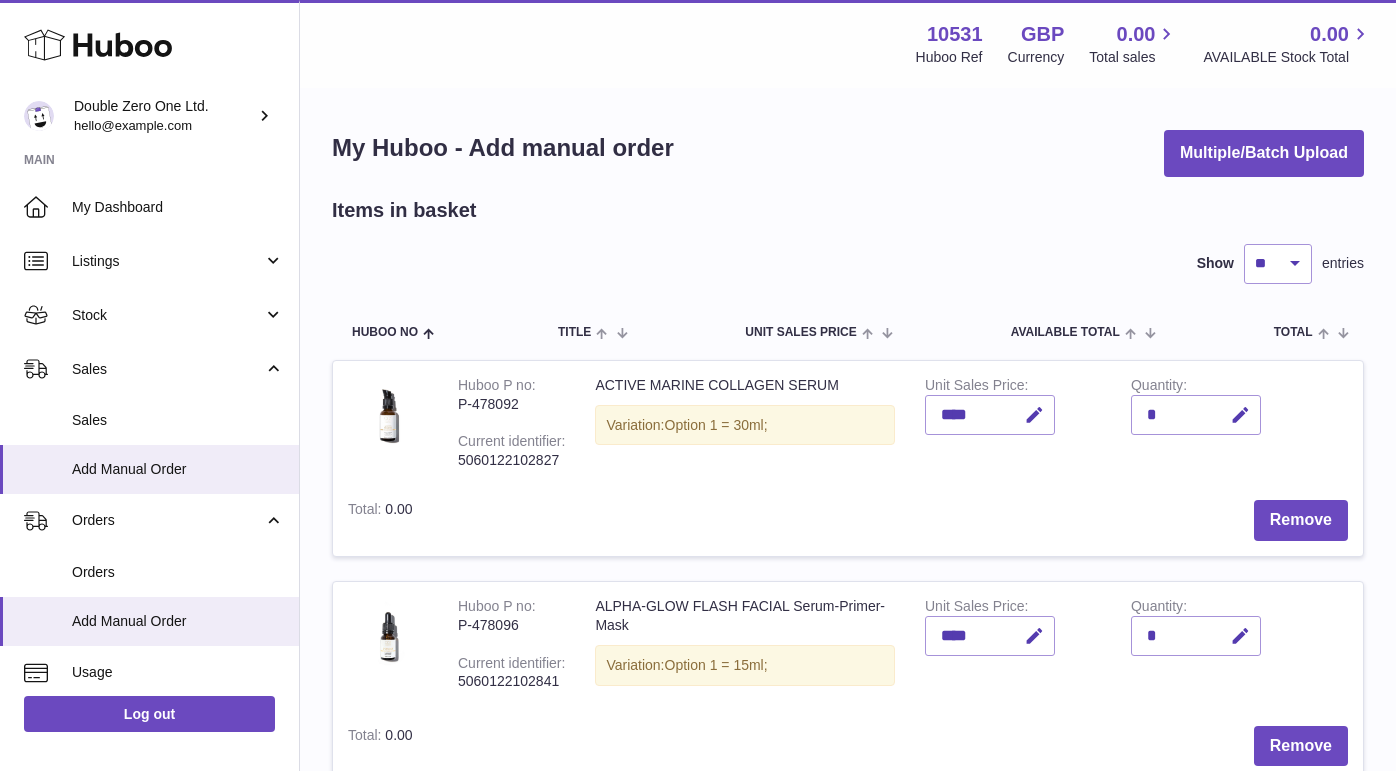 scroll, scrollTop: 0, scrollLeft: 0, axis: both 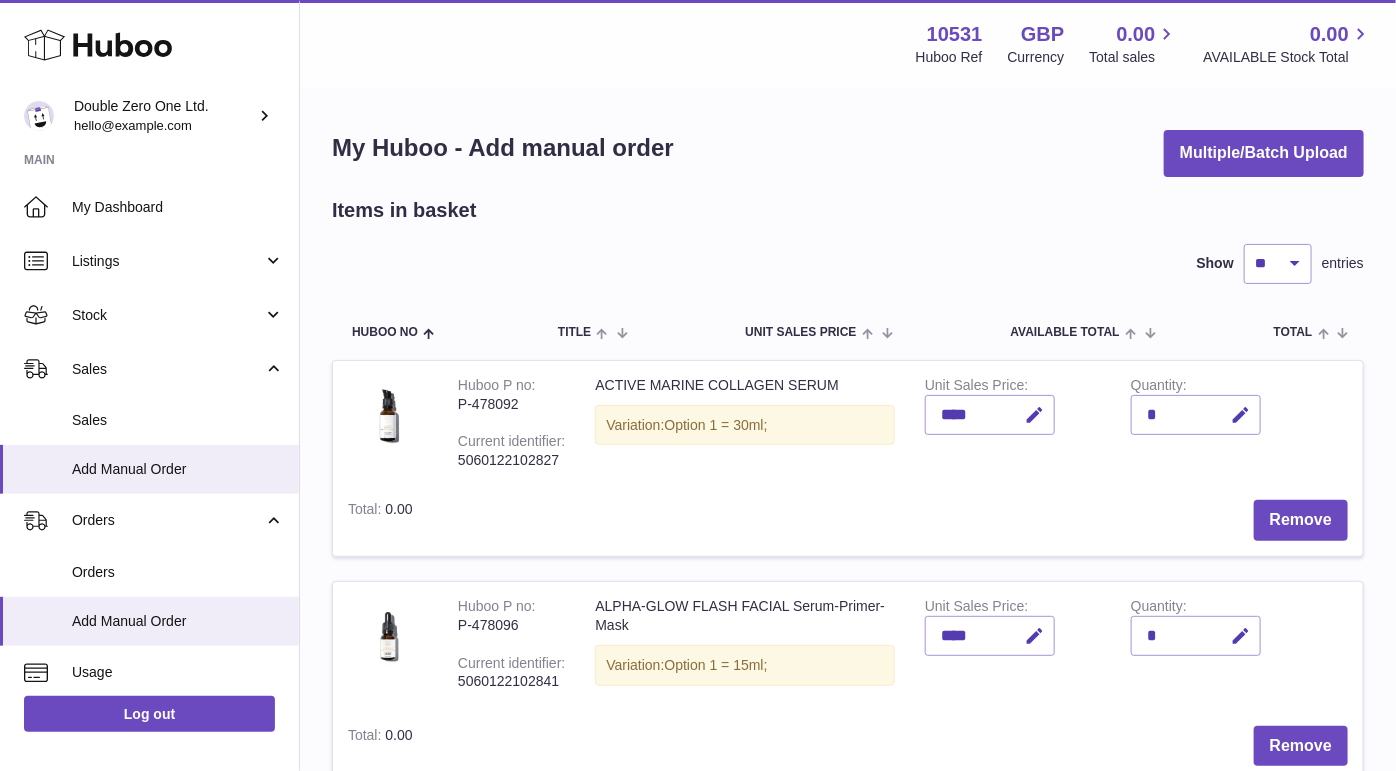 click on "P-478092" at bounding box center (511, 404) 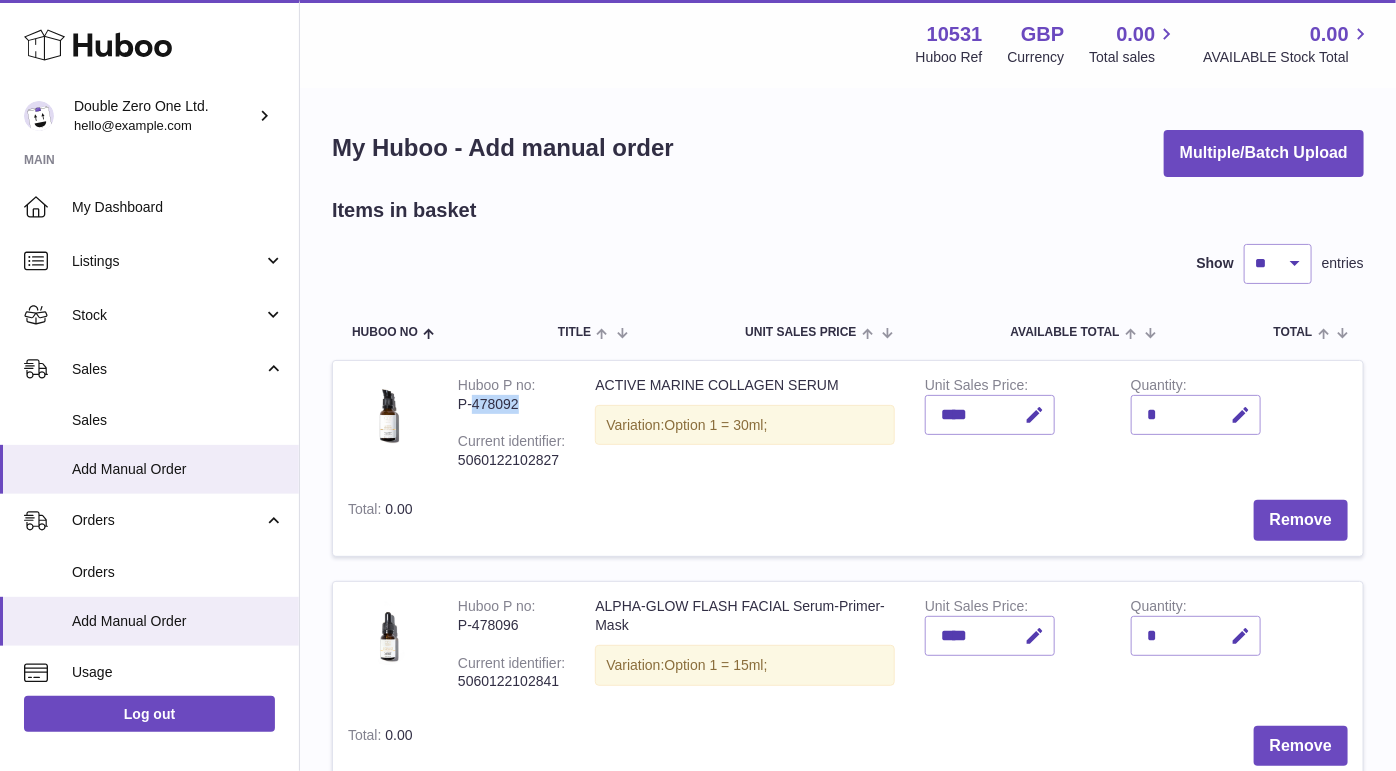 click on "P-478092" at bounding box center (511, 404) 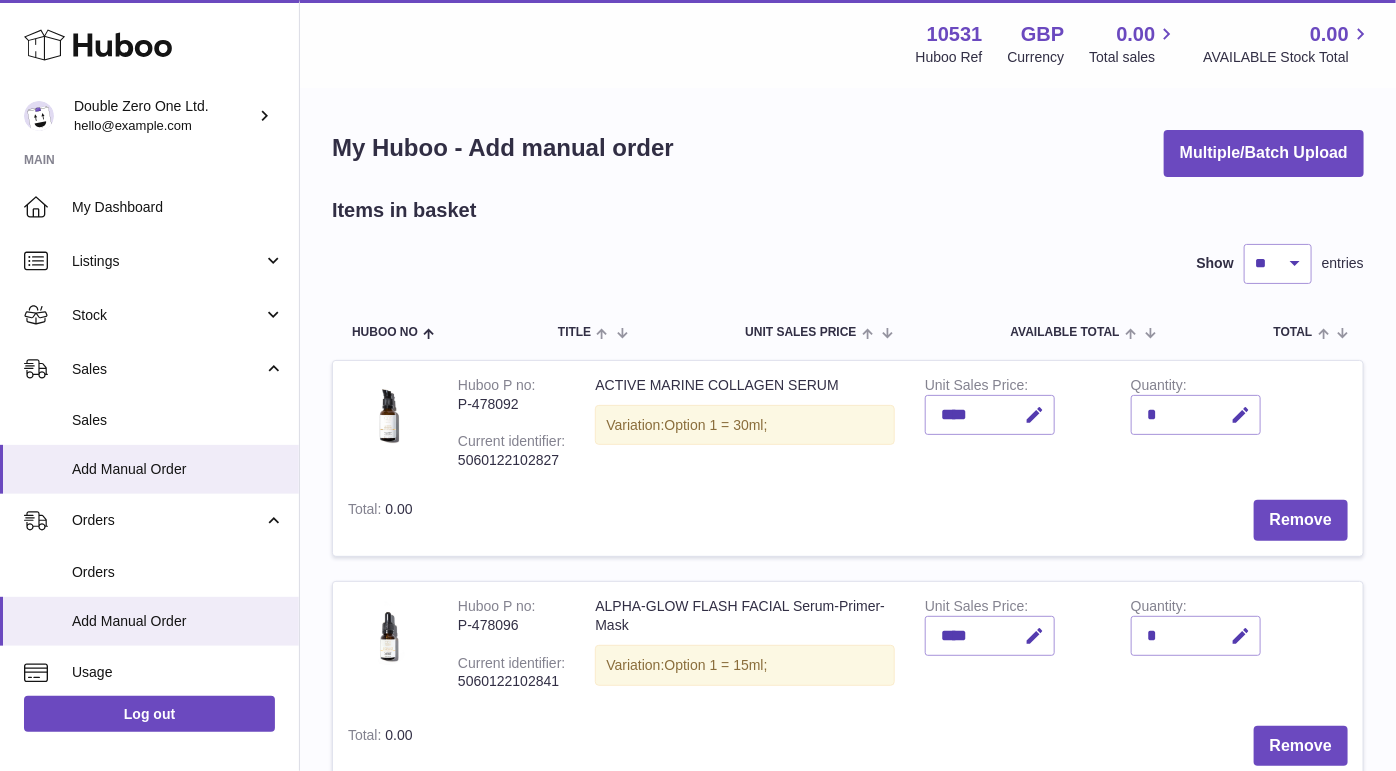 click on "P-478092" at bounding box center [511, 404] 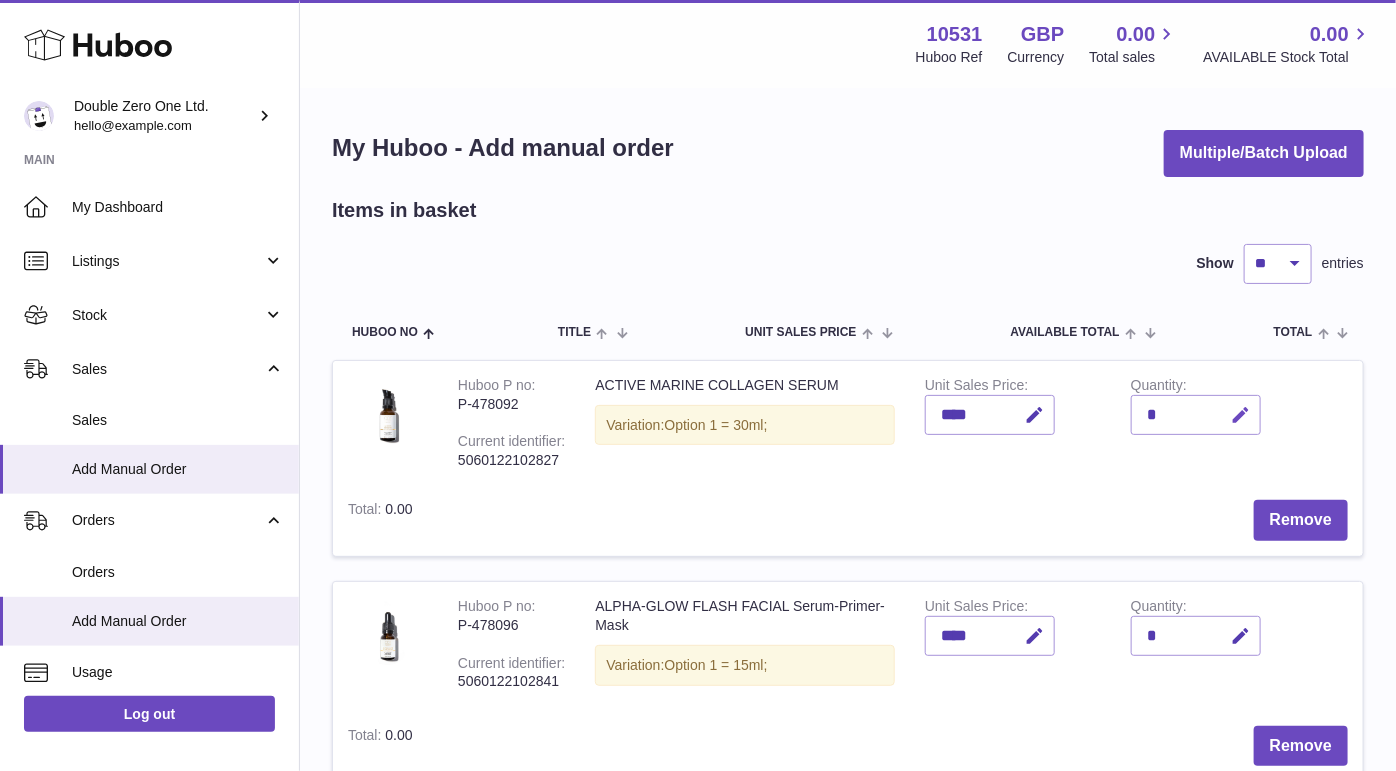 click at bounding box center [1240, 415] 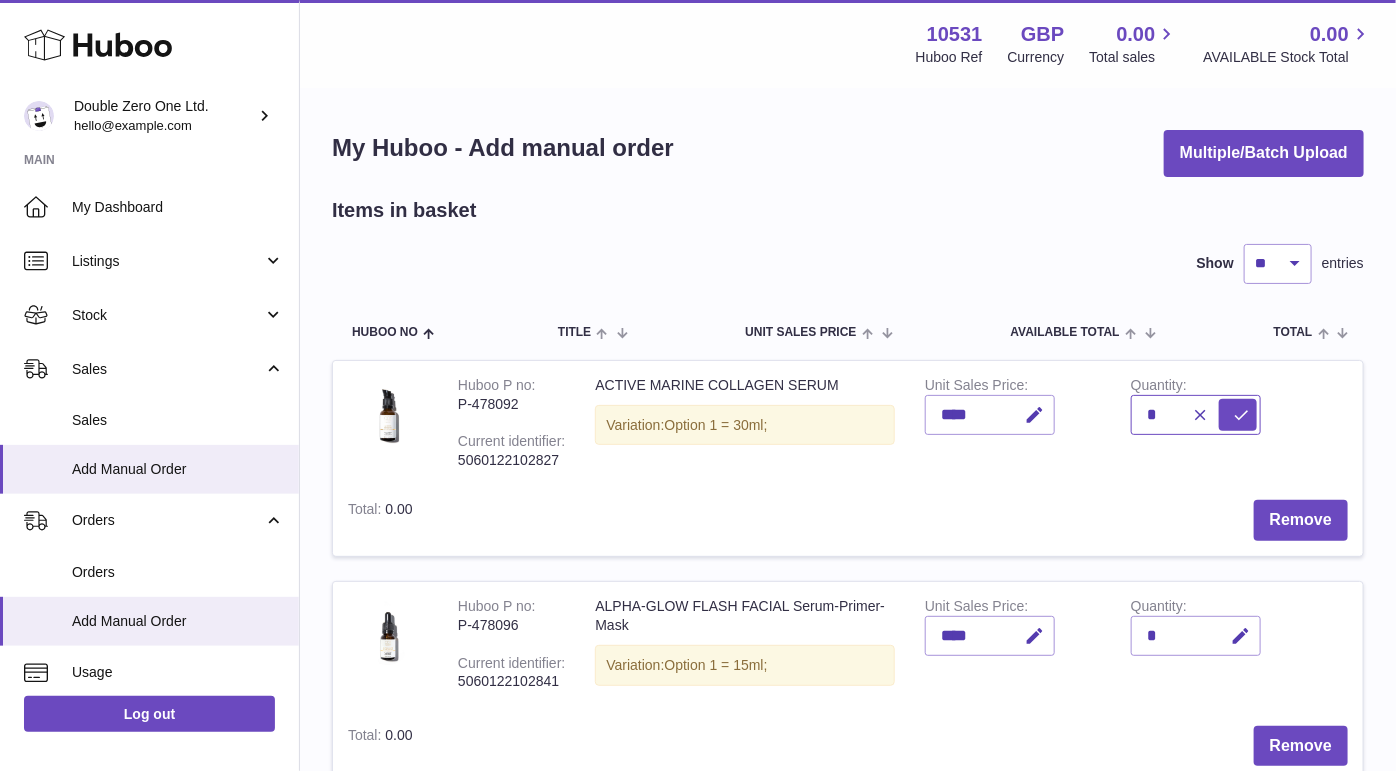 click on "*" at bounding box center [1196, 415] 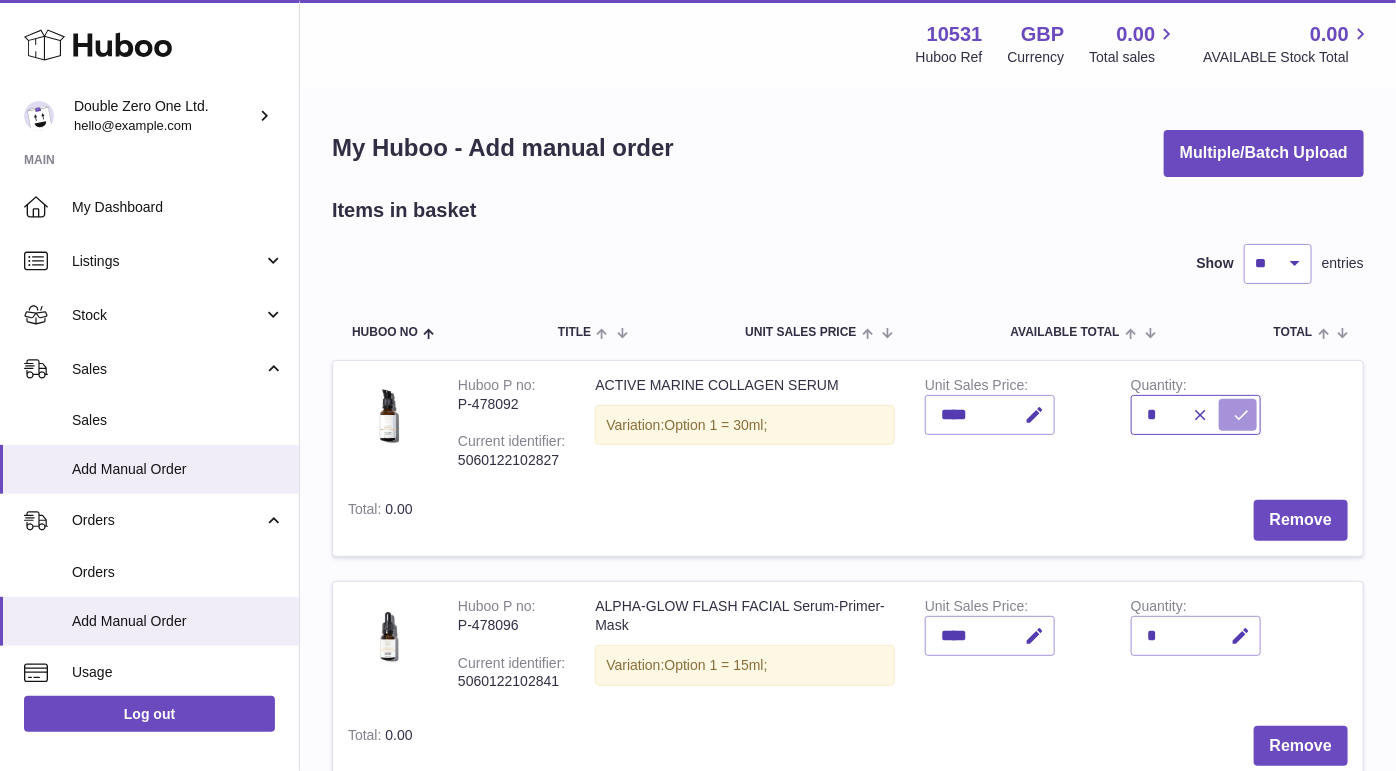 type on "*" 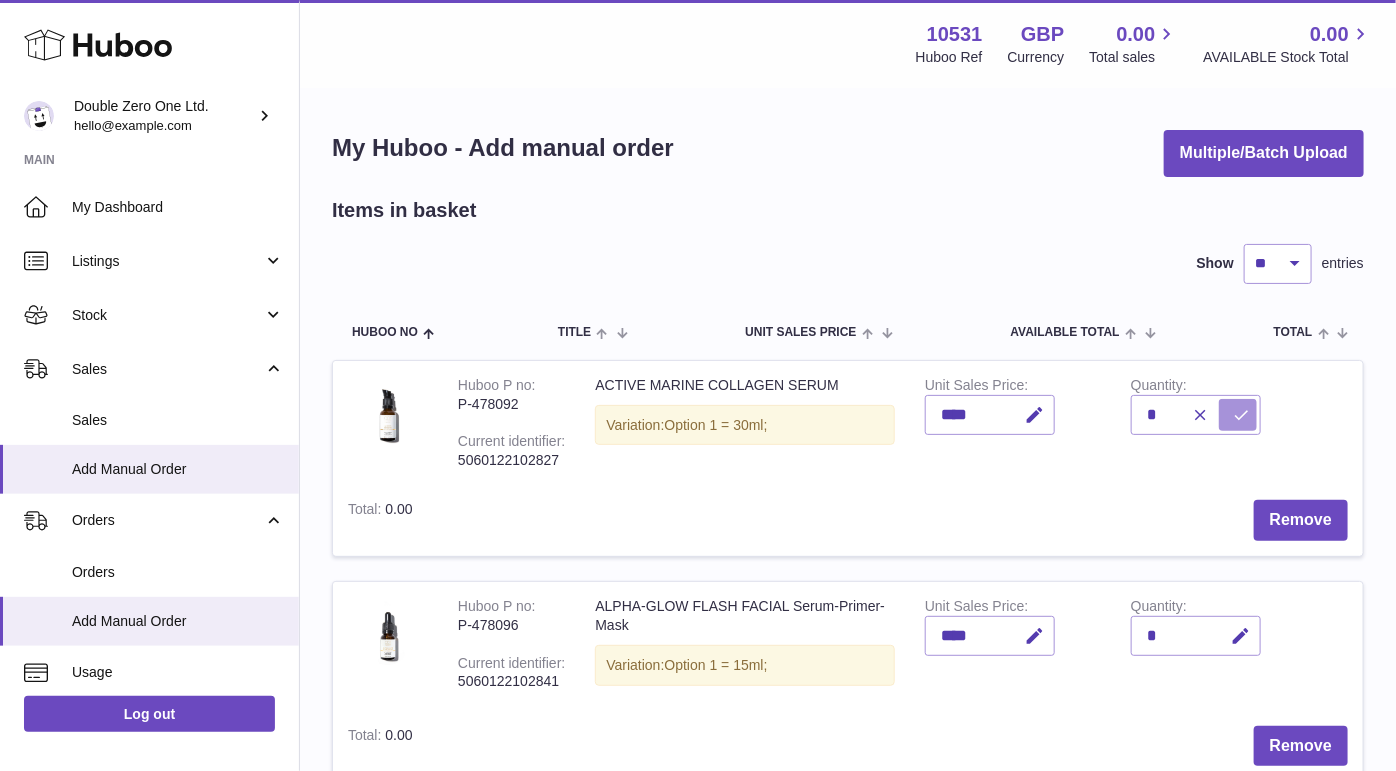 click at bounding box center (1241, 415) 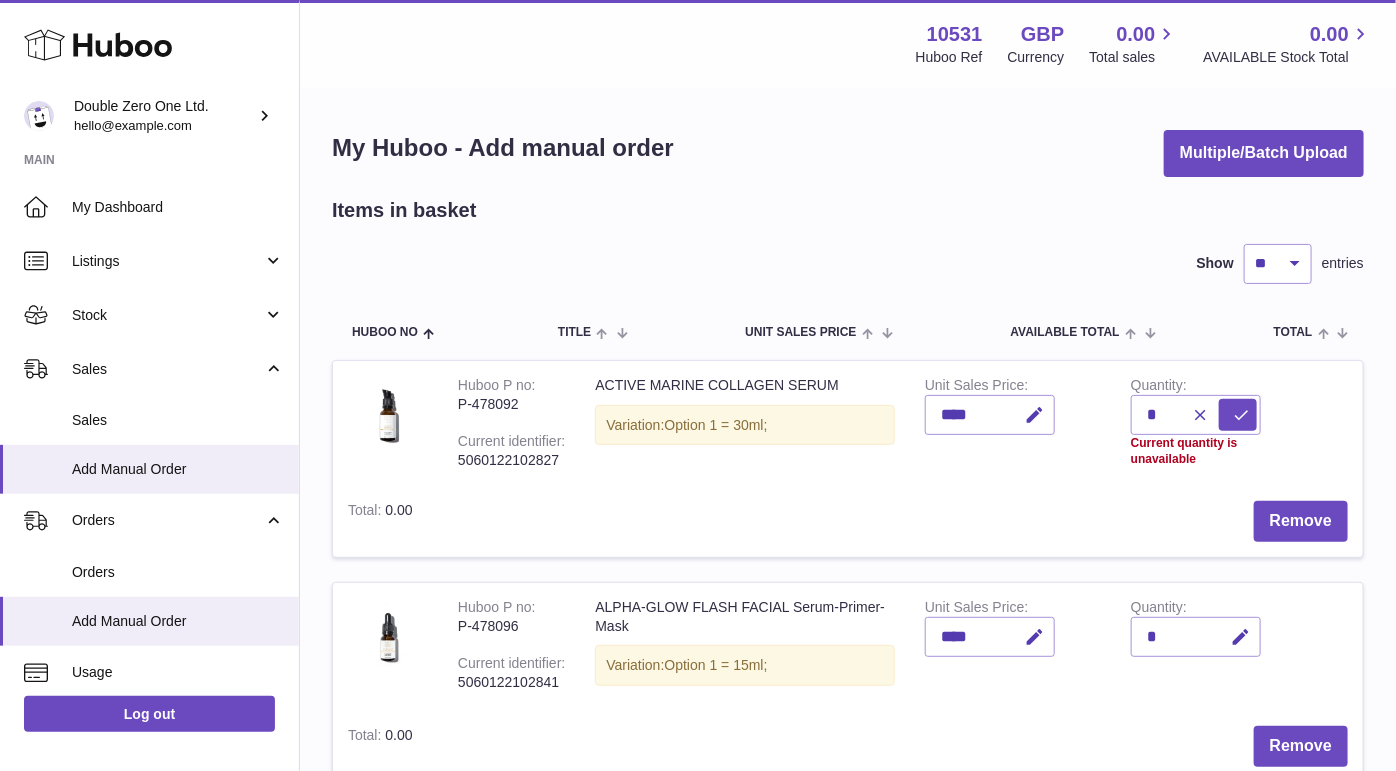 drag, startPoint x: 1134, startPoint y: 440, endPoint x: 1202, endPoint y: 475, distance: 76.47875 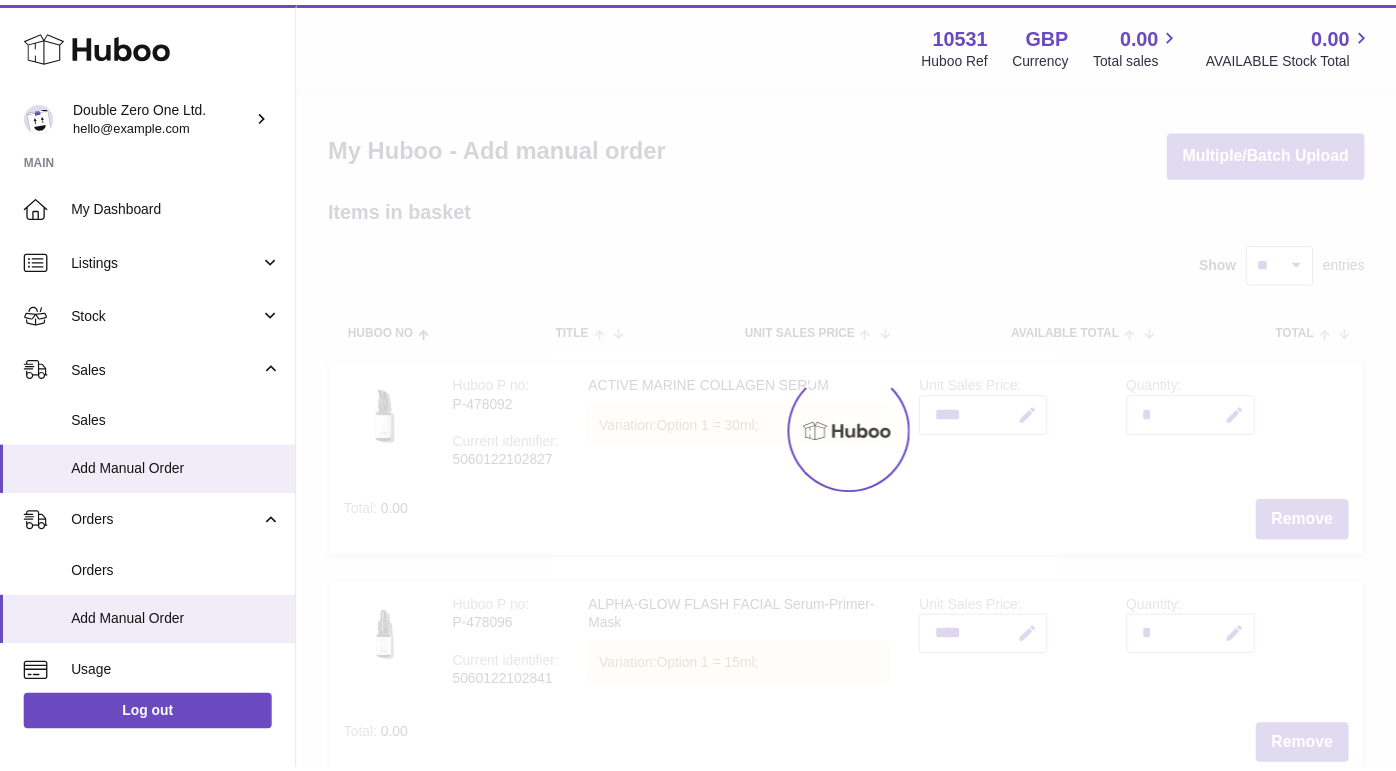 scroll, scrollTop: 0, scrollLeft: 0, axis: both 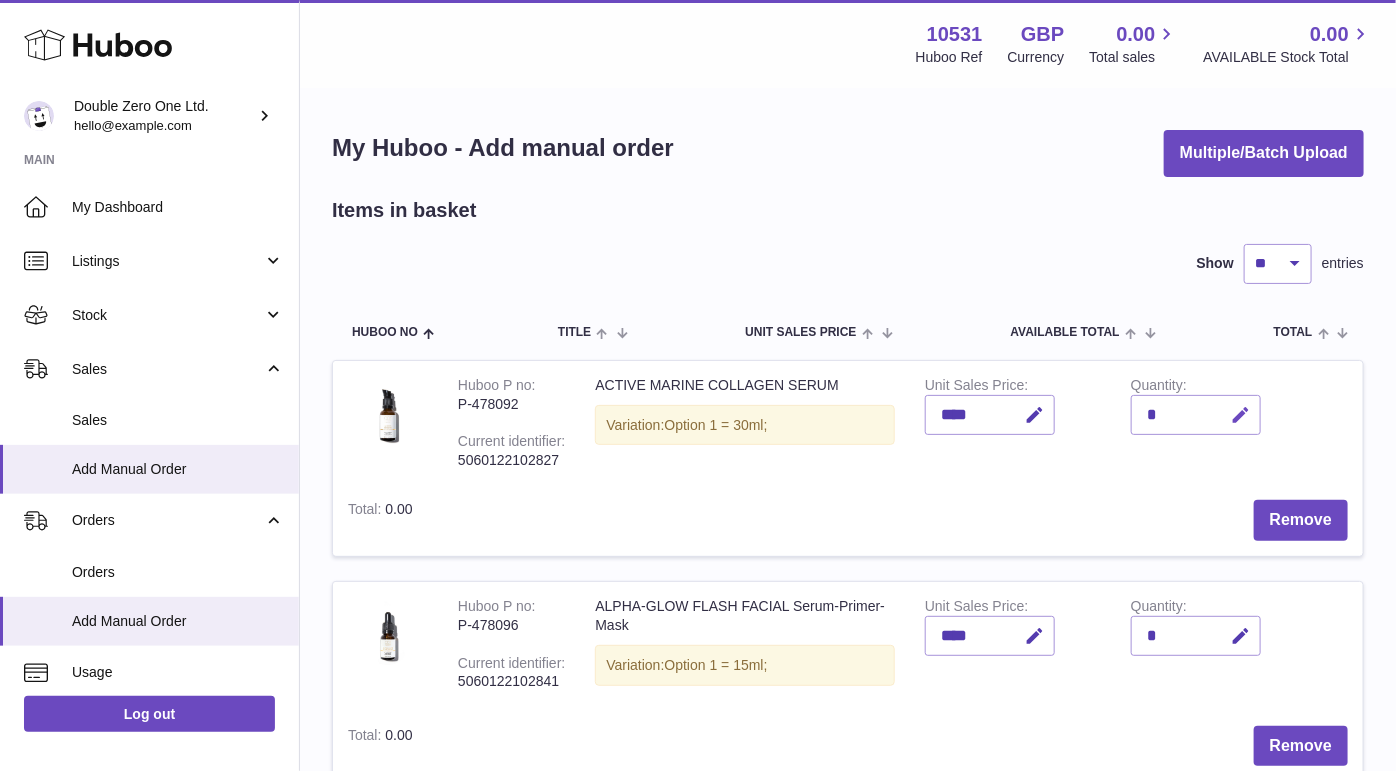 click at bounding box center (1240, 415) 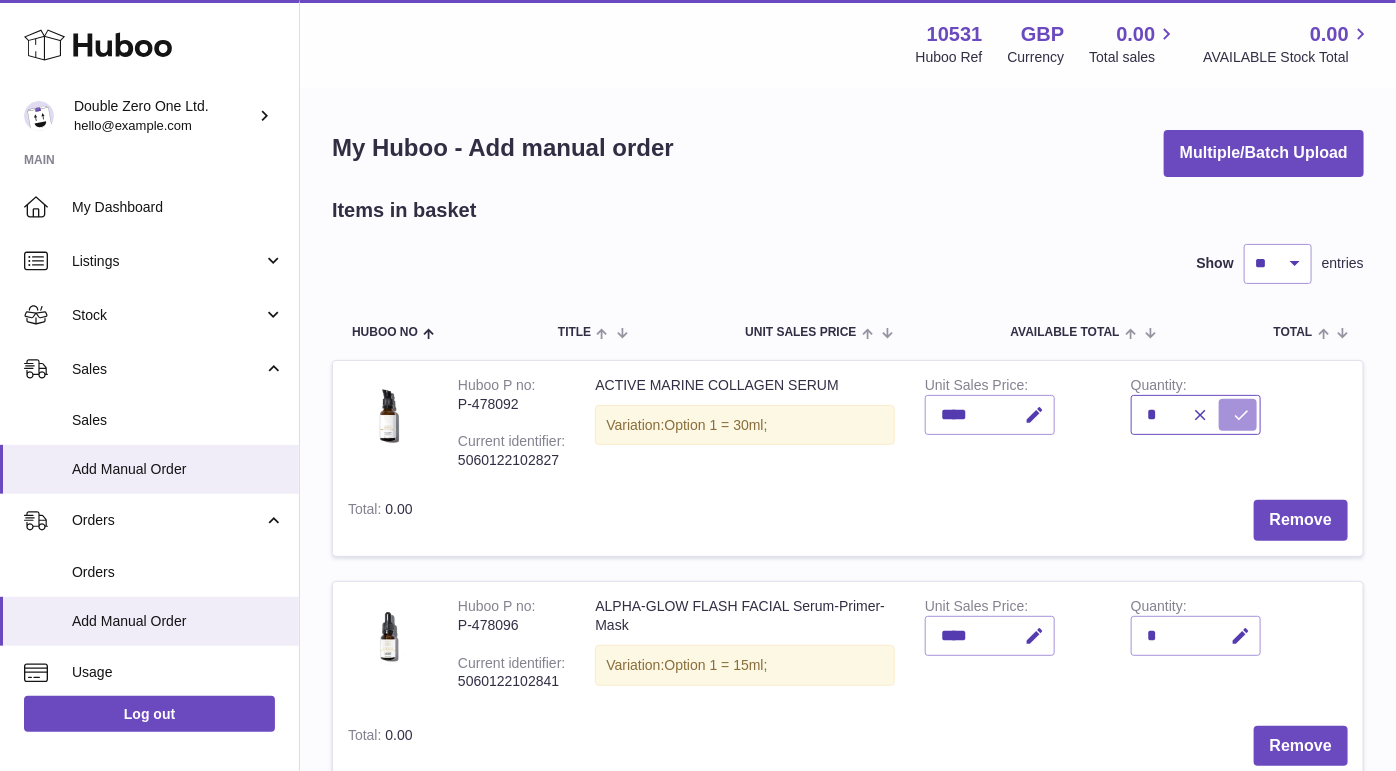 type on "*" 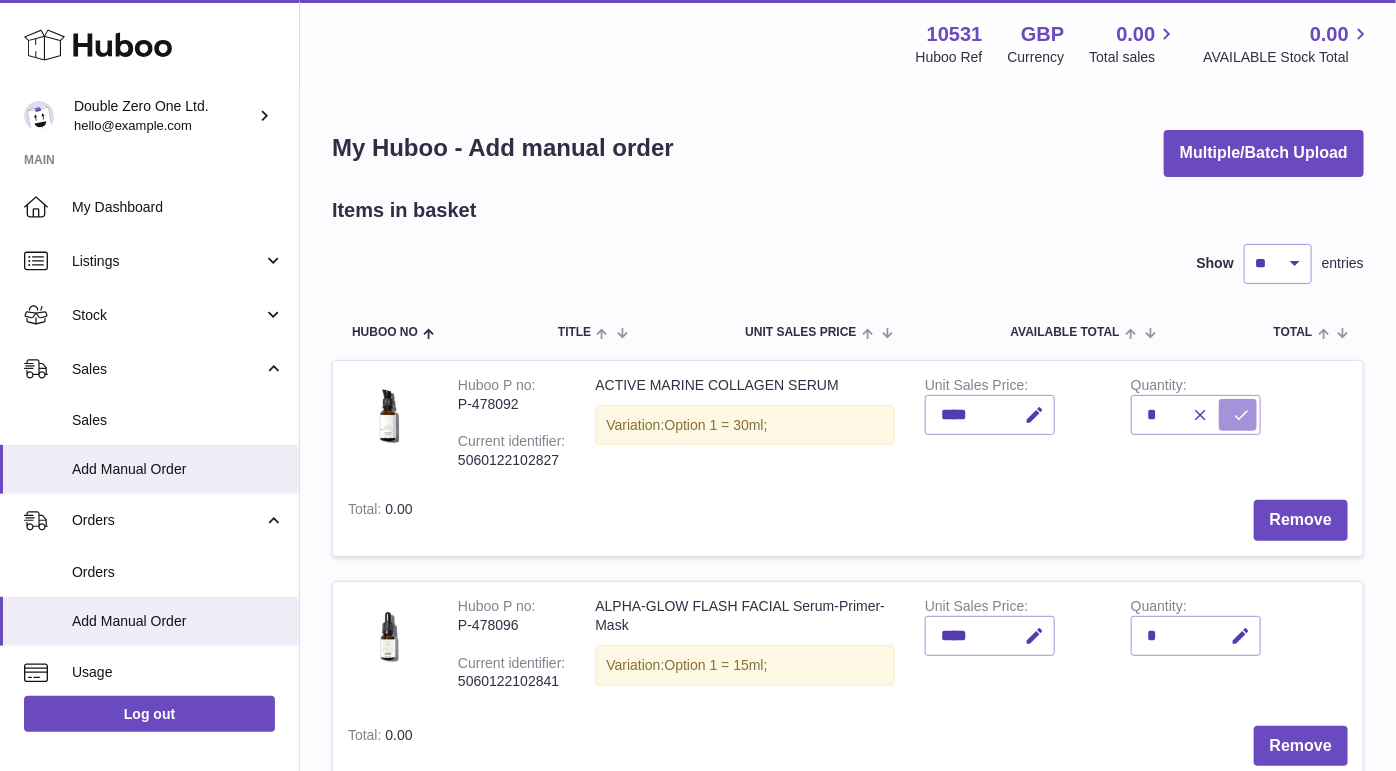 click at bounding box center [1241, 415] 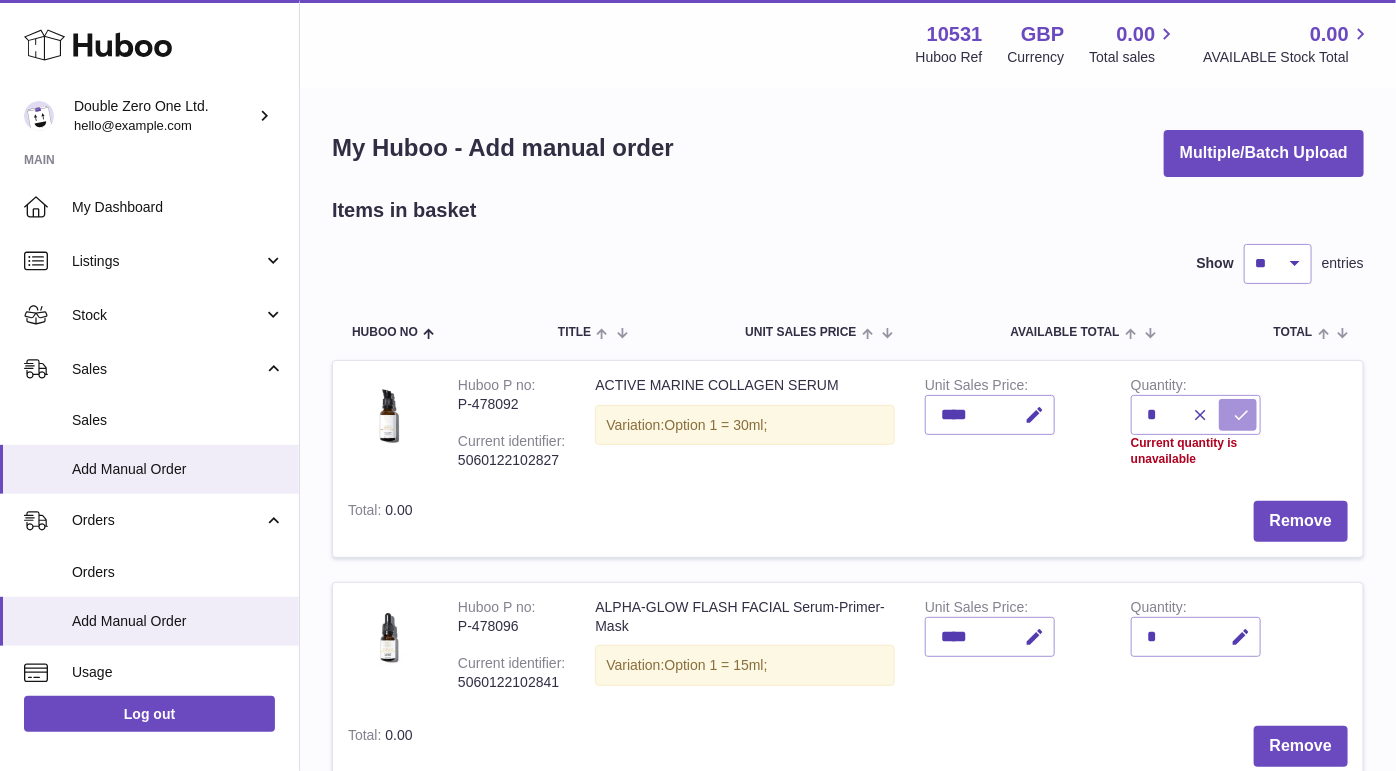 click at bounding box center (1241, 415) 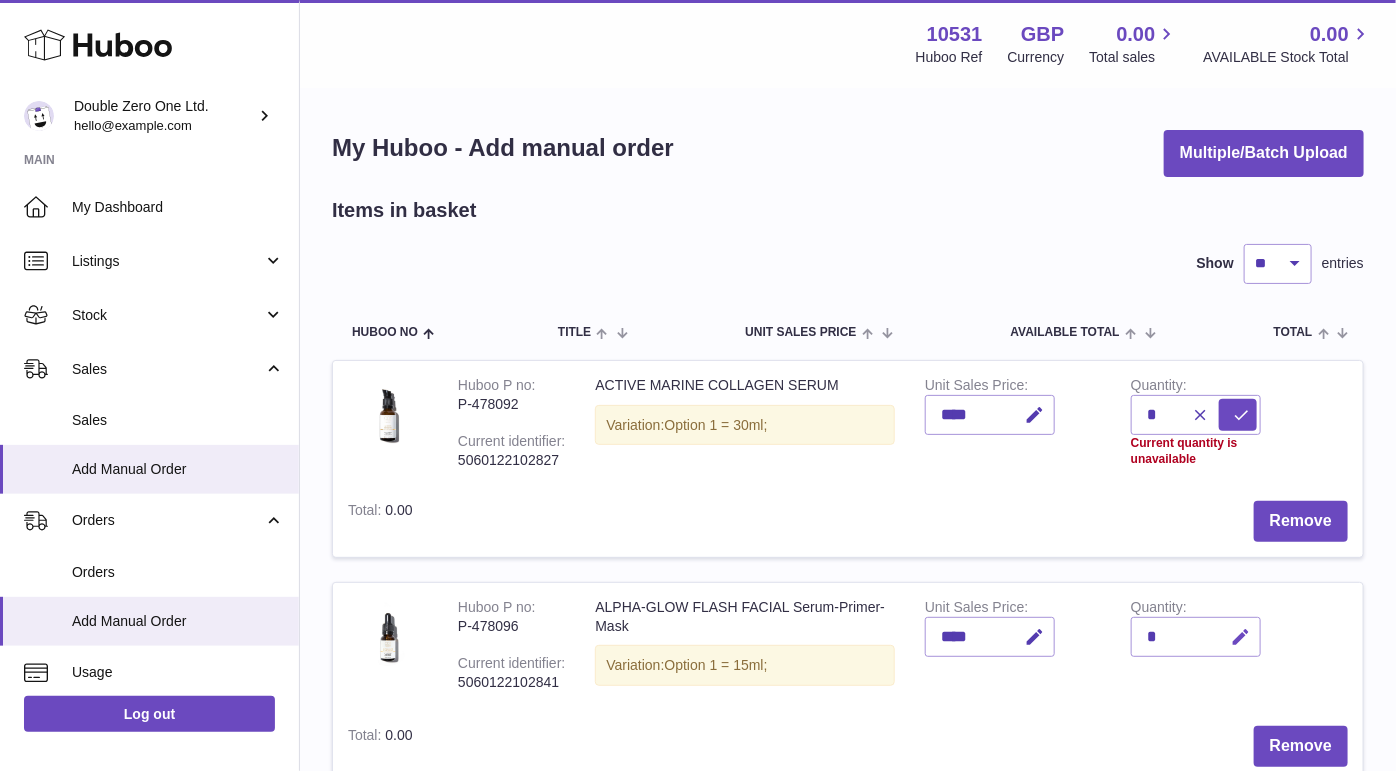 click at bounding box center (1240, 637) 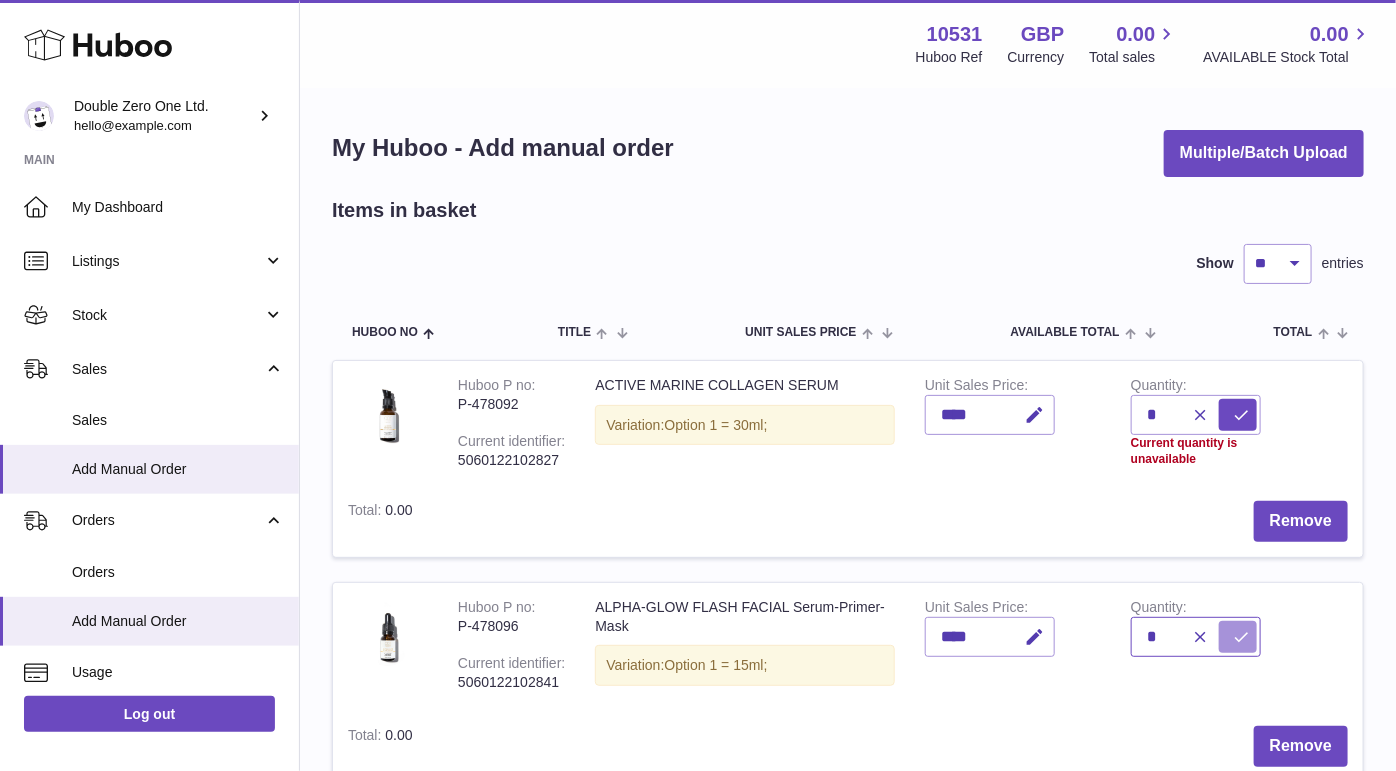 type on "*" 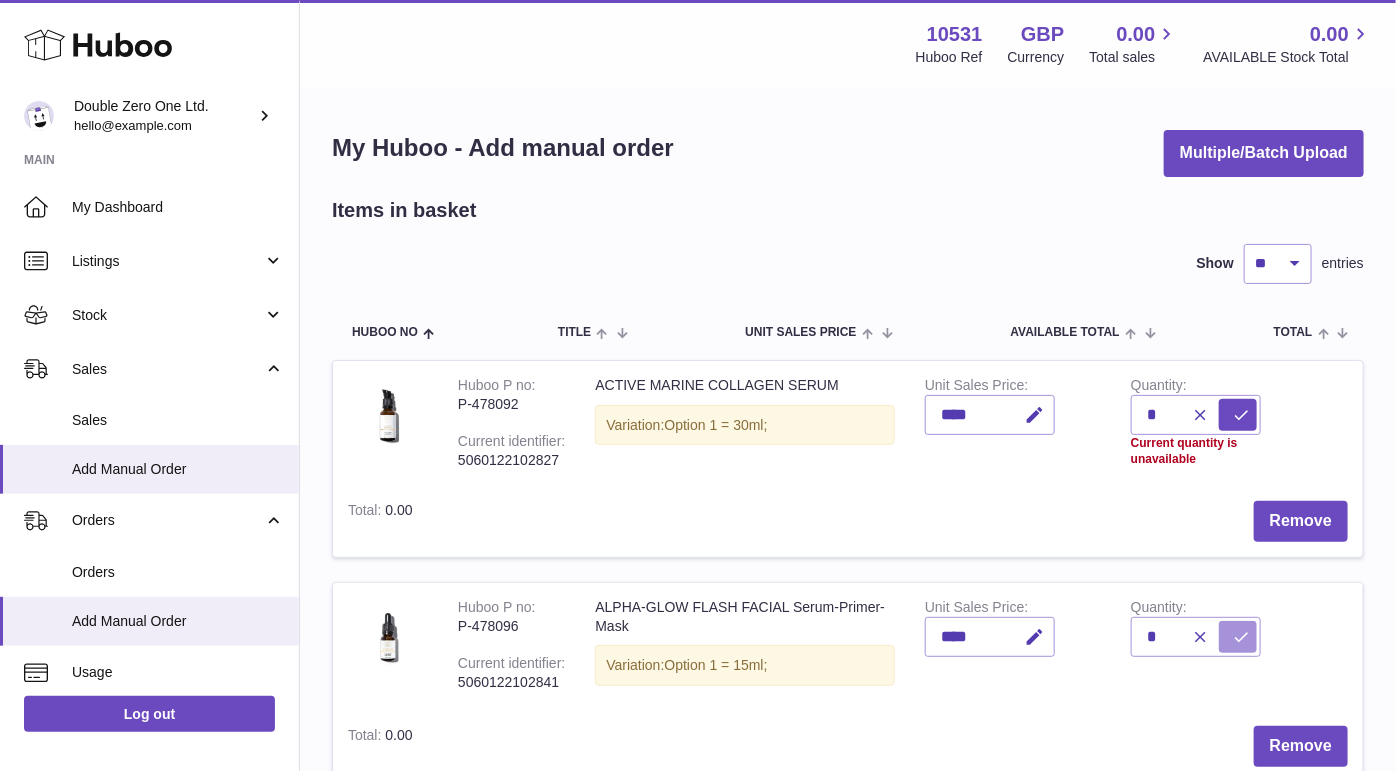click at bounding box center (1241, 637) 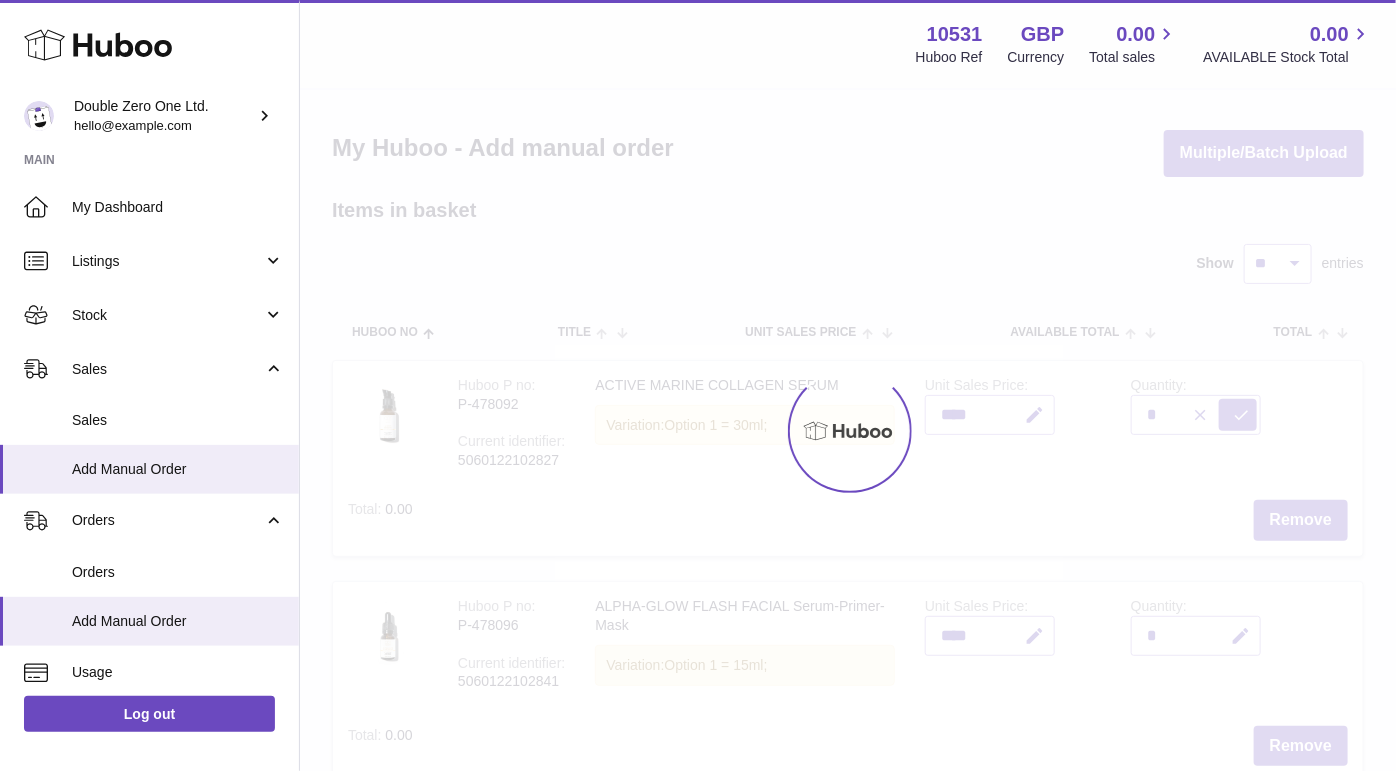 type on "*" 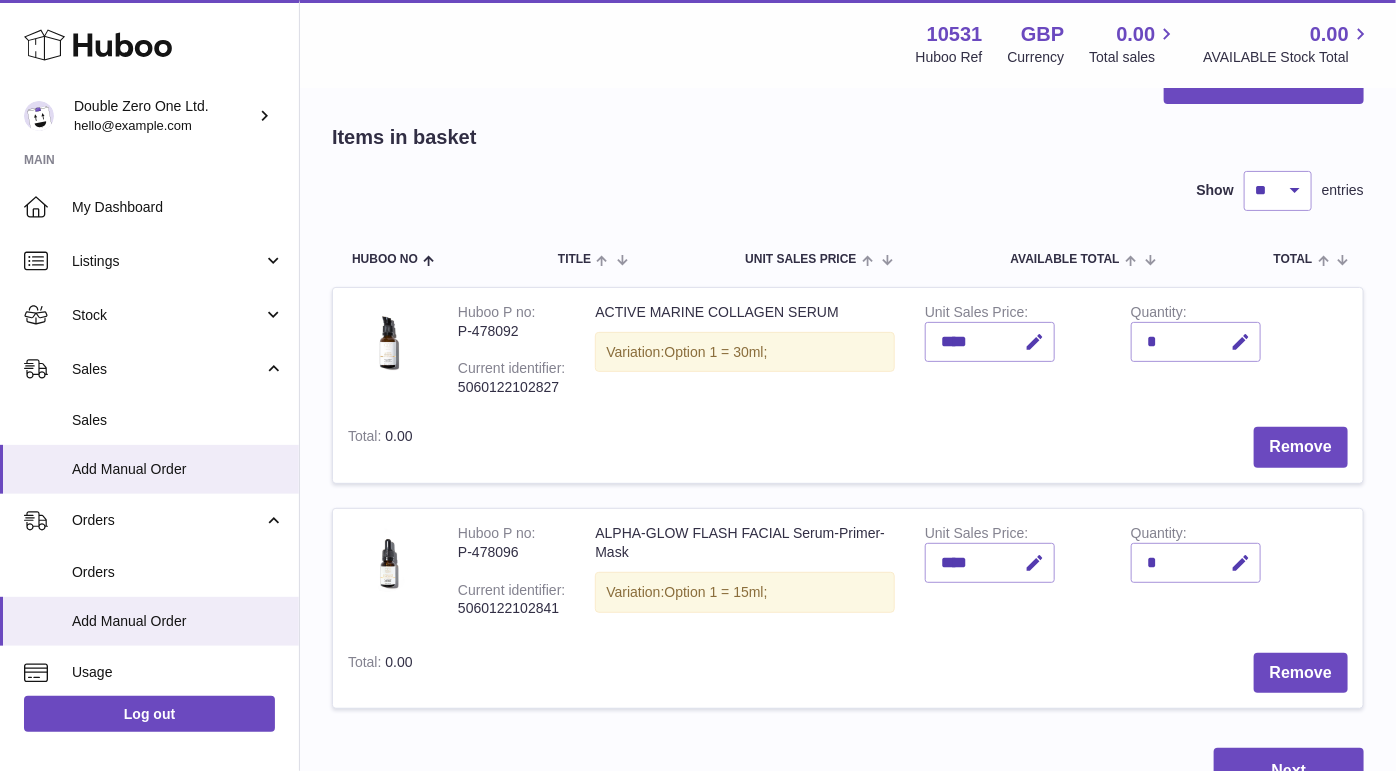 scroll, scrollTop: 51, scrollLeft: 0, axis: vertical 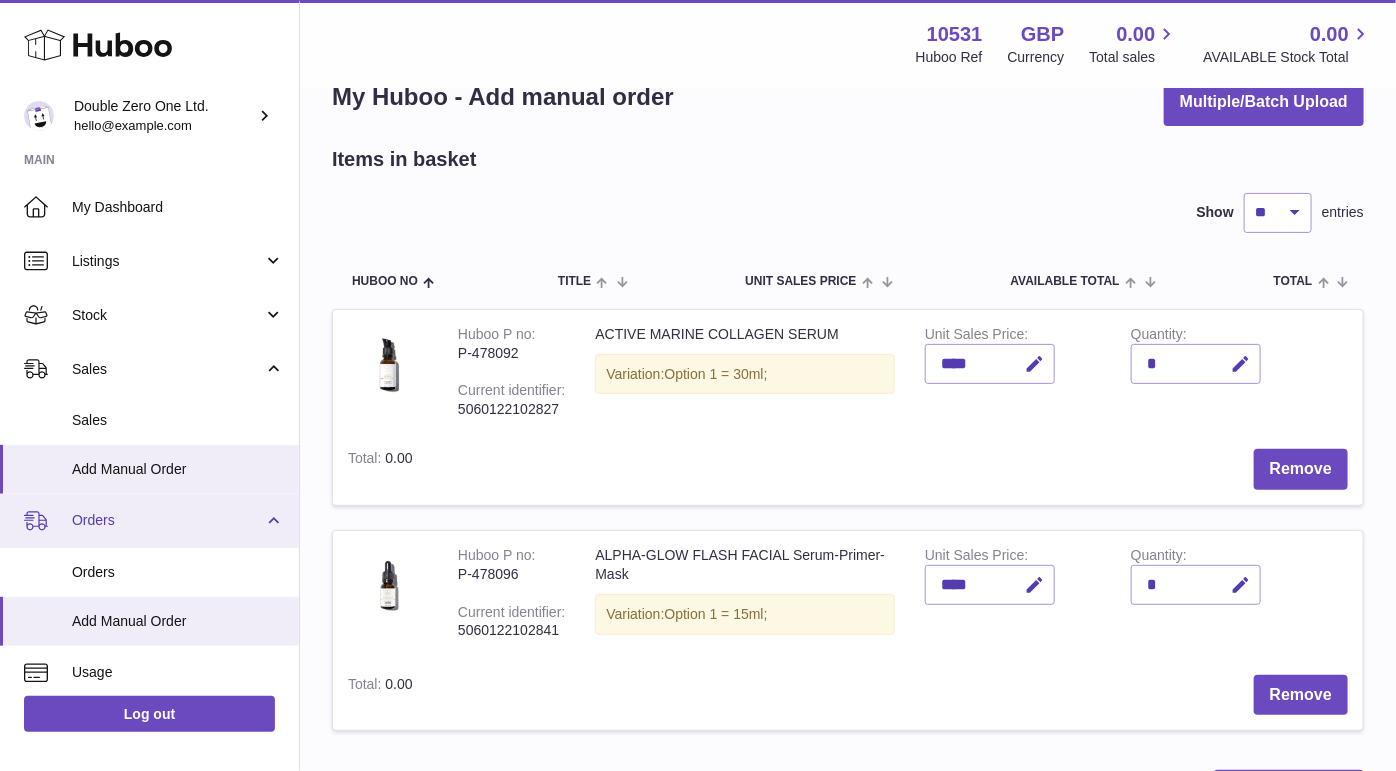 click on "Orders" at bounding box center [167, 520] 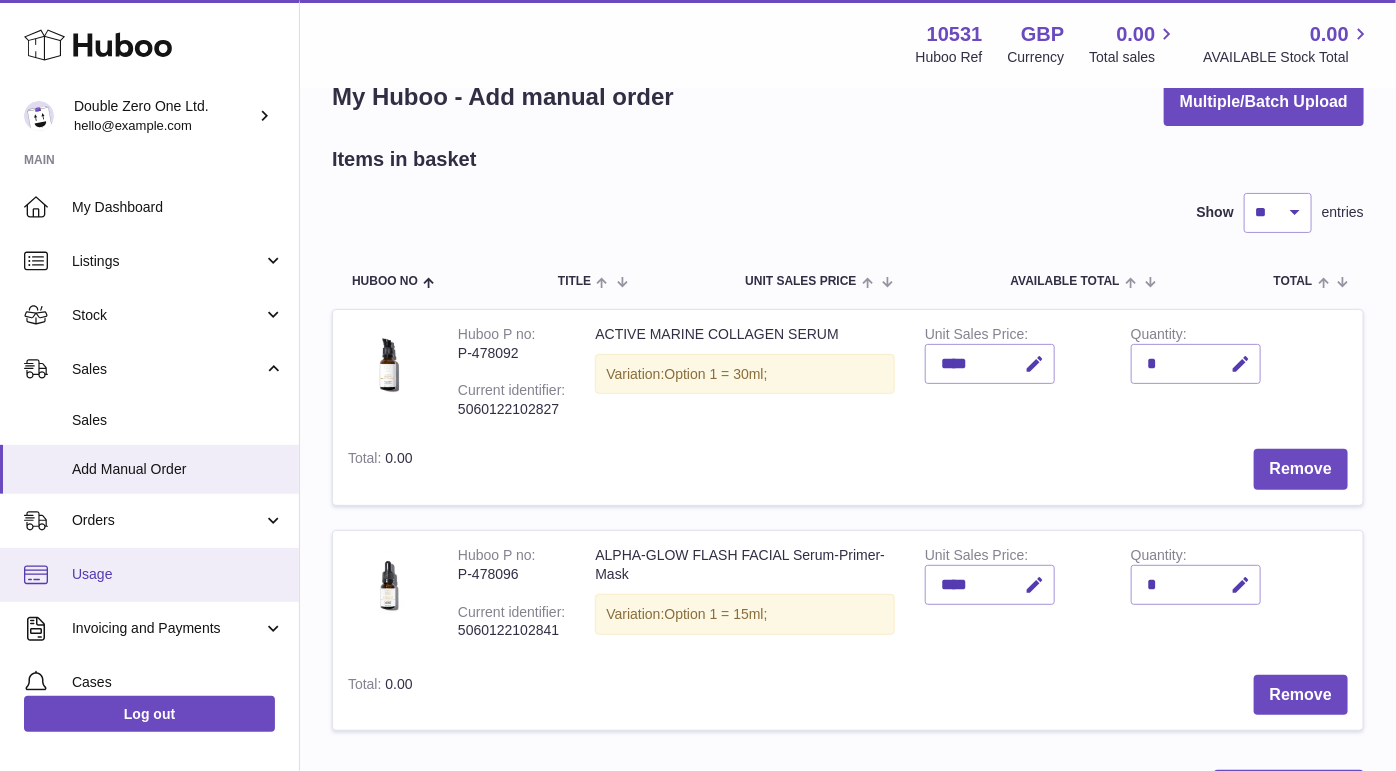 click on "Usage" at bounding box center [178, 574] 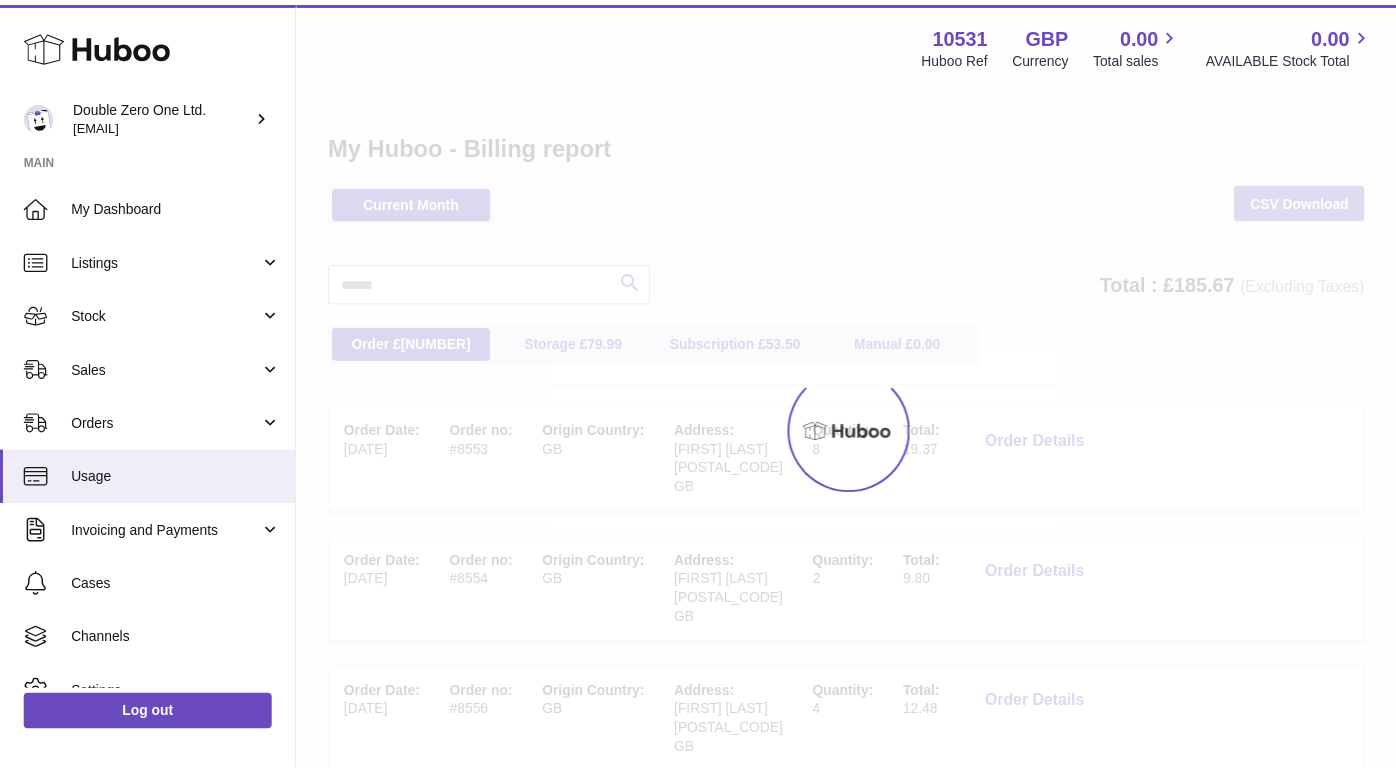 scroll, scrollTop: 0, scrollLeft: 0, axis: both 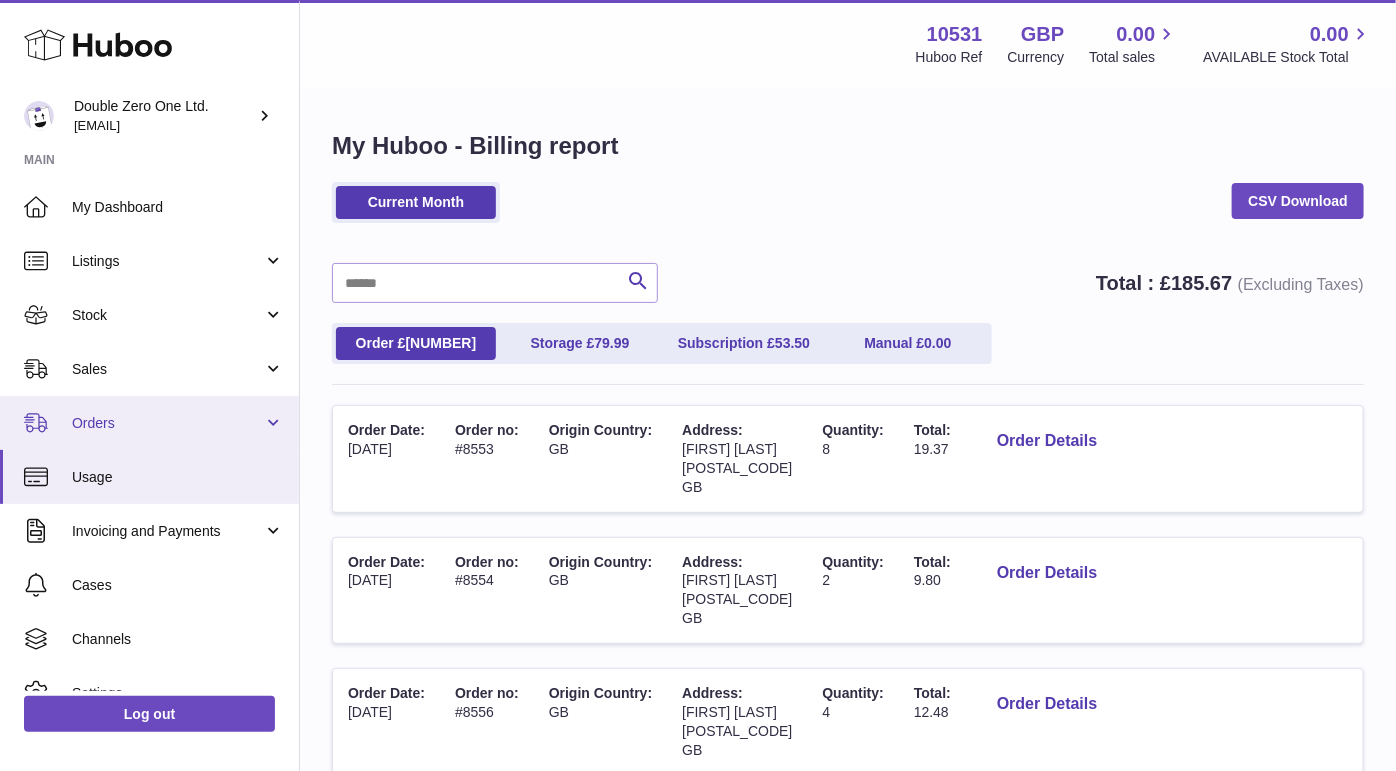 click on "Orders" at bounding box center [167, 423] 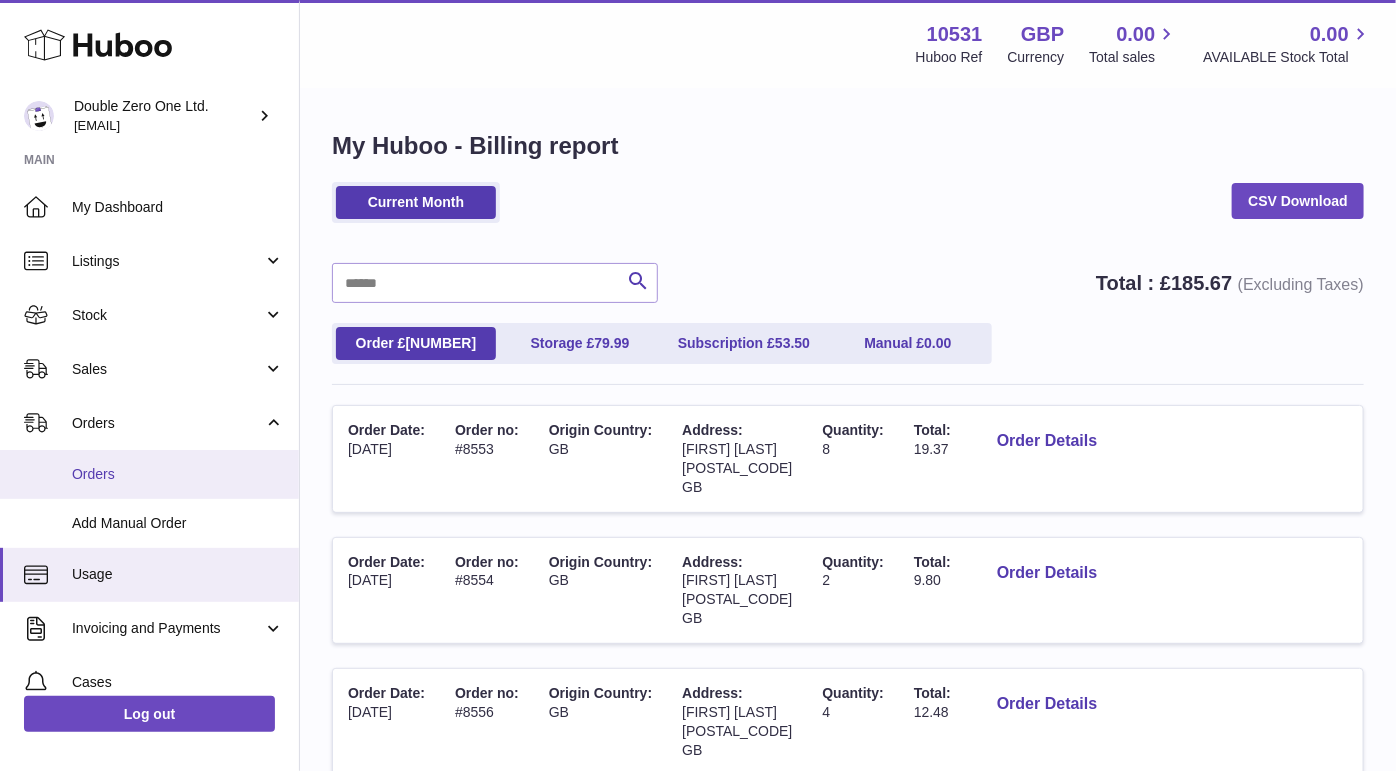 click on "Orders" at bounding box center [178, 474] 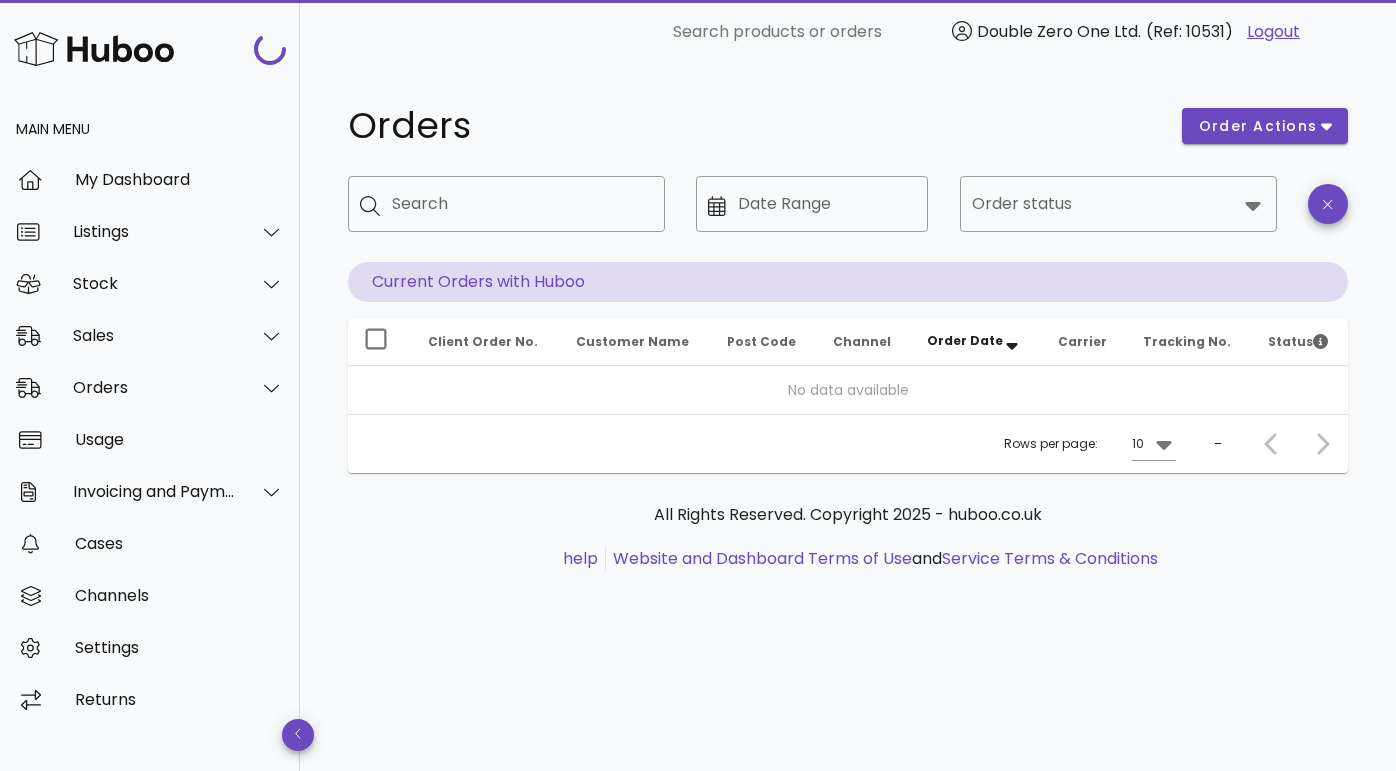 scroll, scrollTop: 0, scrollLeft: 0, axis: both 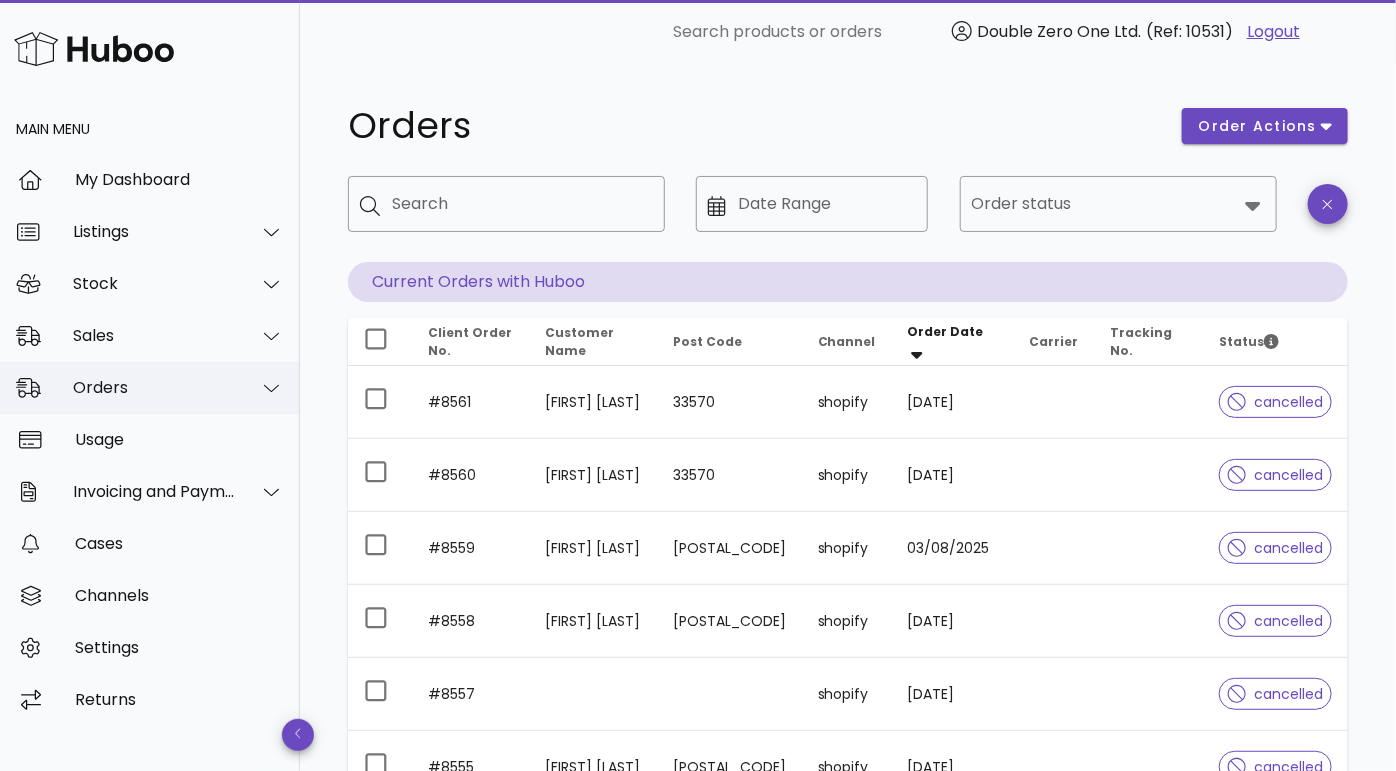 click on "Orders" at bounding box center [154, 387] 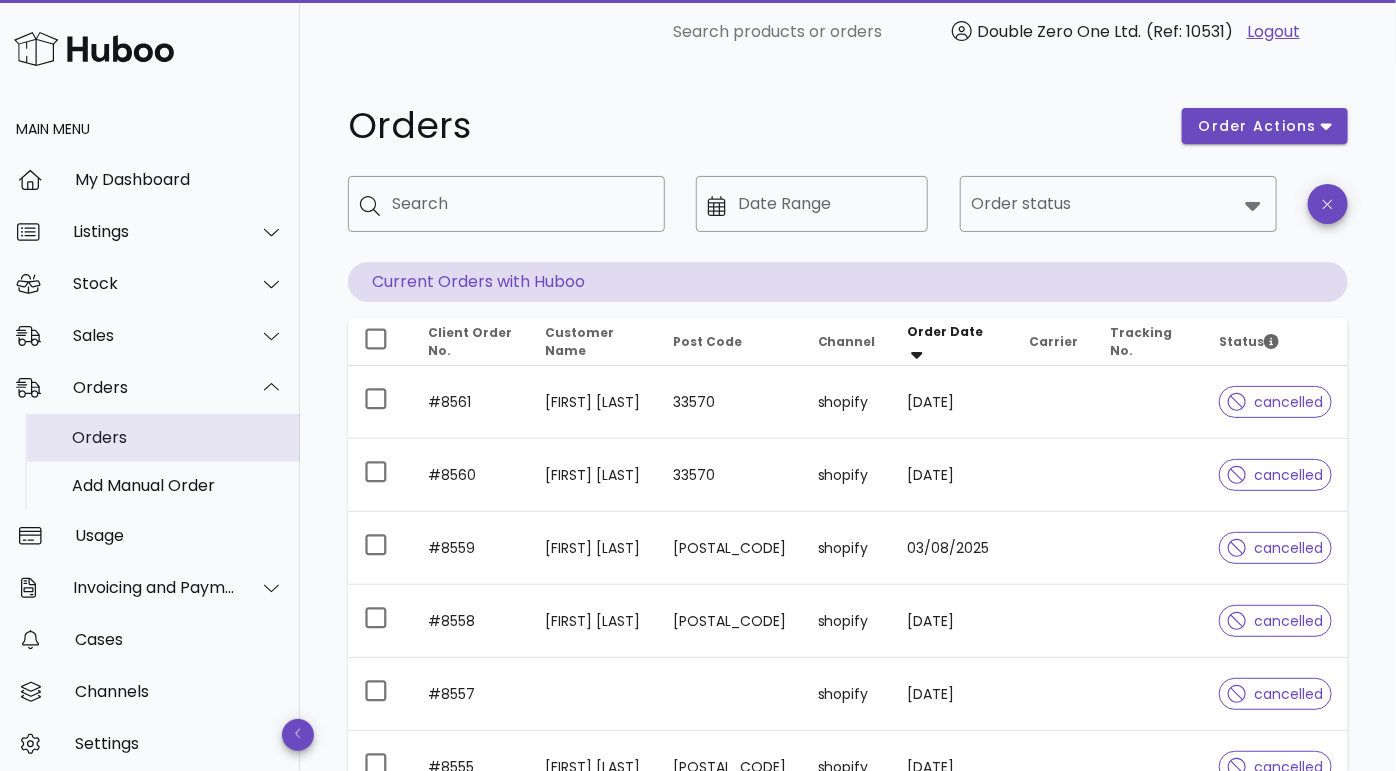click on "Orders" at bounding box center (178, 437) 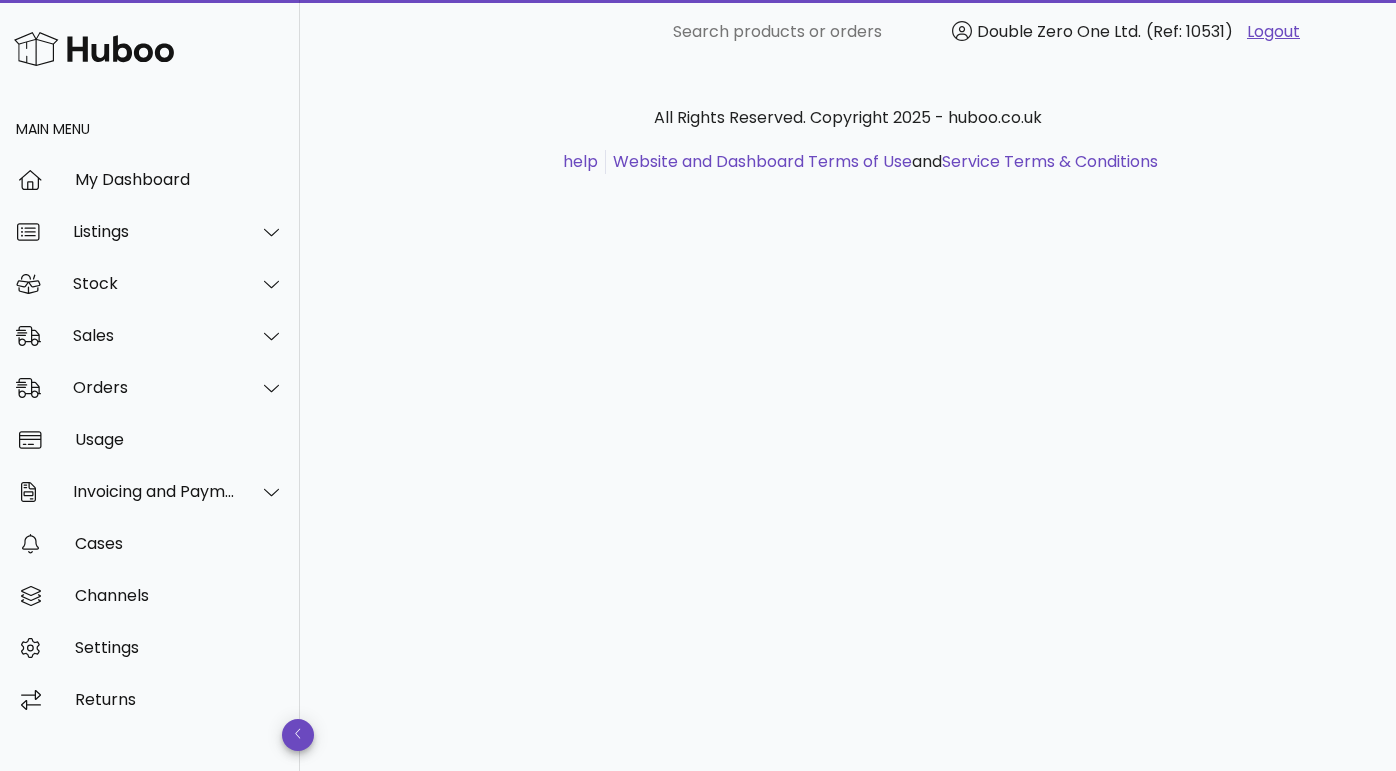 scroll, scrollTop: 0, scrollLeft: 0, axis: both 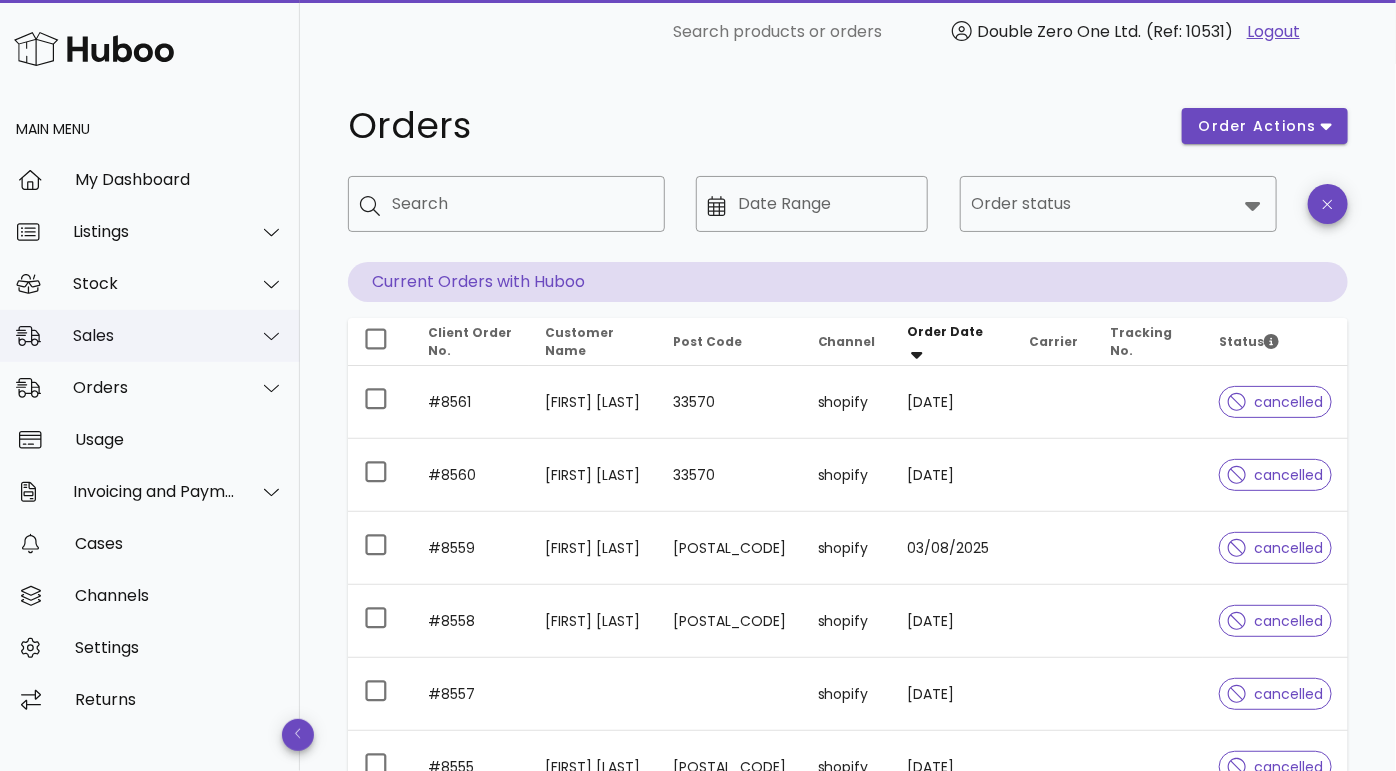 click on "Sales" at bounding box center [150, 336] 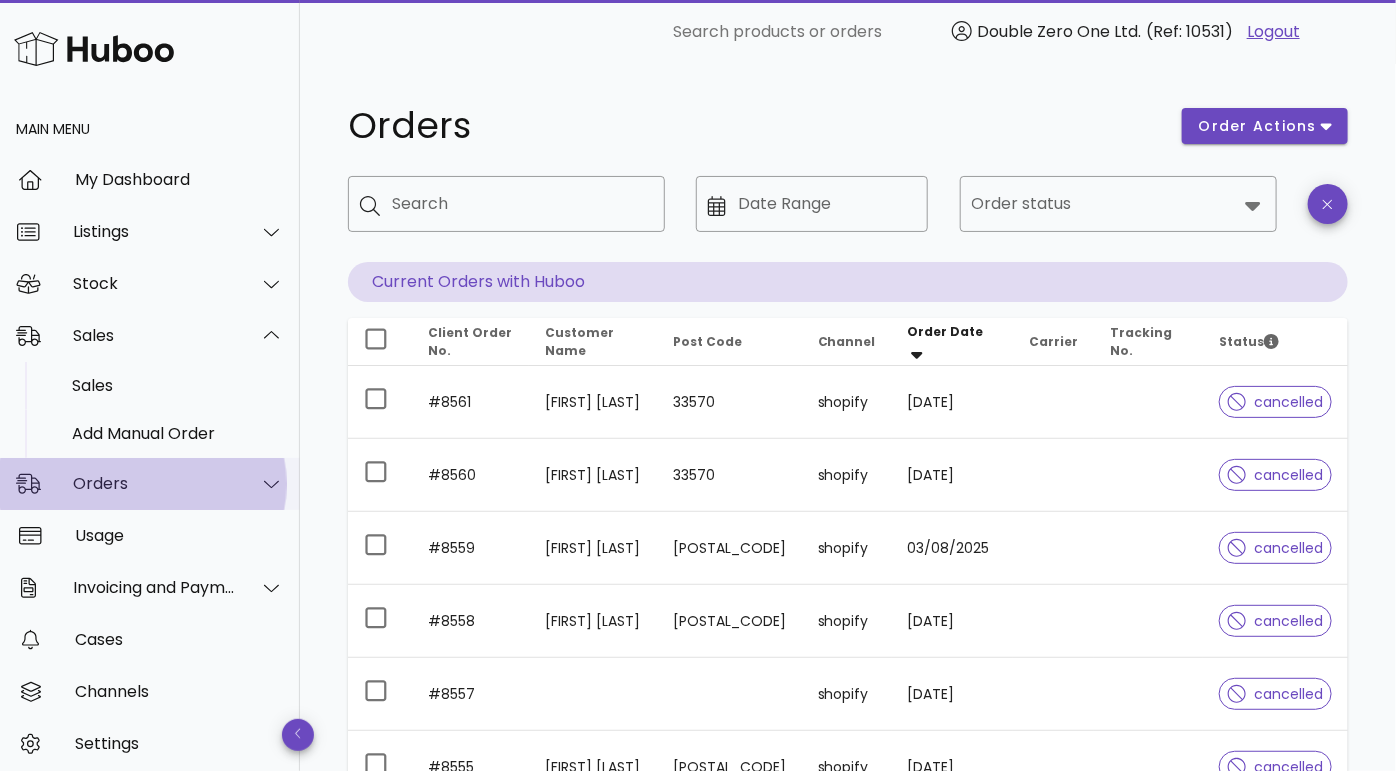 click on "Orders" at bounding box center [154, 483] 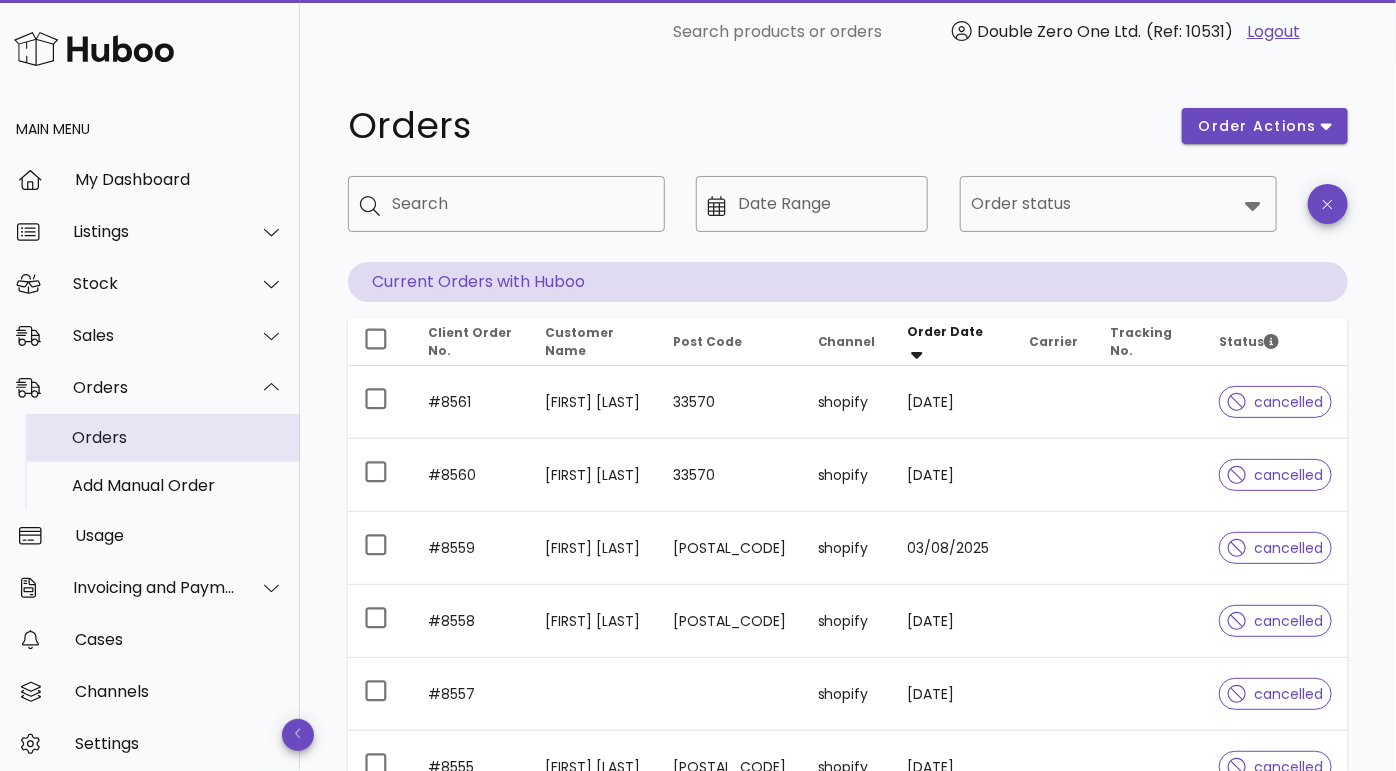 click on "Orders" at bounding box center (178, 437) 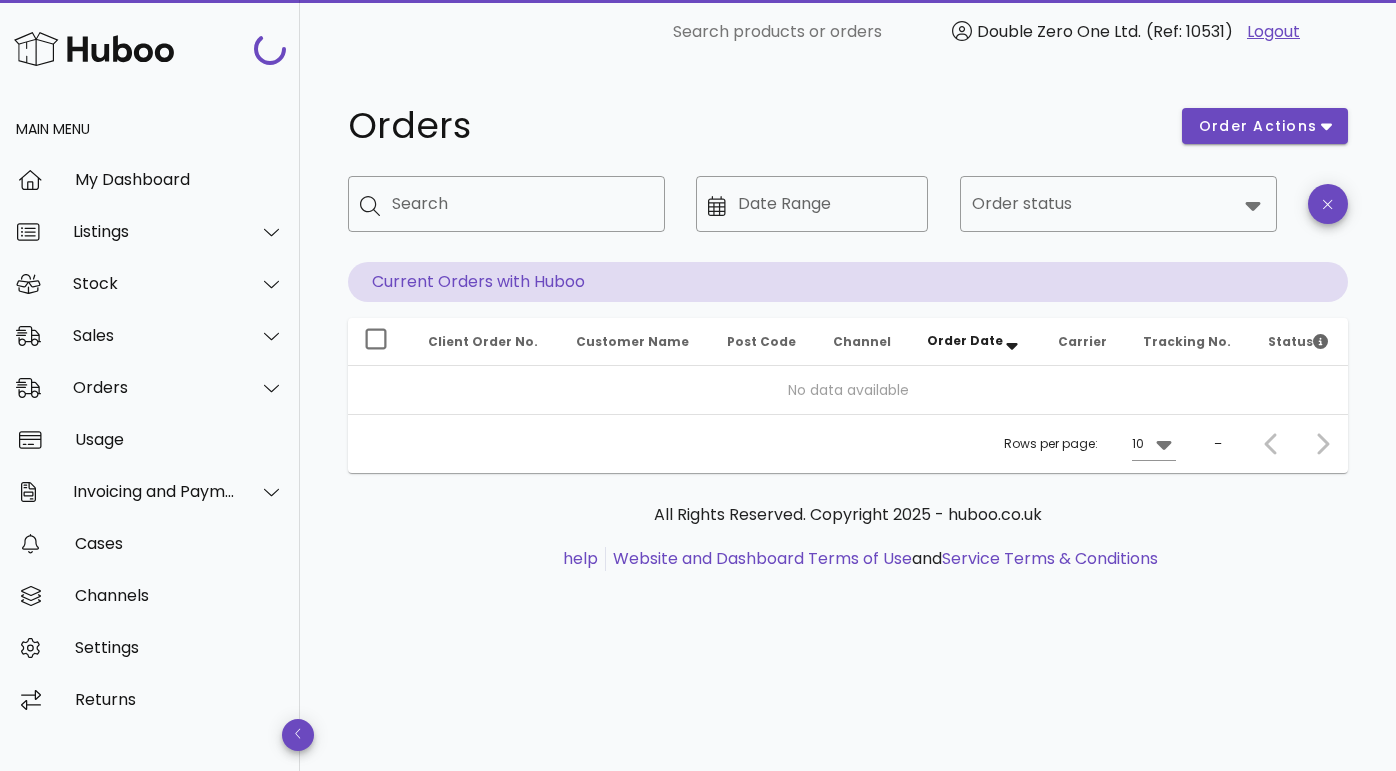 scroll, scrollTop: 0, scrollLeft: 0, axis: both 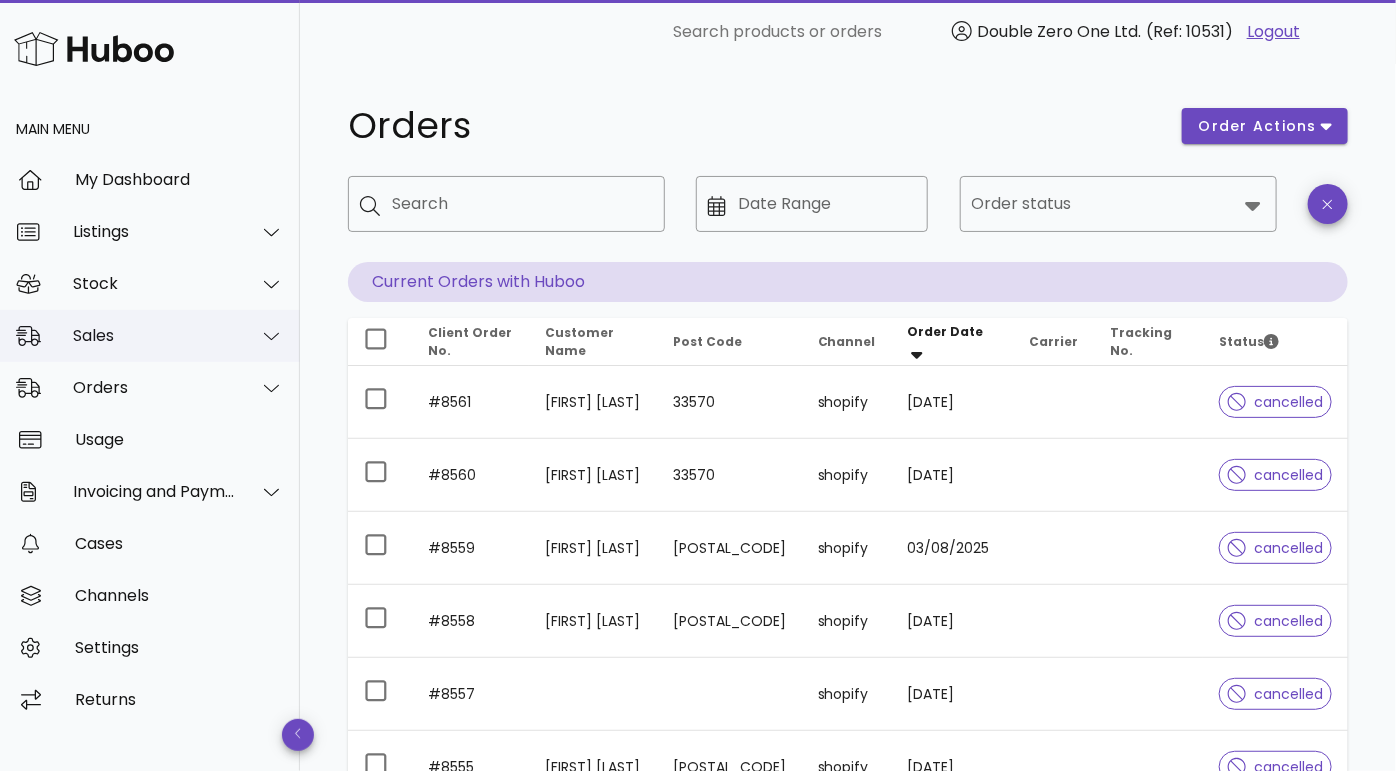 click on "Sales" at bounding box center [150, 336] 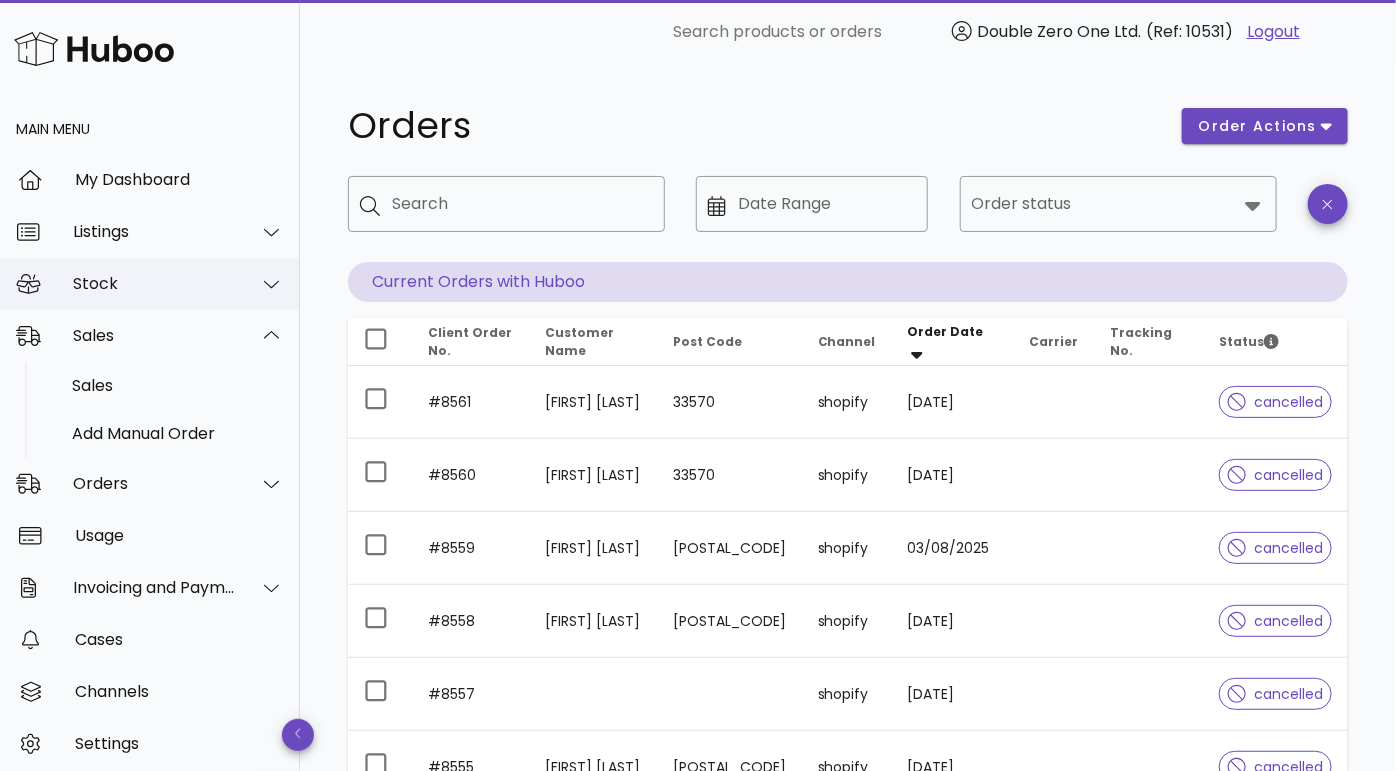 click at bounding box center (260, 284) 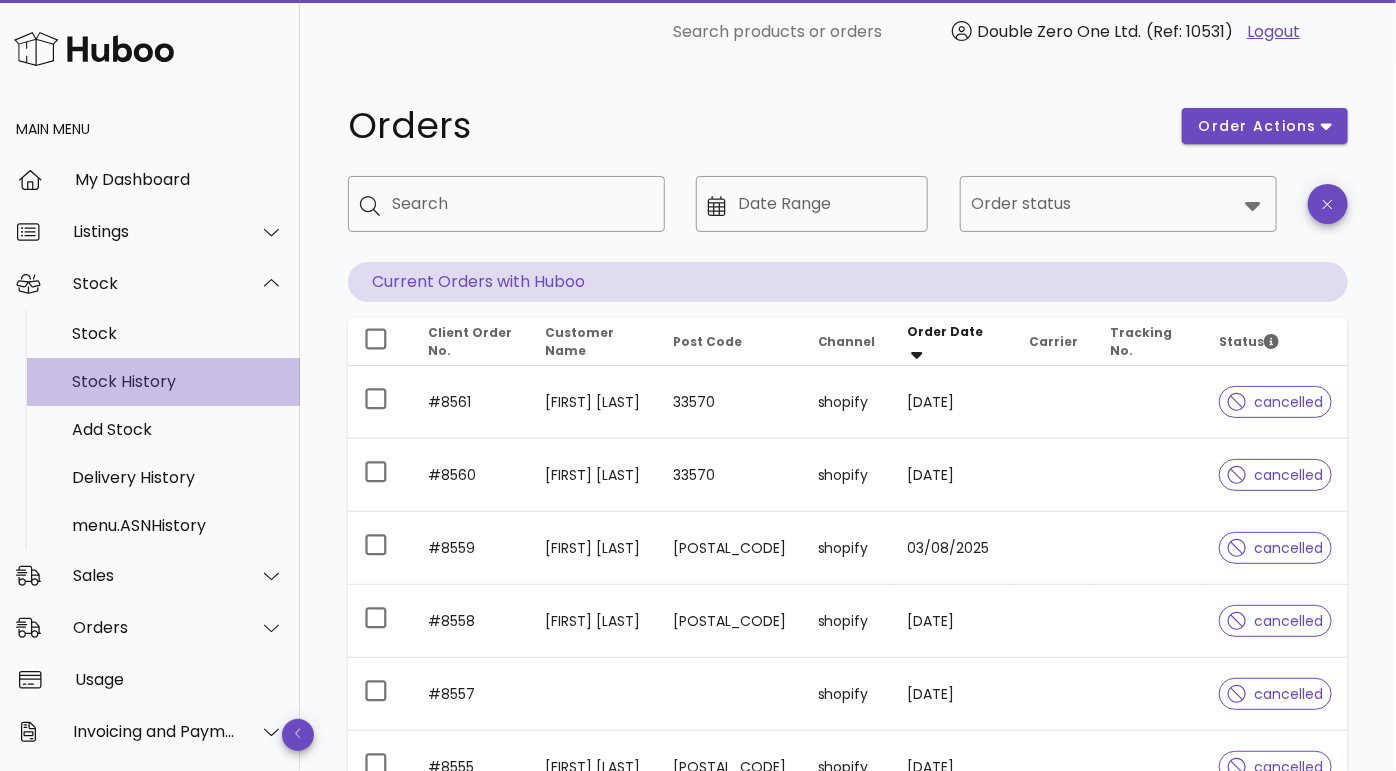 click on "Stock History" at bounding box center [178, 381] 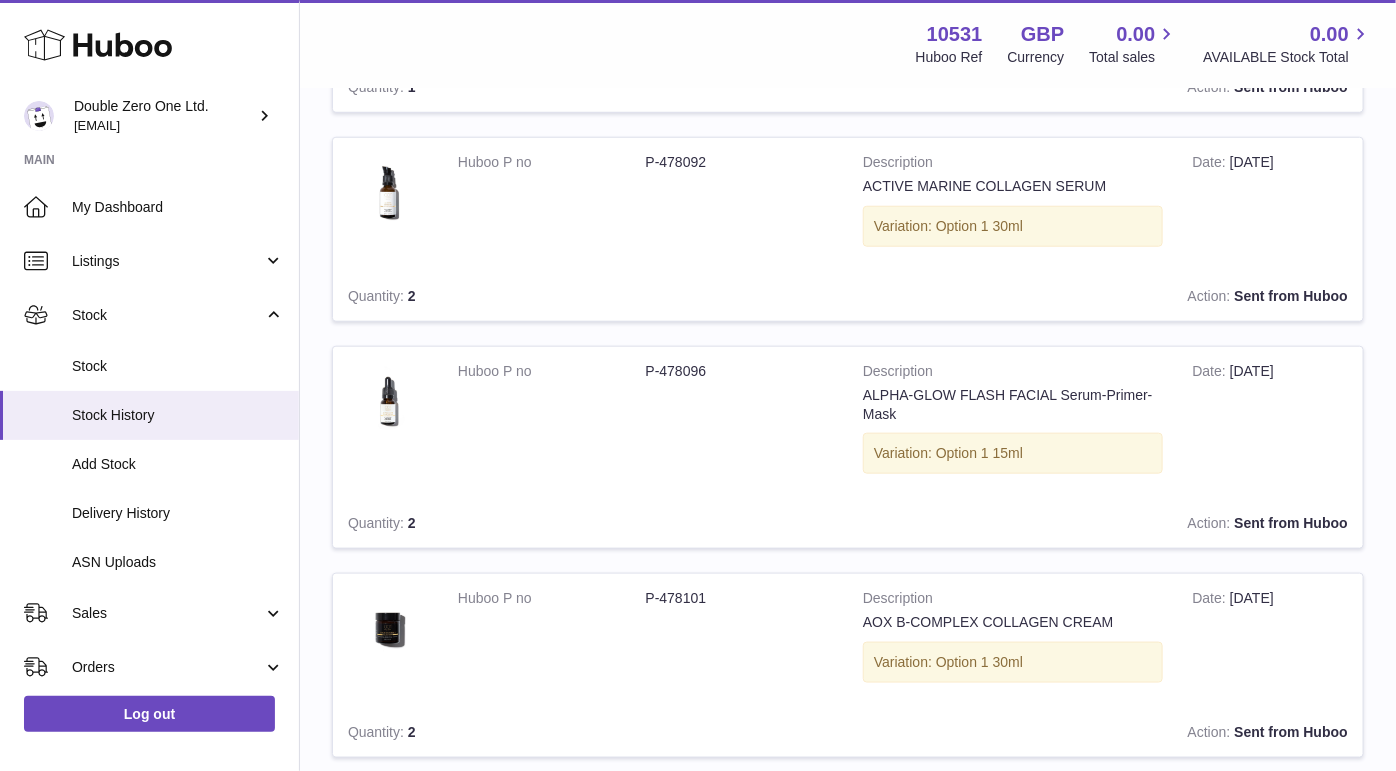 scroll, scrollTop: 646, scrollLeft: 0, axis: vertical 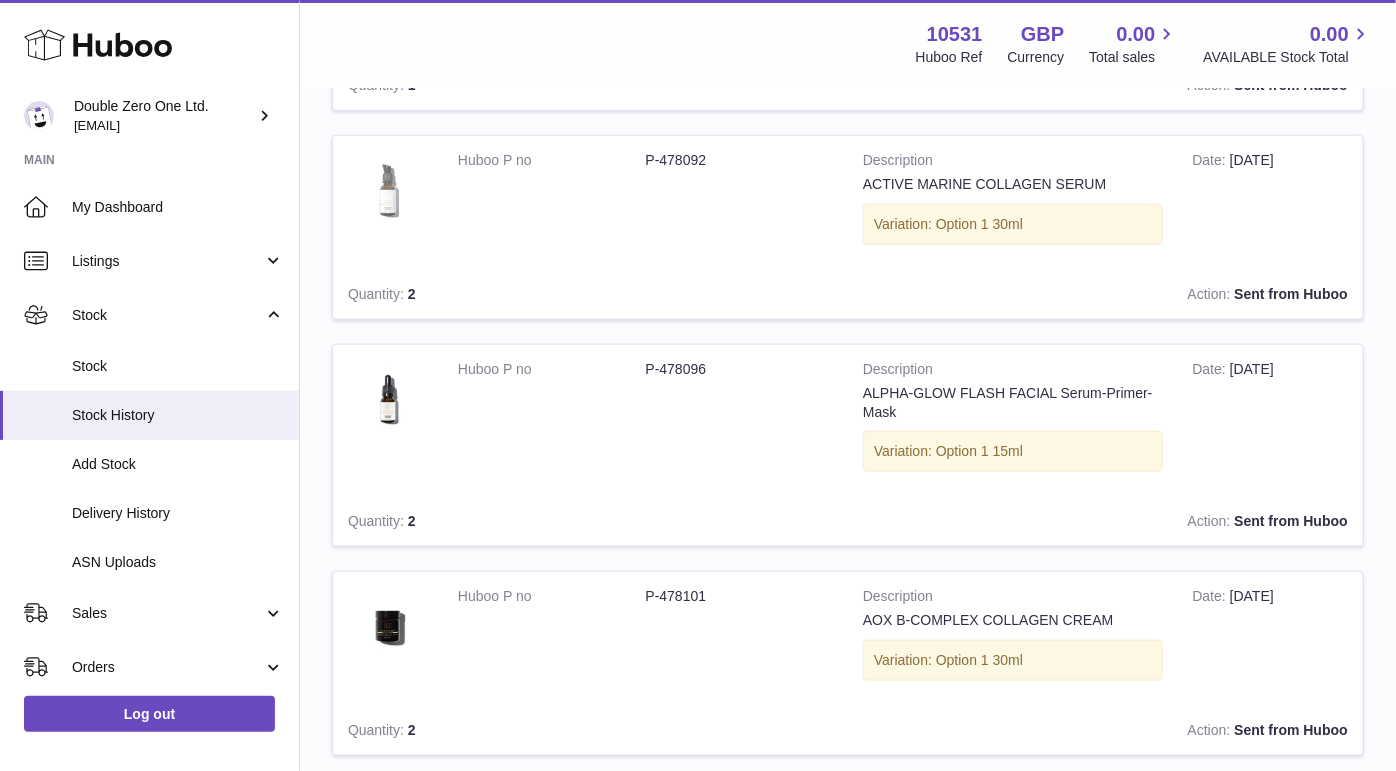 click at bounding box center (388, 191) 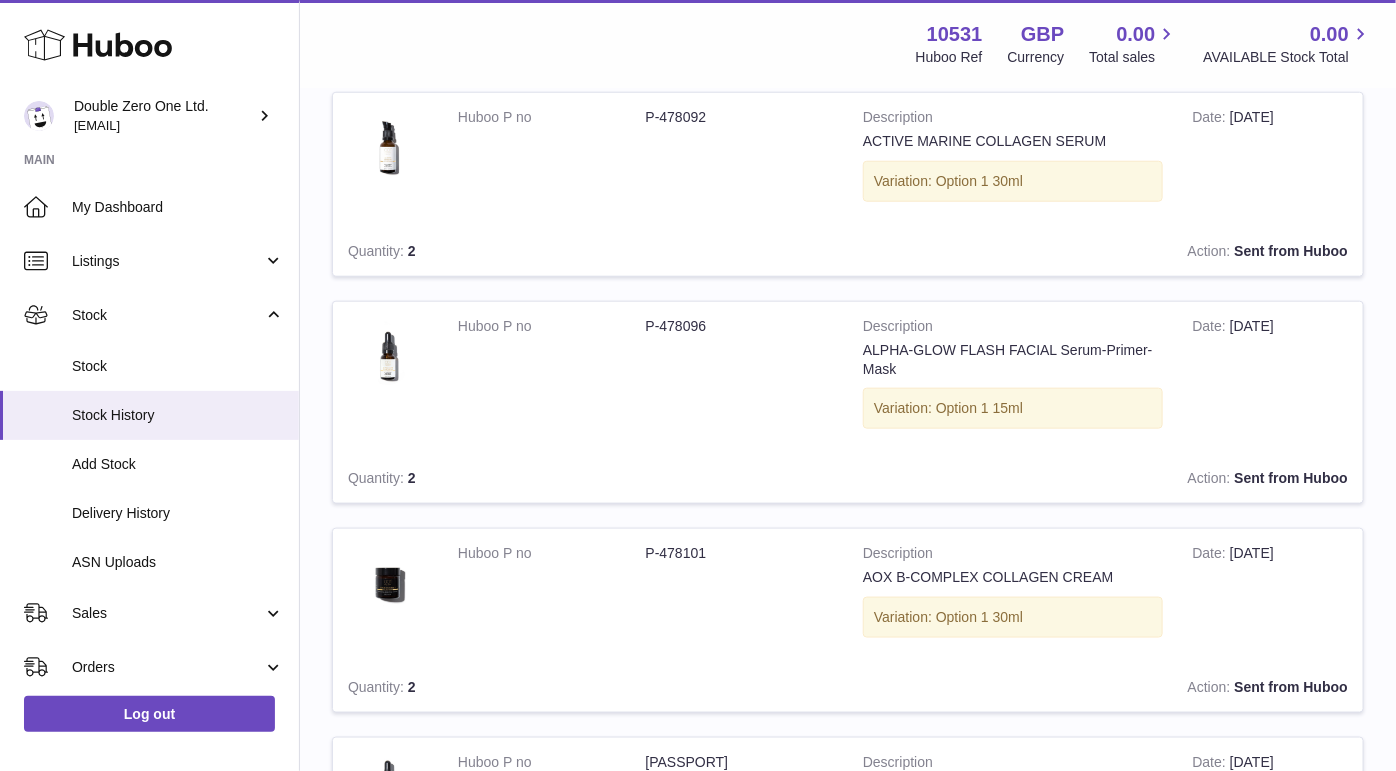 scroll, scrollTop: 690, scrollLeft: 0, axis: vertical 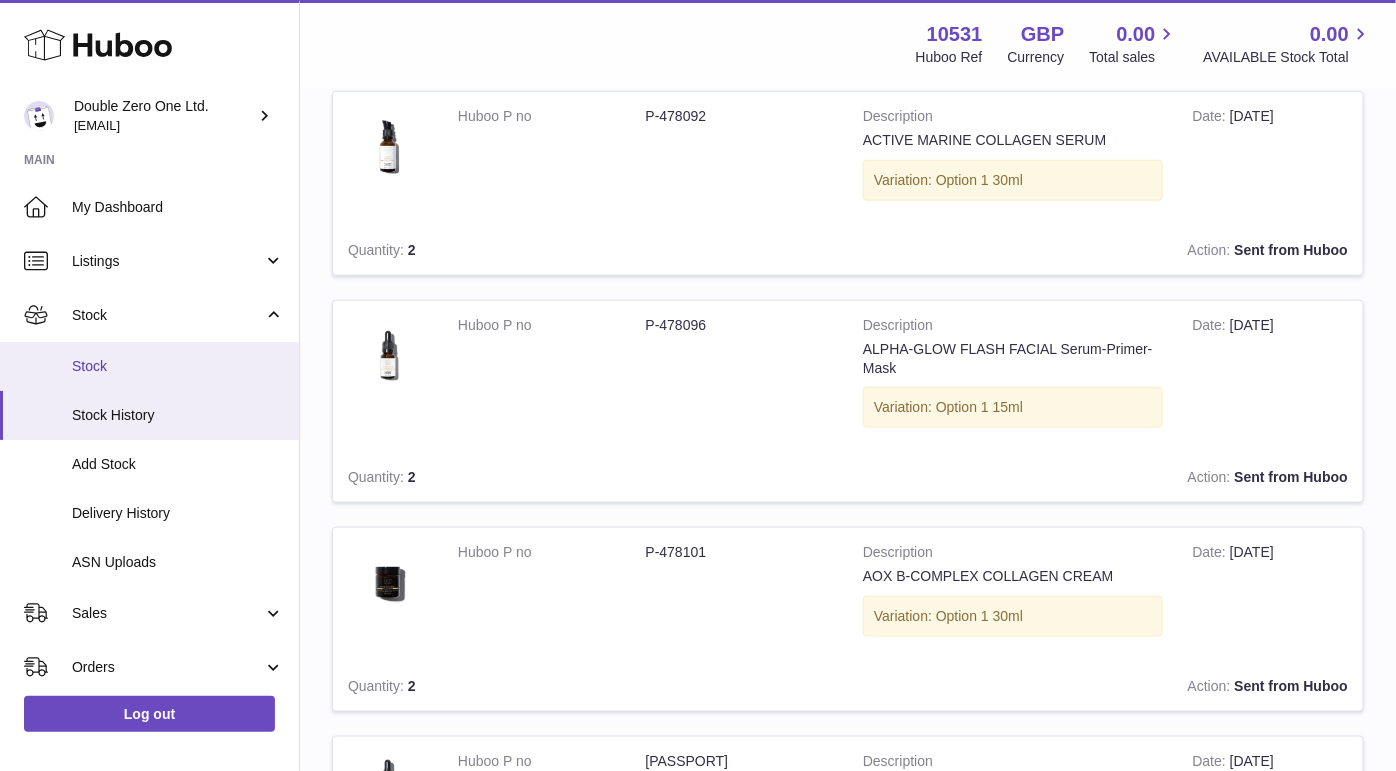 click on "Stock" at bounding box center (178, 366) 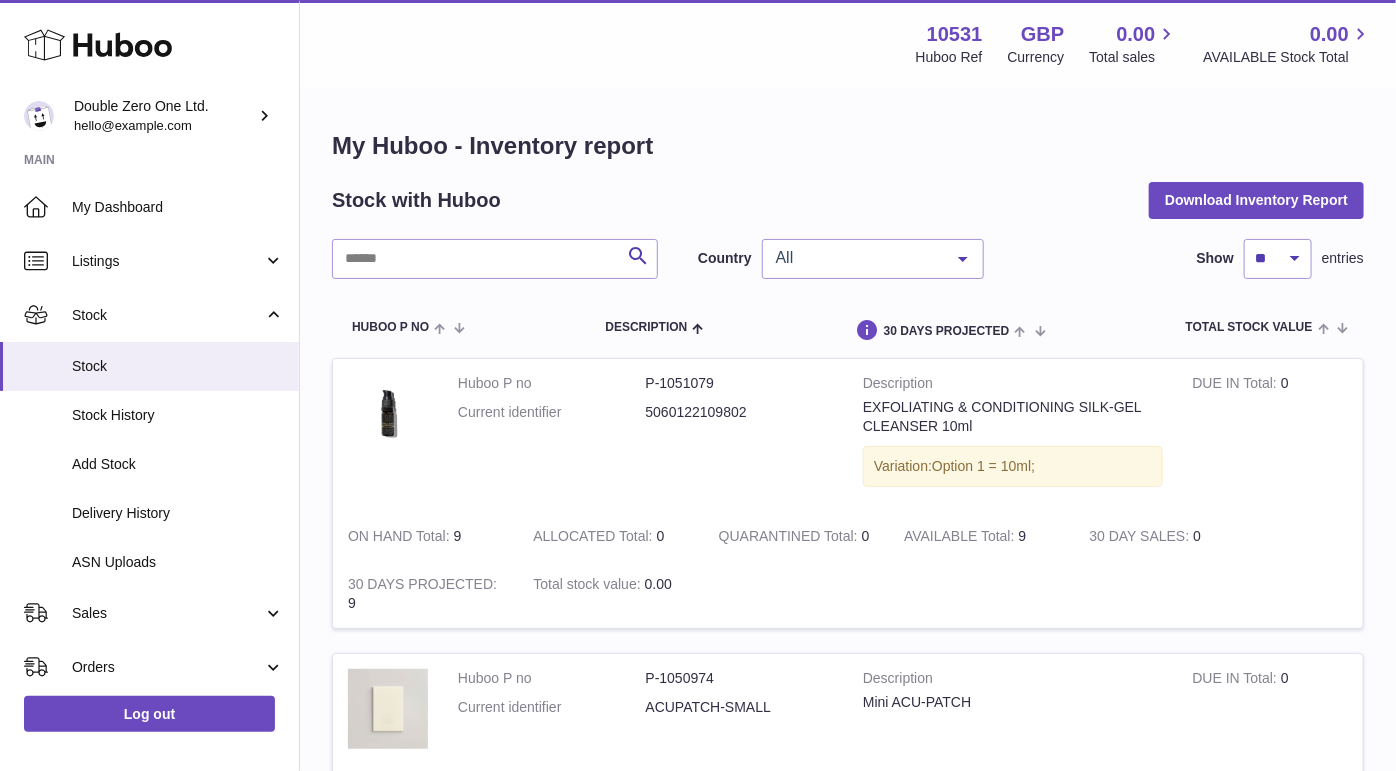 scroll, scrollTop: 13, scrollLeft: 0, axis: vertical 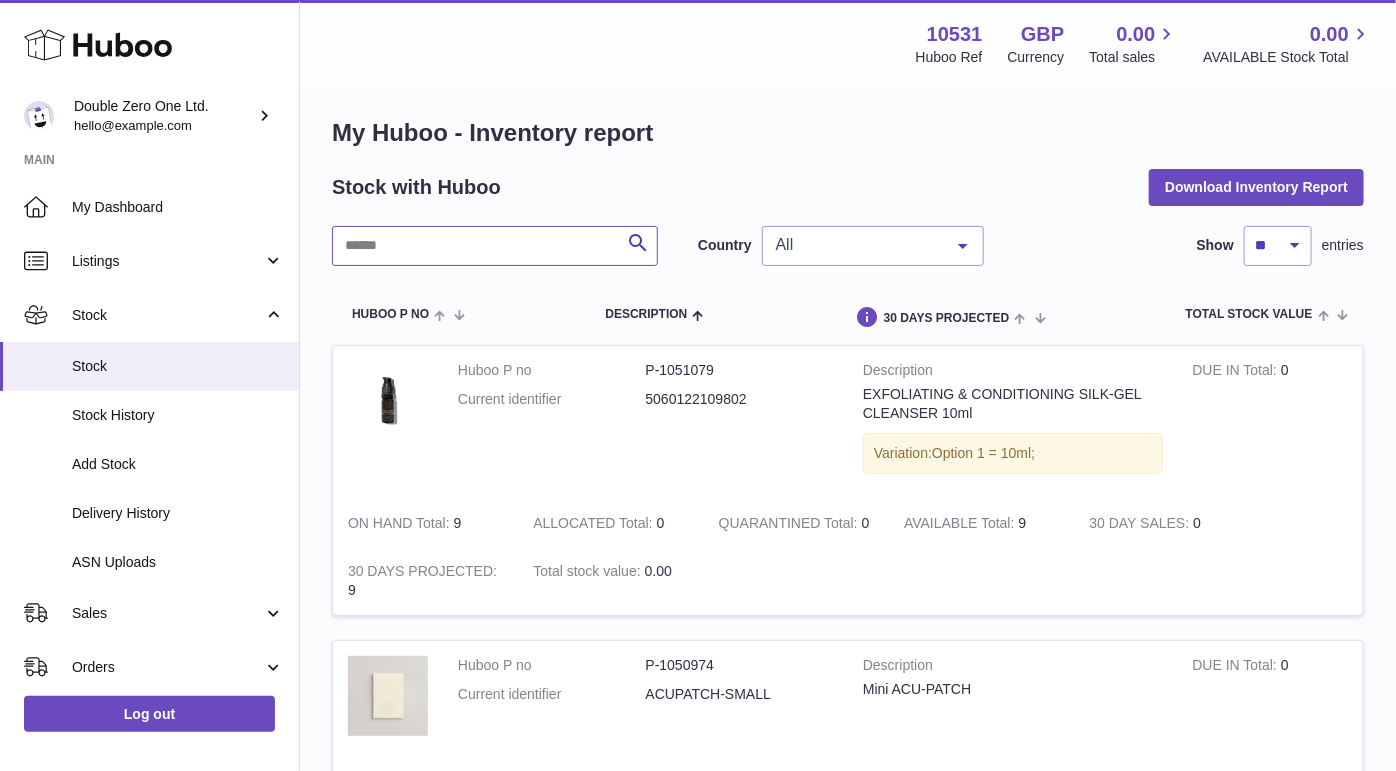 click at bounding box center (495, 246) 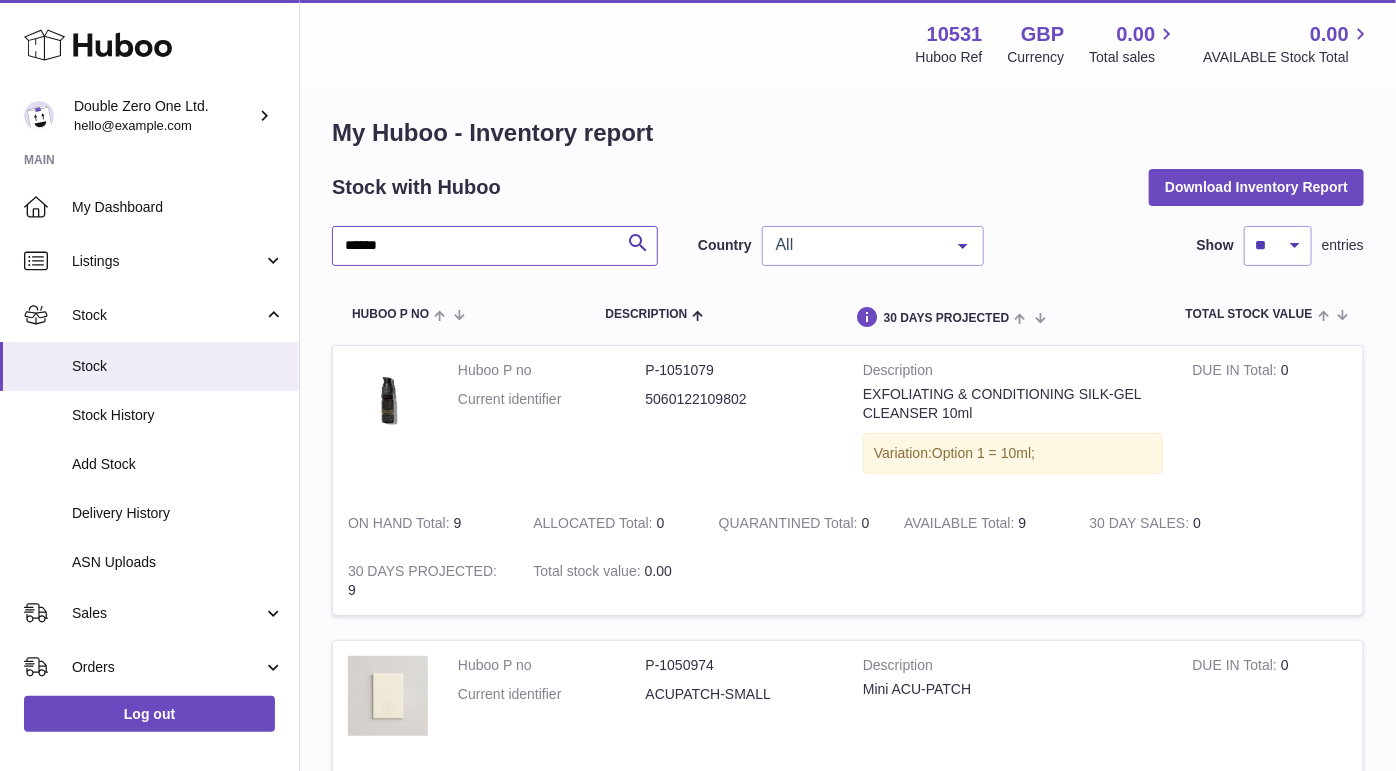 type on "******" 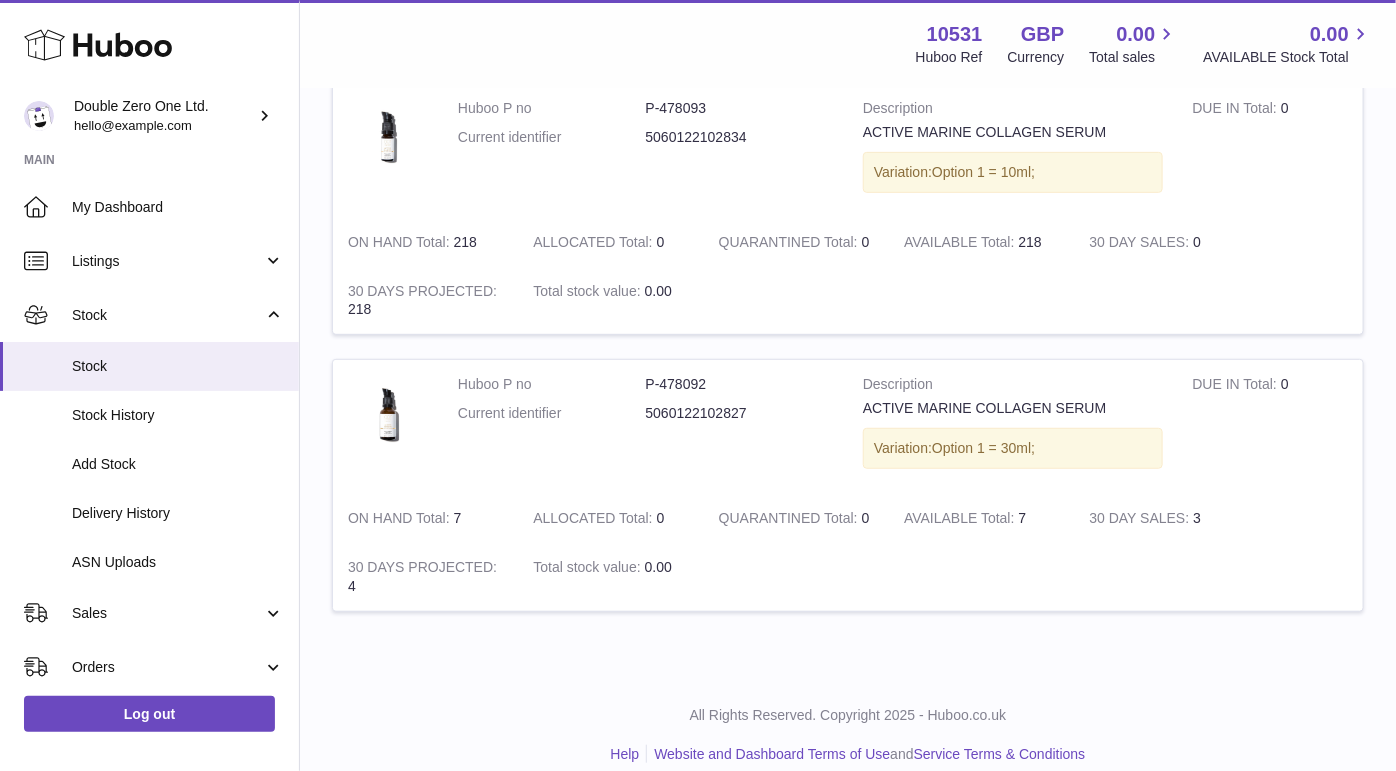 scroll, scrollTop: 277, scrollLeft: 0, axis: vertical 